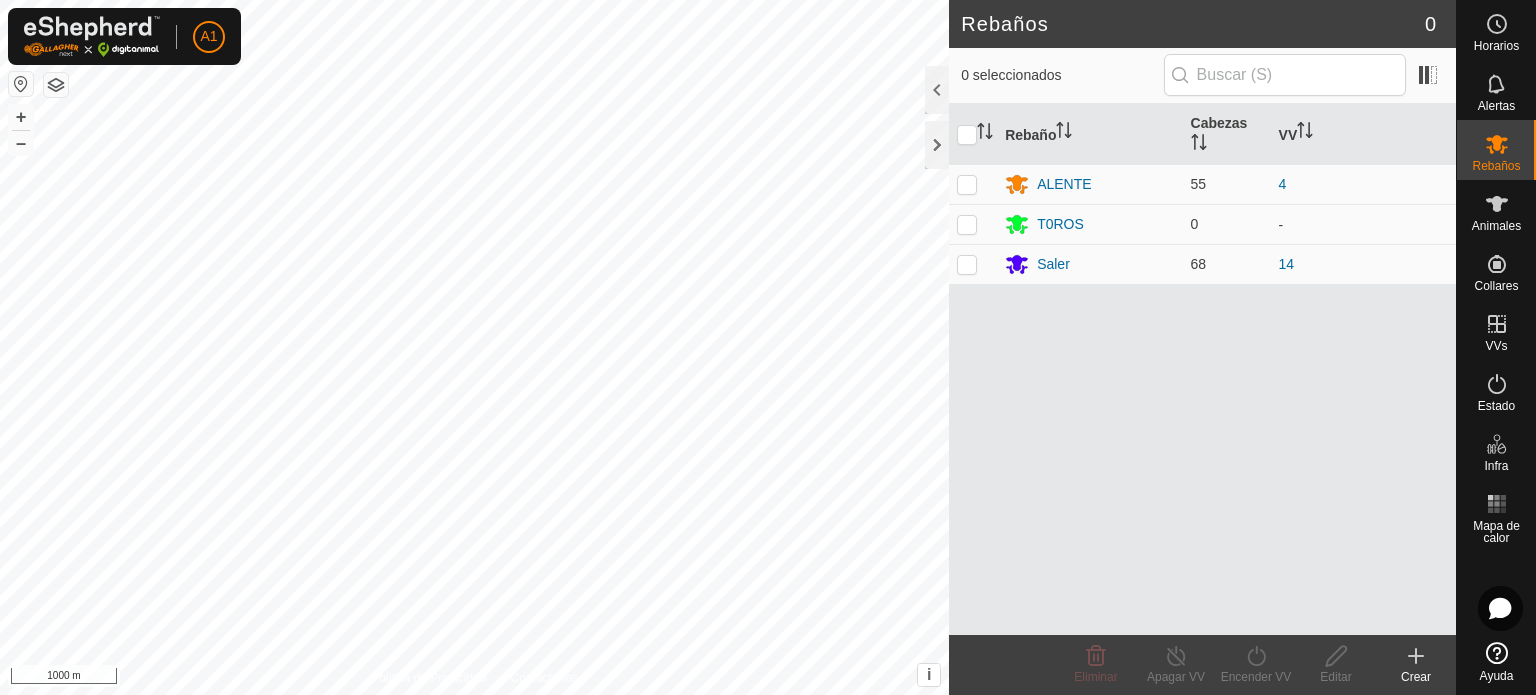 scroll, scrollTop: 0, scrollLeft: 0, axis: both 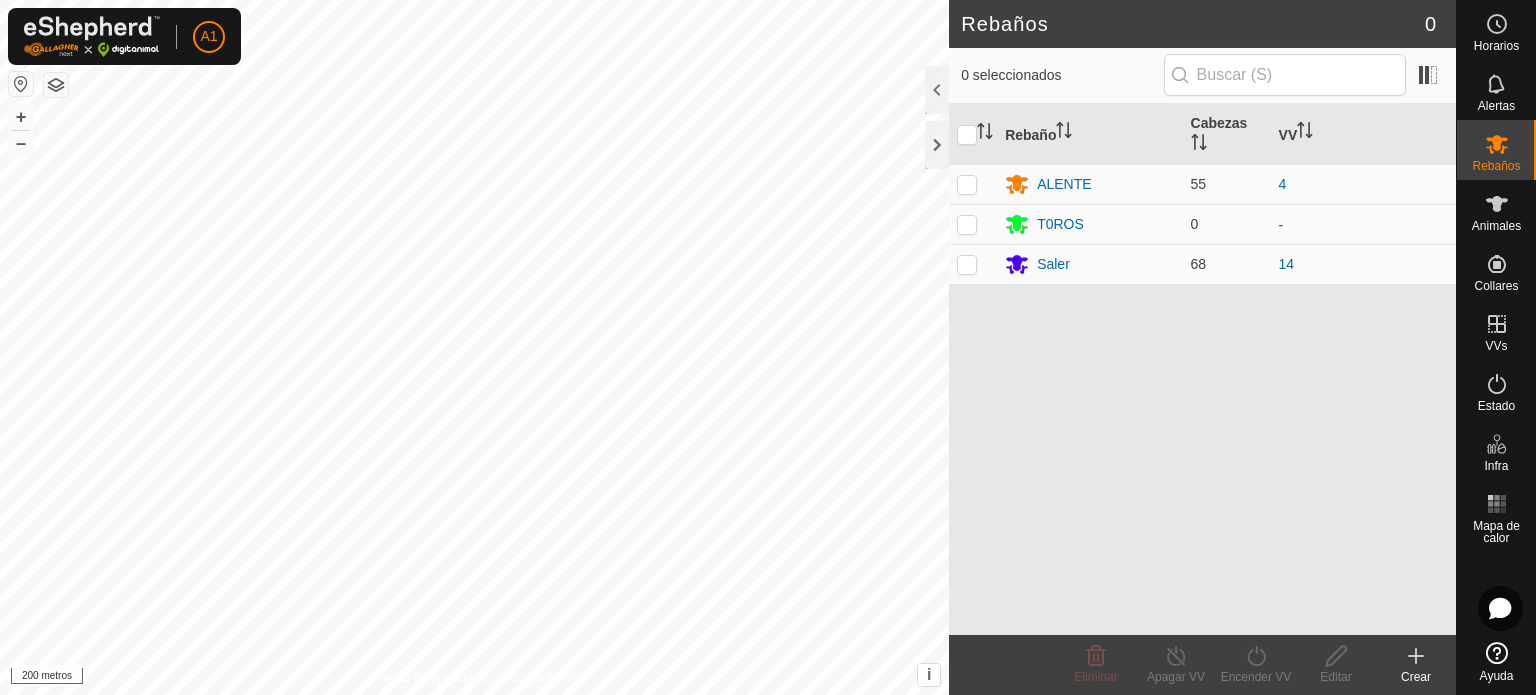click on "A1 Horarios Alertas Rebaños Animales Collares VVs Estado Infra Mapa de calor Ayuda Rebaños 0 0 seleccionados Rebaño [PERSON_NAME] ALENTE 55 4 T0ROS 0 - Saler 68 14 Eliminar Apagar VV Encender VV Editar Crear Política de Privacidad Contáctanos
3289
1557563273
ALENTE
4 + – ⇧ i This application includes HERE Maps. © 2024 HERE. All rights reserved. 200 metros
Texto original Valora esta traducción Tu opinión servirá para ayudar a mejorar el Traductor de Google" at bounding box center (768, 347) 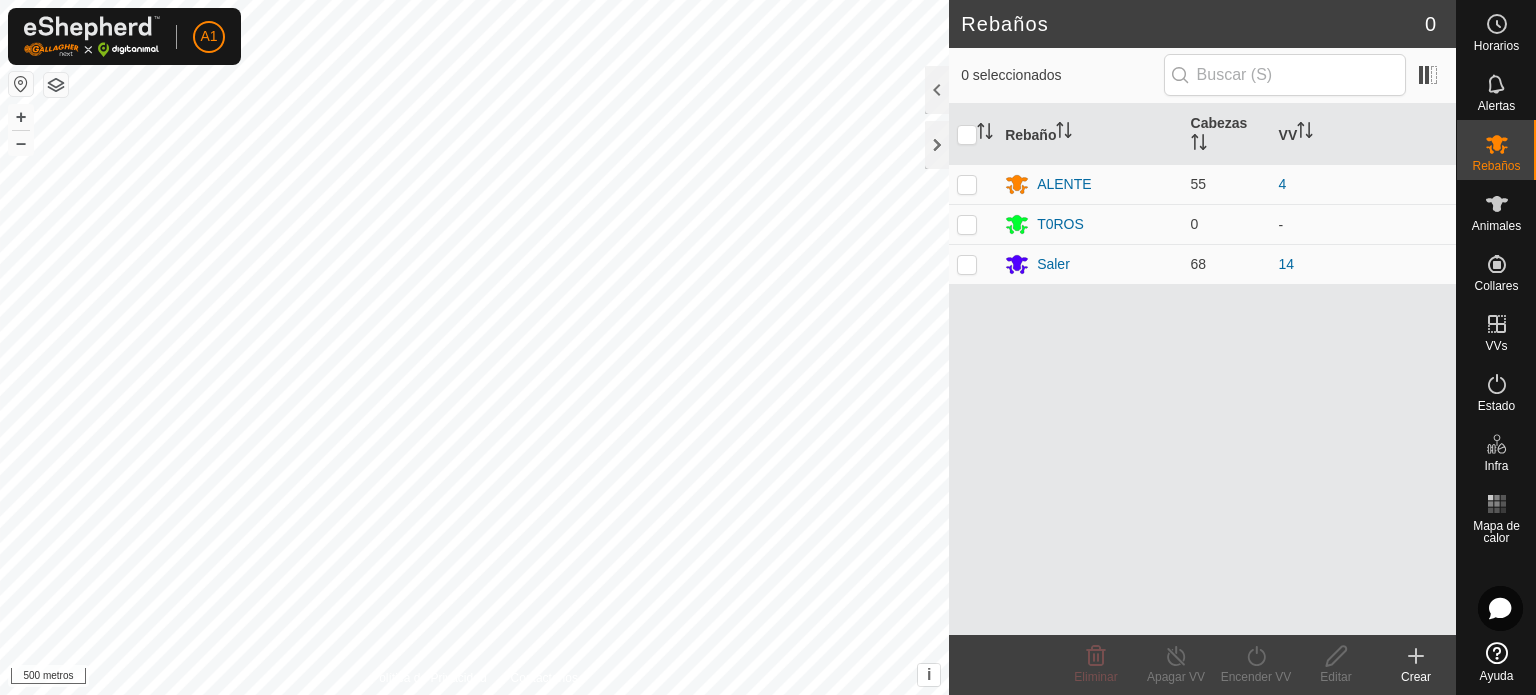 click at bounding box center (21, 84) 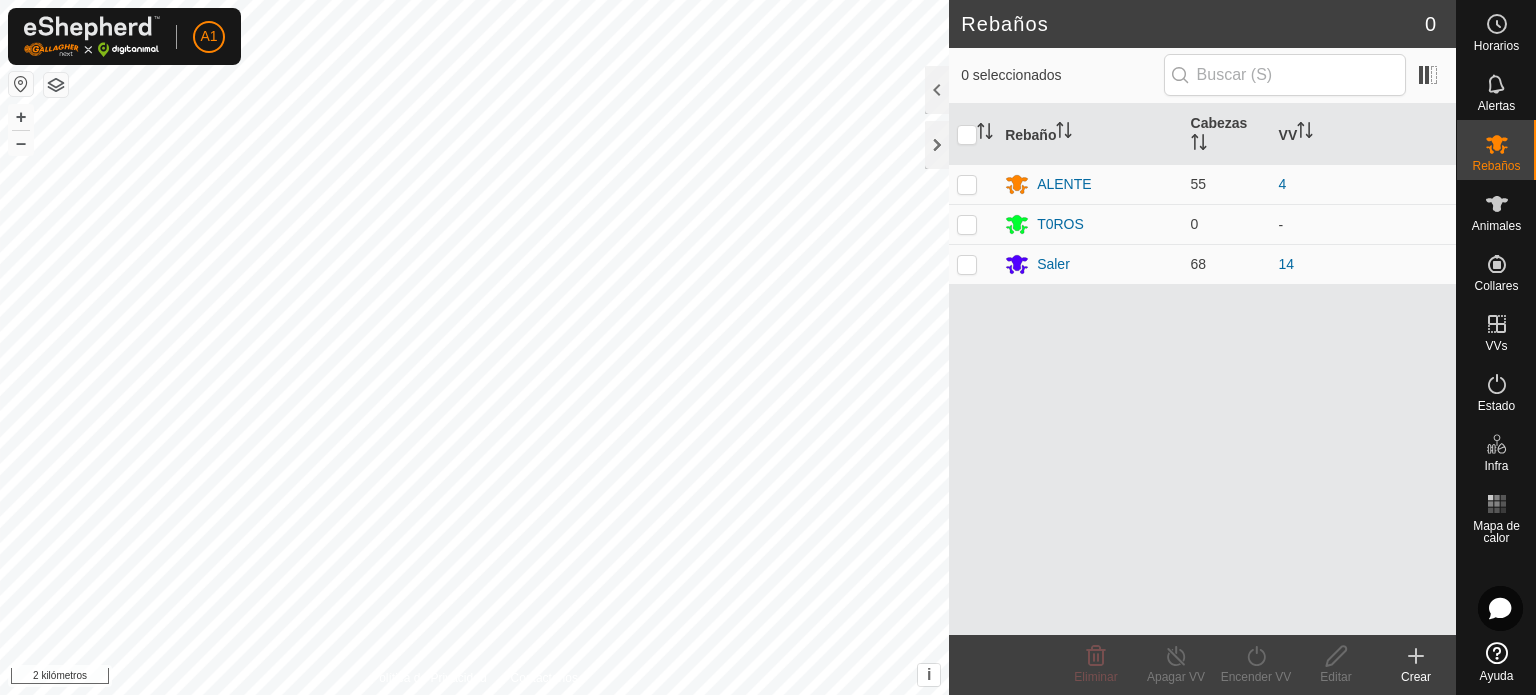 click at bounding box center [21, 84] 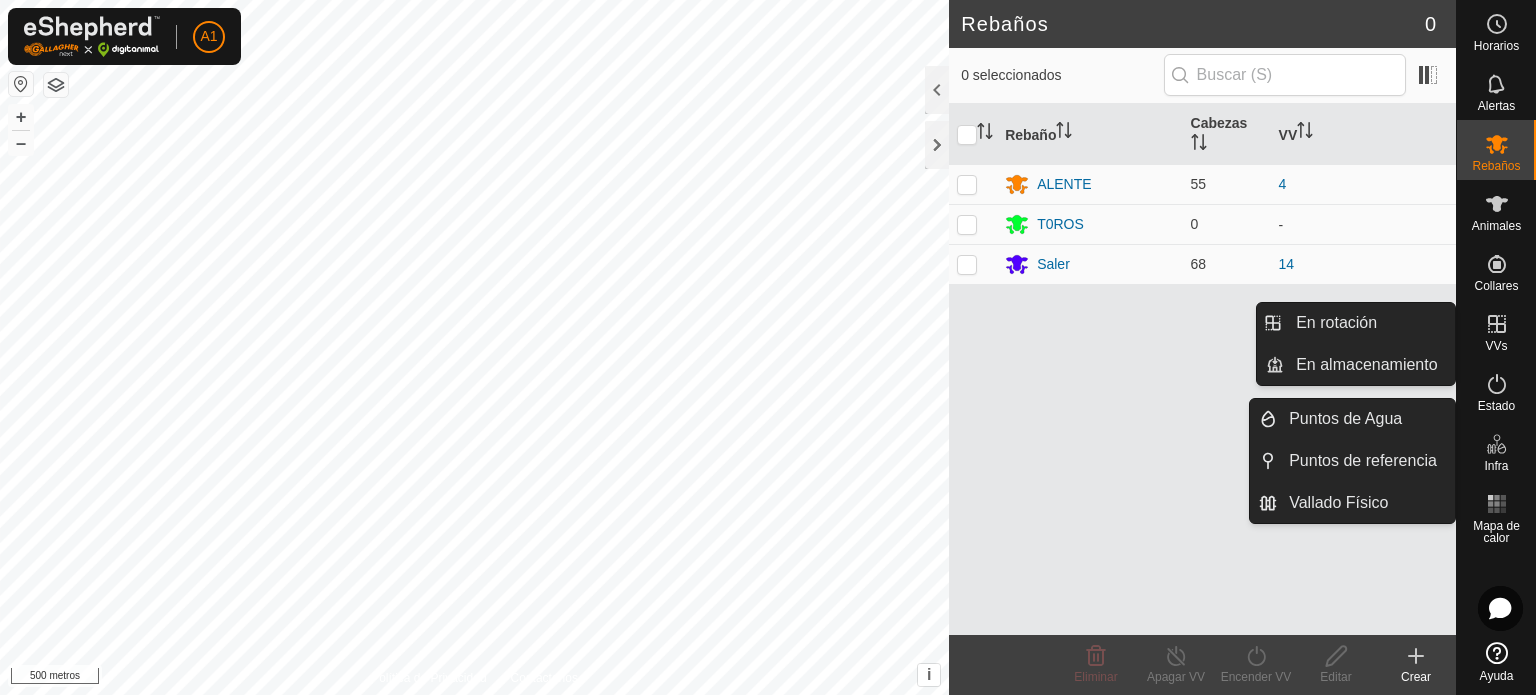 click 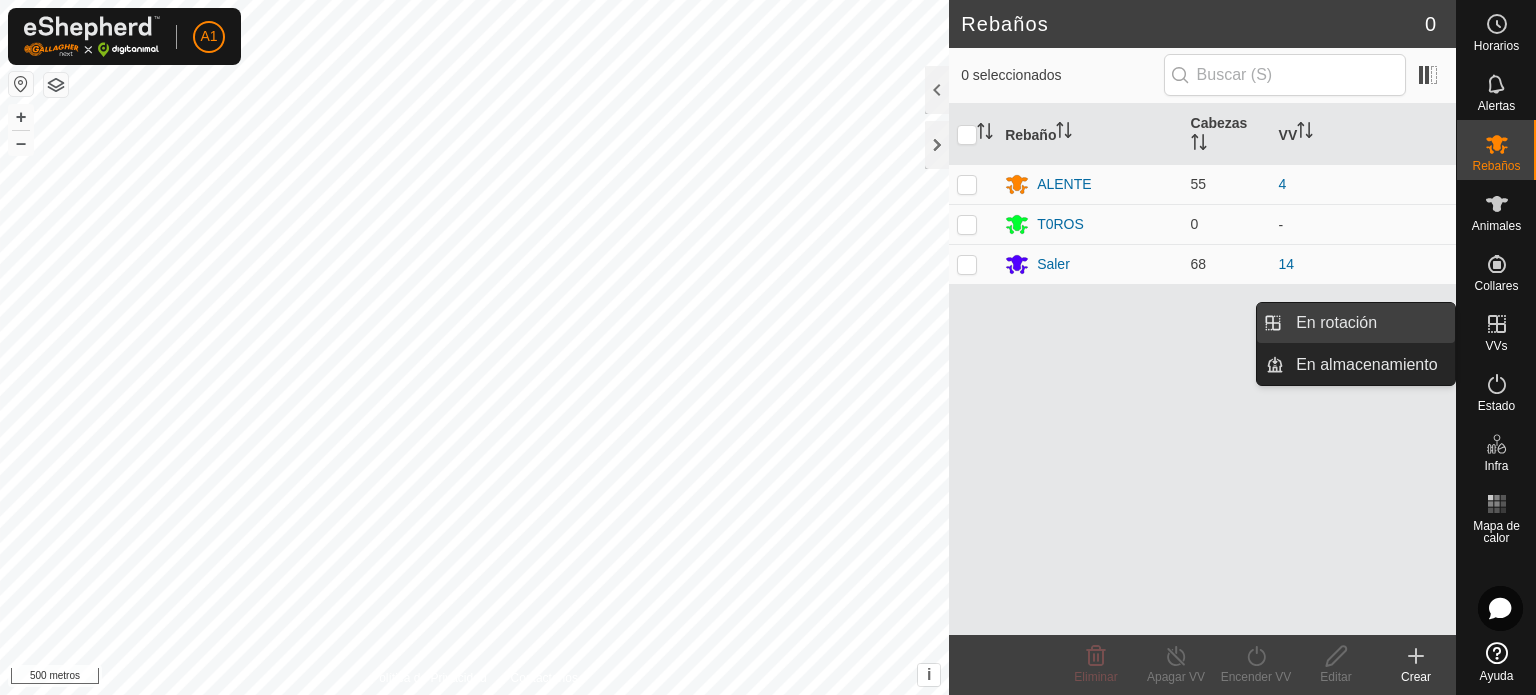 click on "En rotación" at bounding box center (1369, 323) 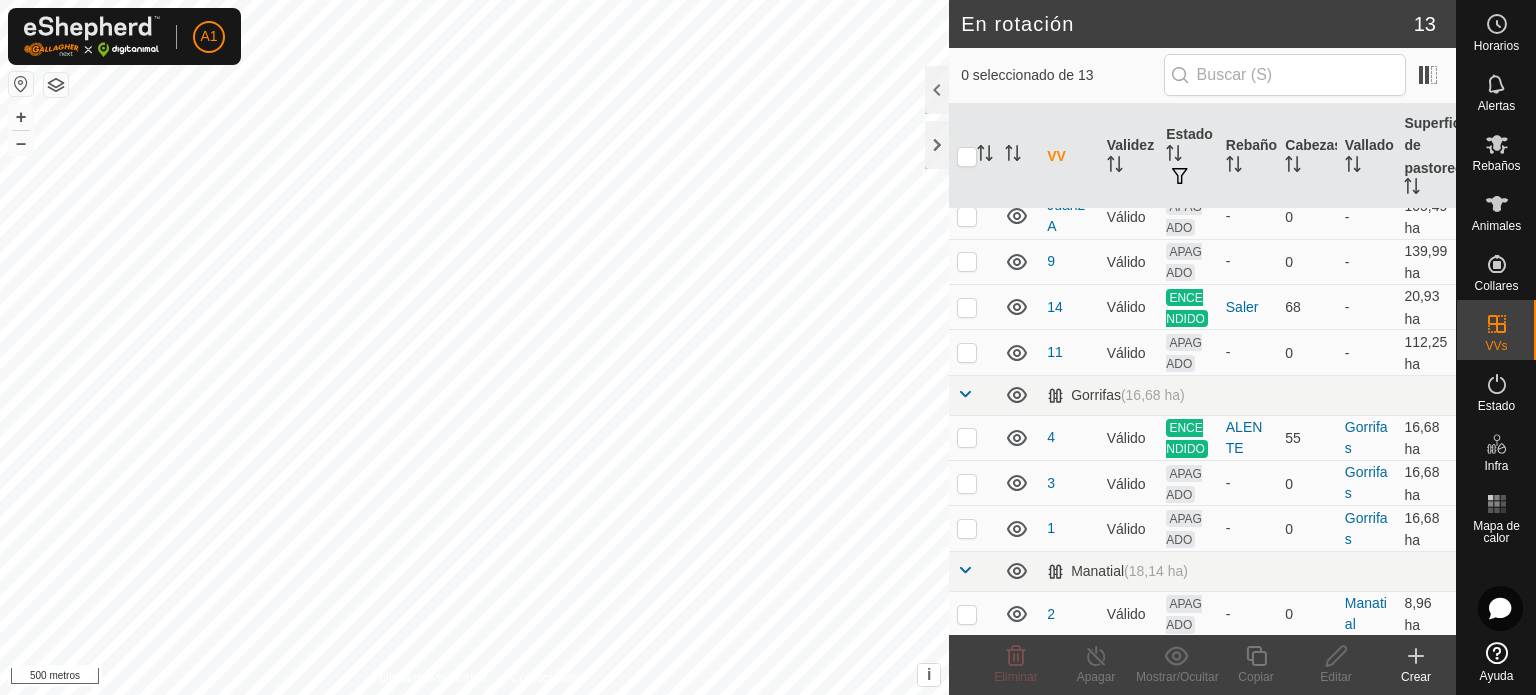 scroll, scrollTop: 391, scrollLeft: 0, axis: vertical 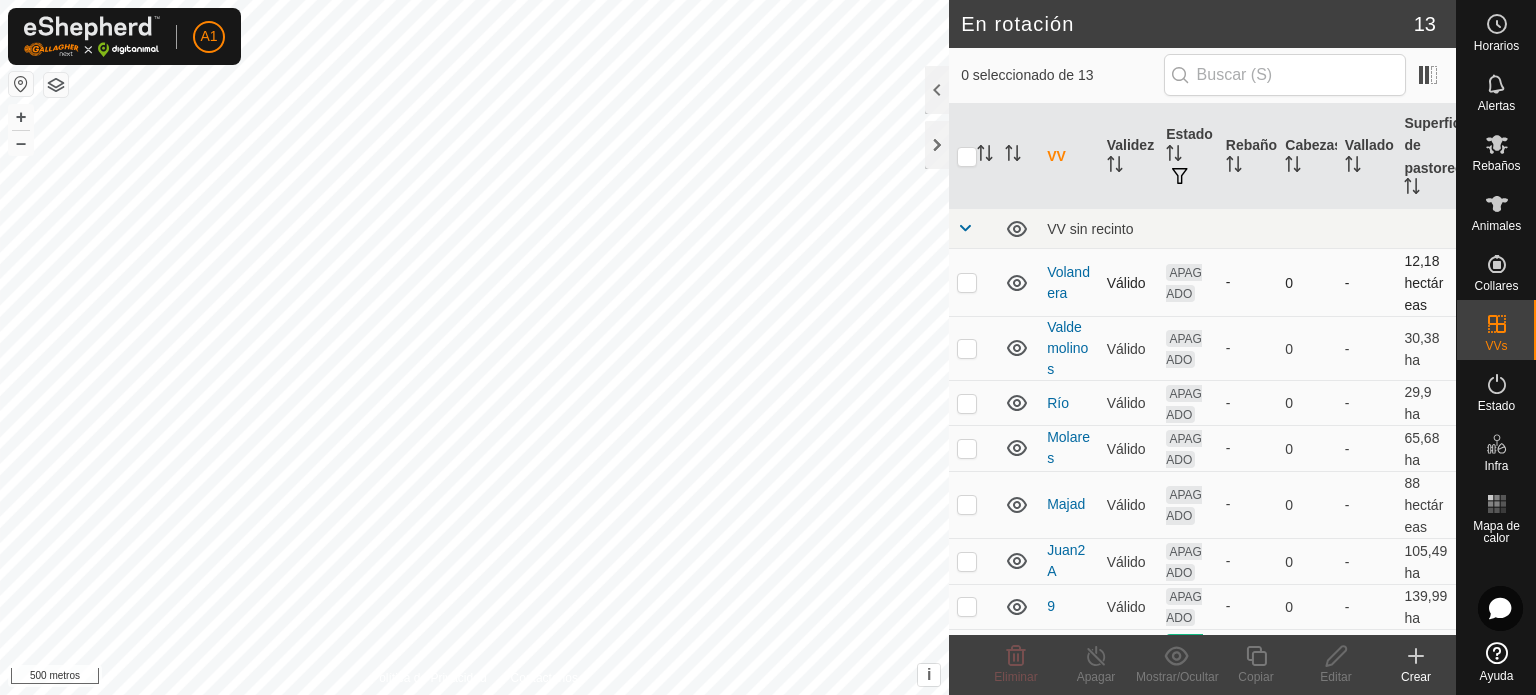 click at bounding box center (967, 282) 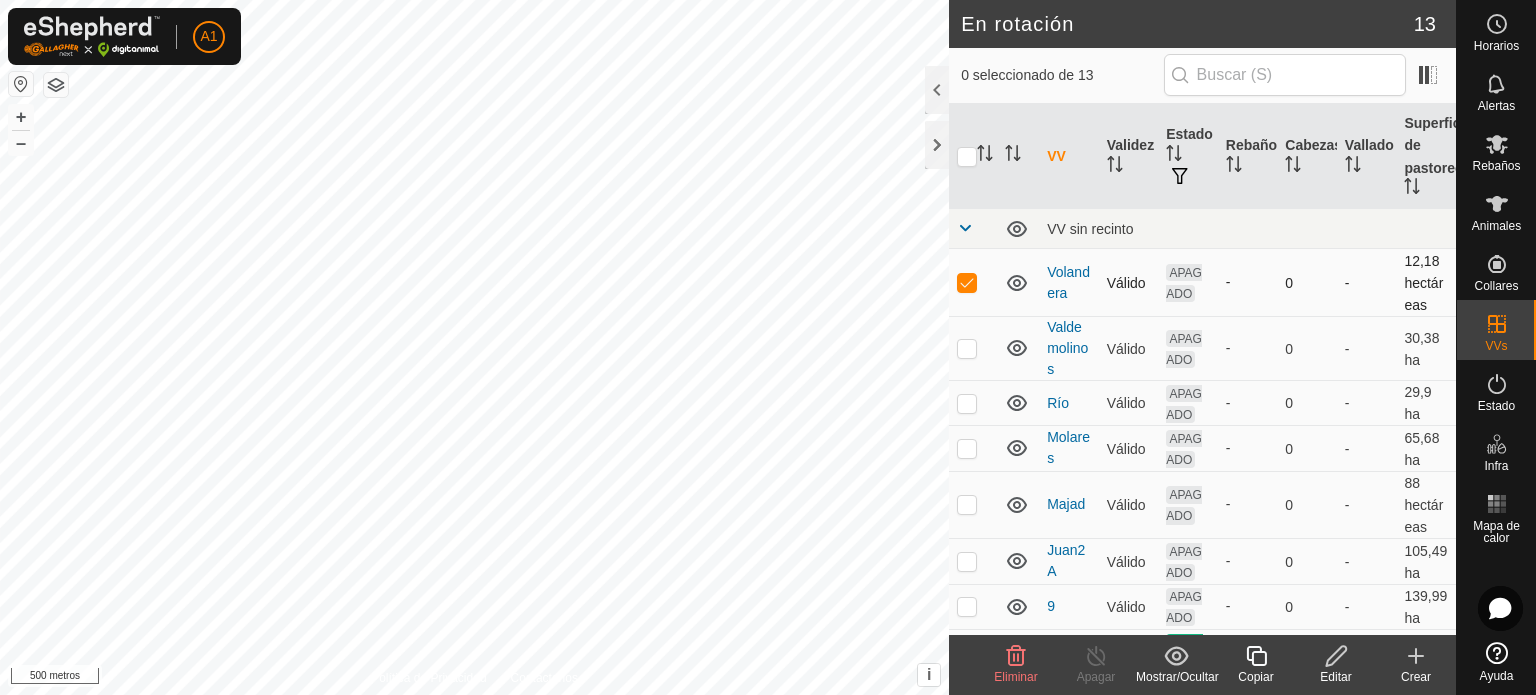 click at bounding box center [967, 282] 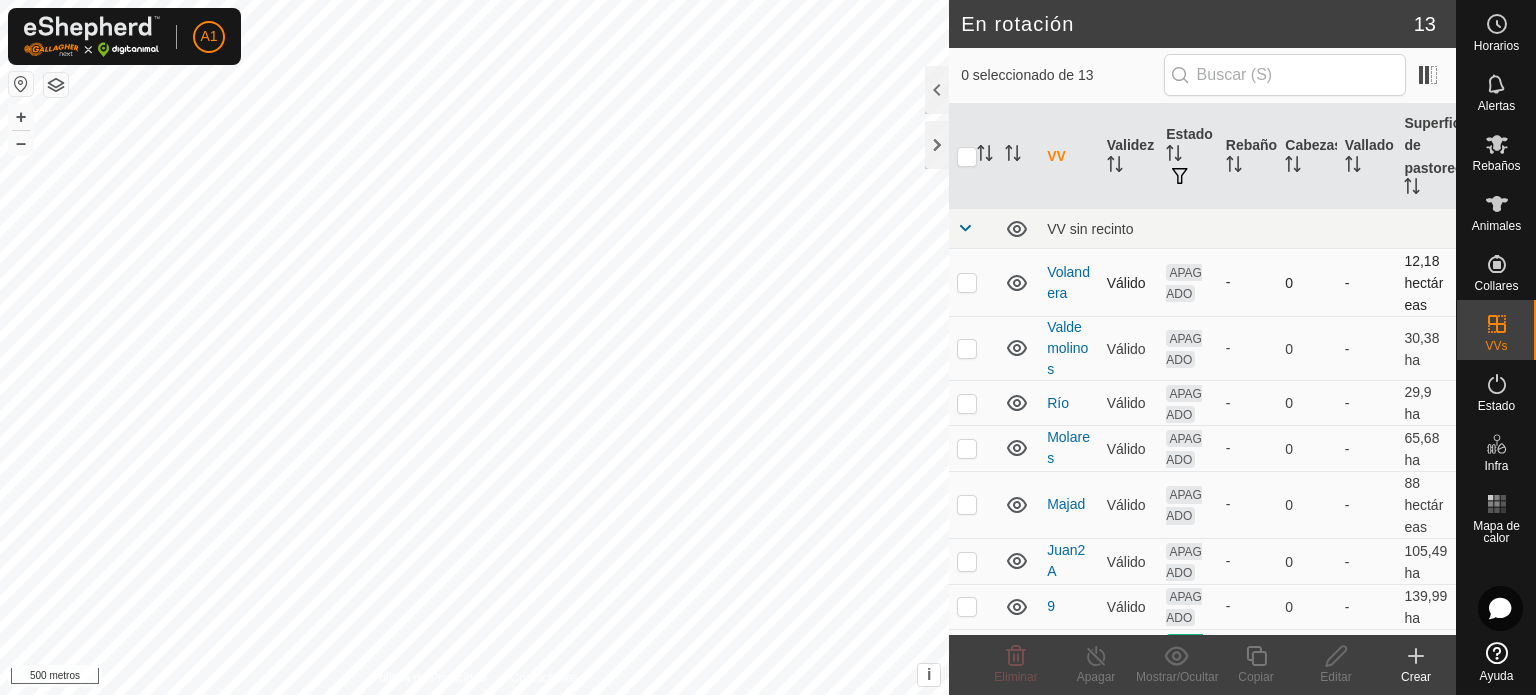 click at bounding box center (967, 282) 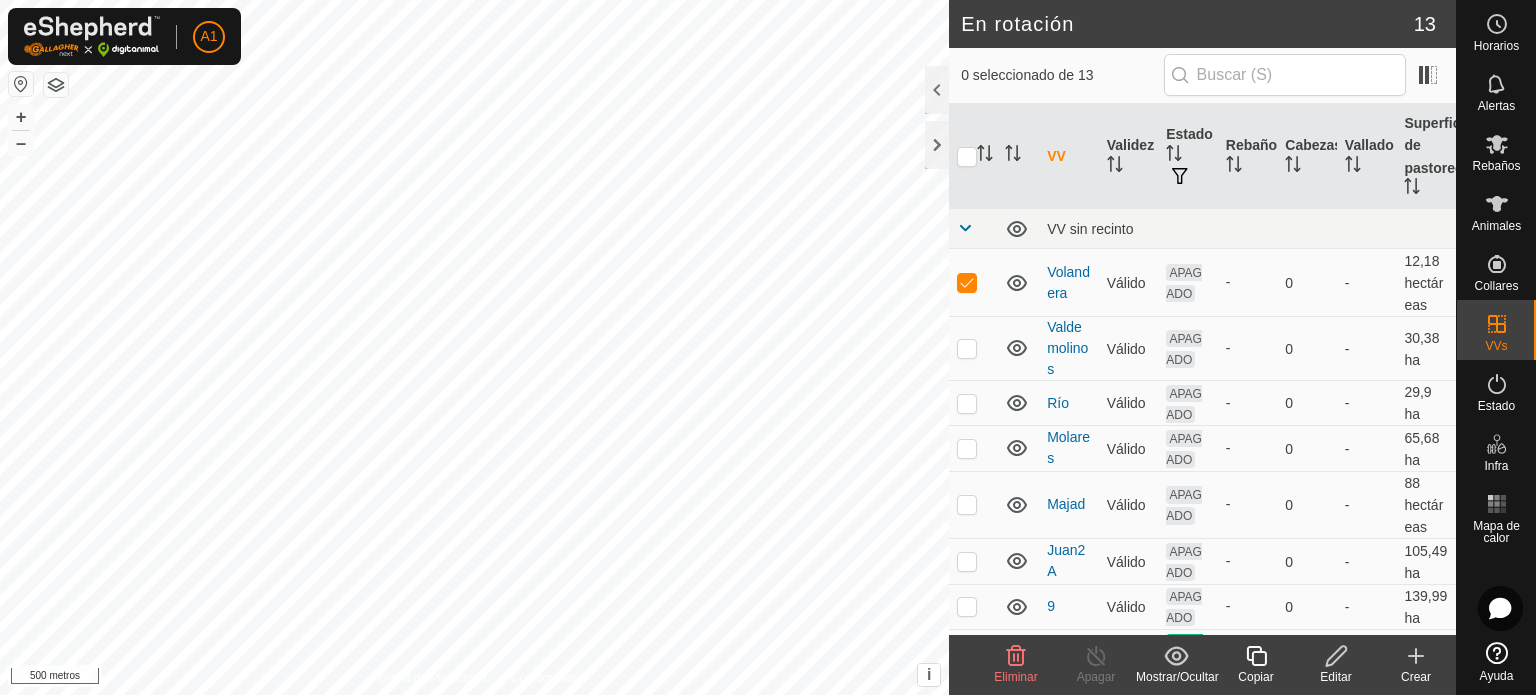 click on "Eliminar" 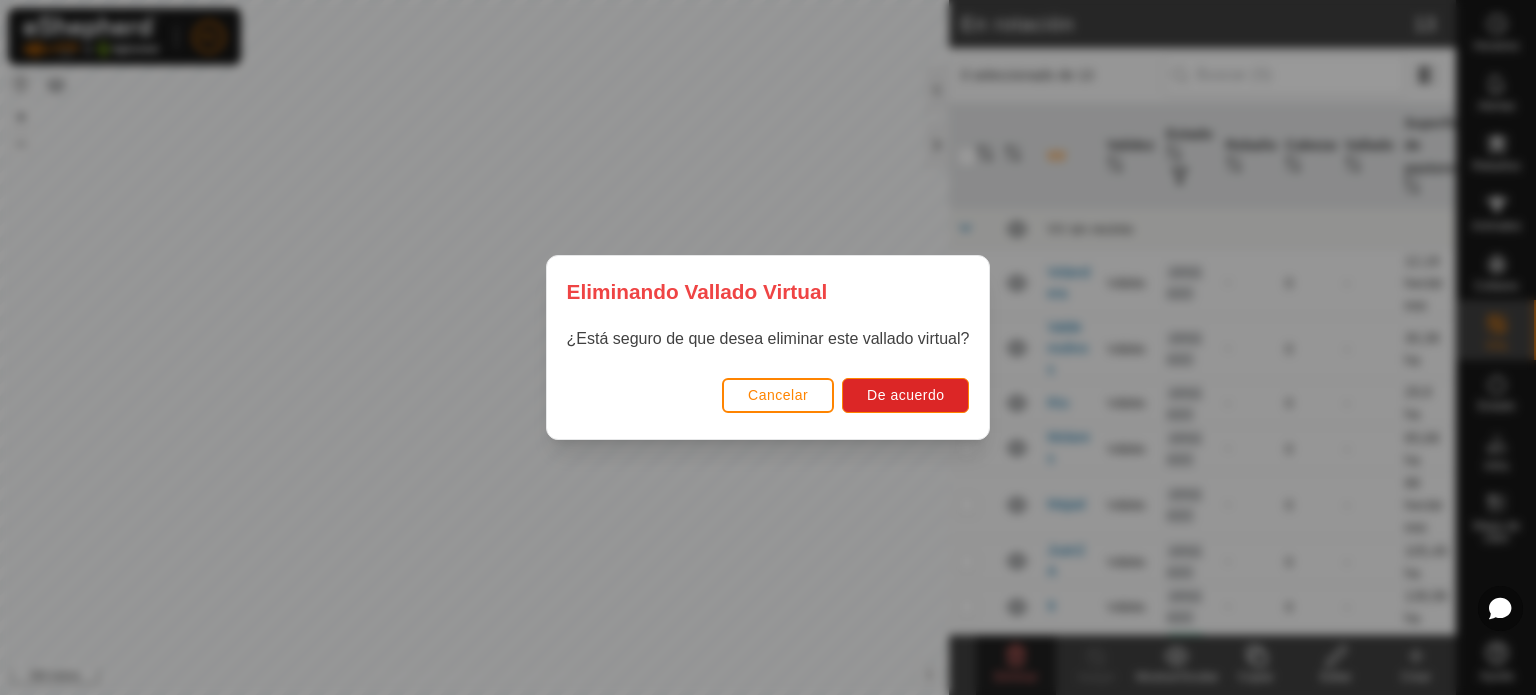 click on "Cancelar" at bounding box center [778, 395] 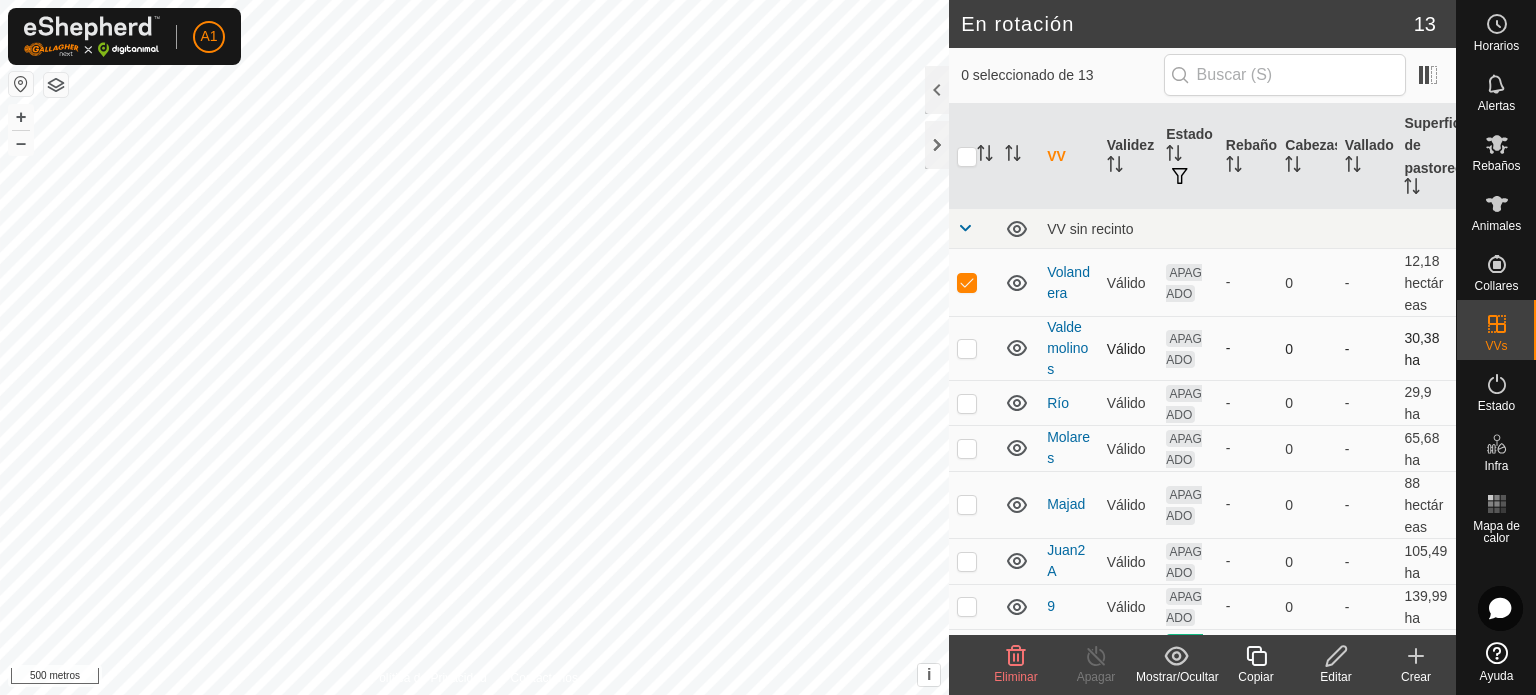 click at bounding box center (967, 348) 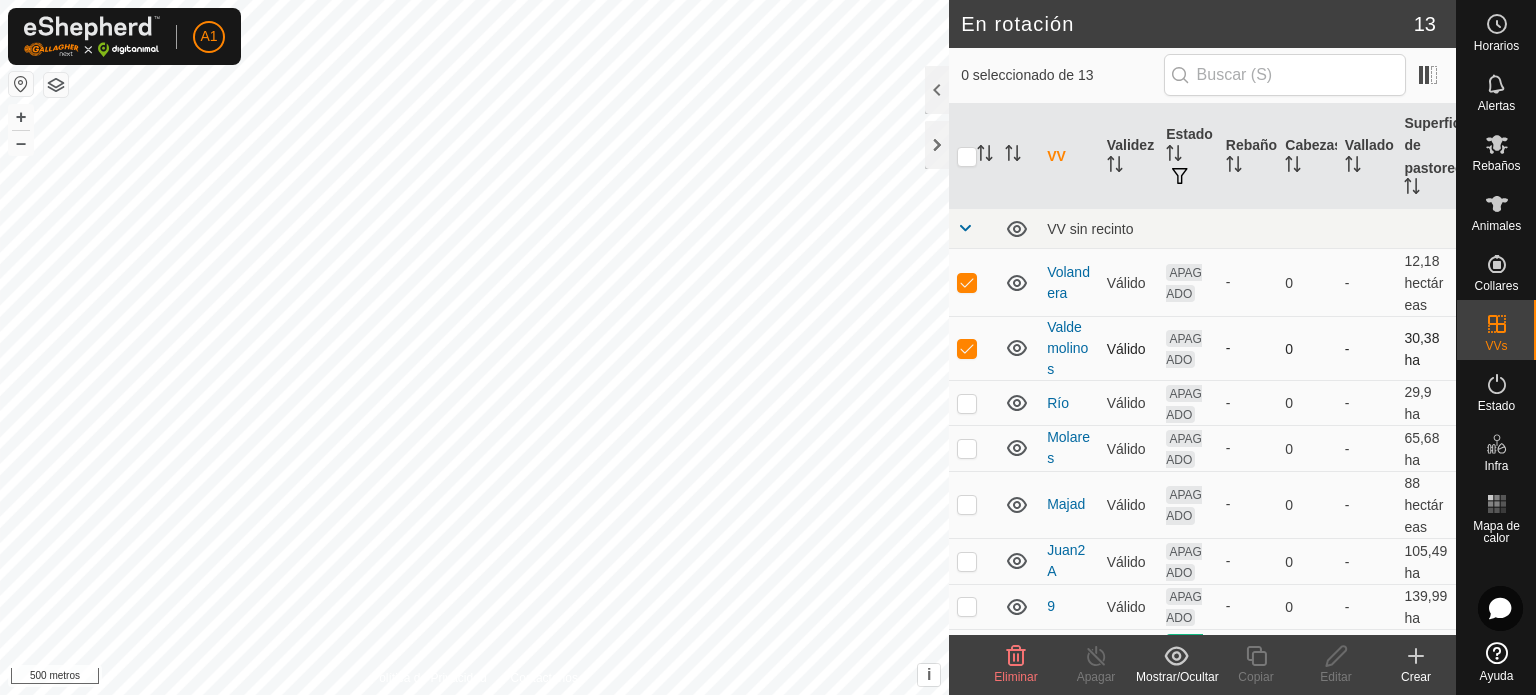 click at bounding box center [967, 348] 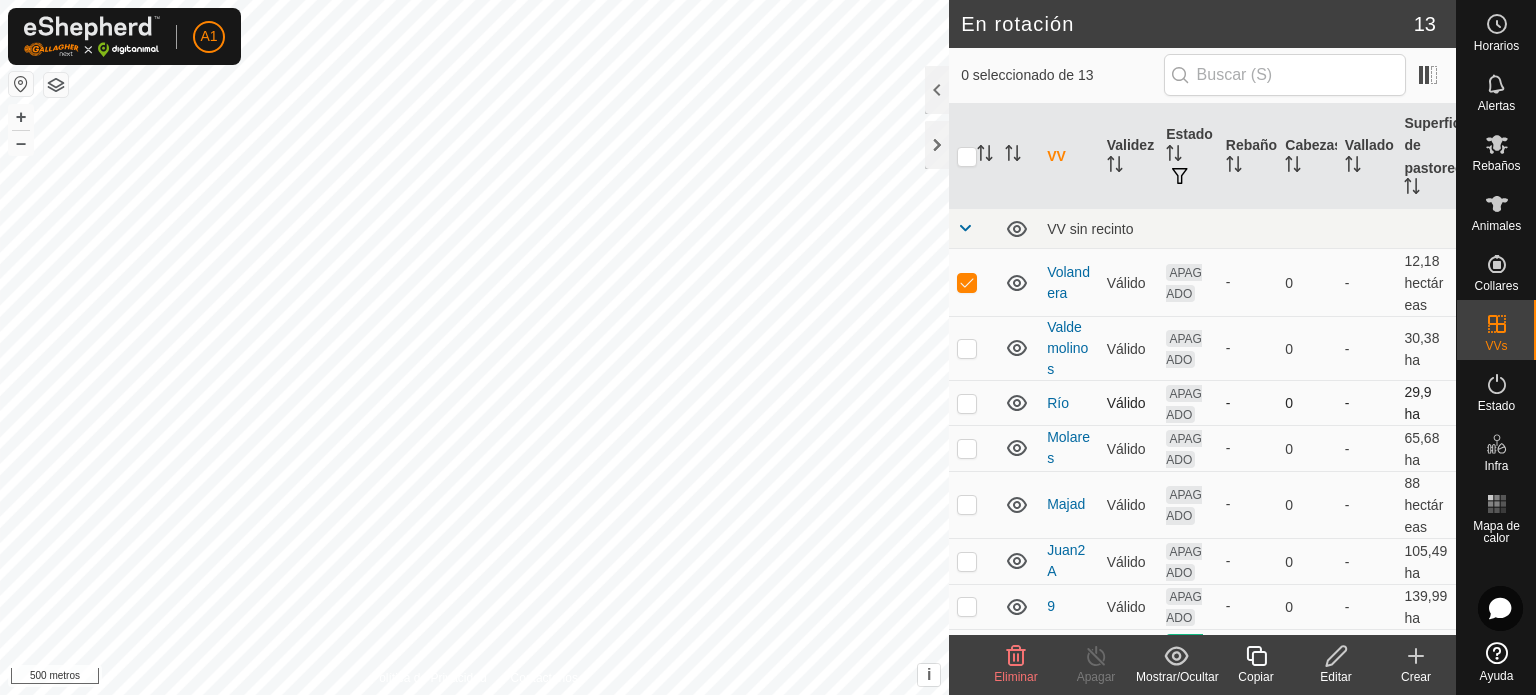 click at bounding box center [967, 403] 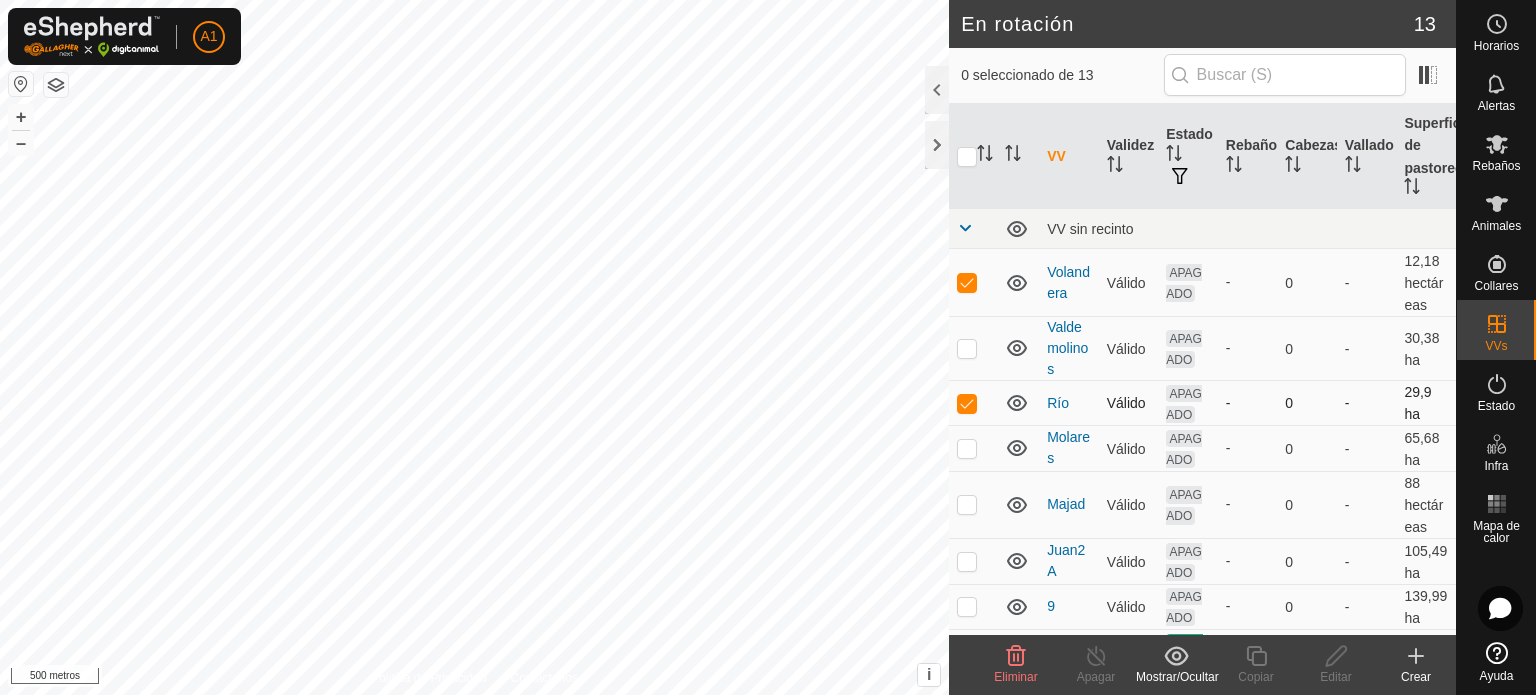 click at bounding box center (967, 403) 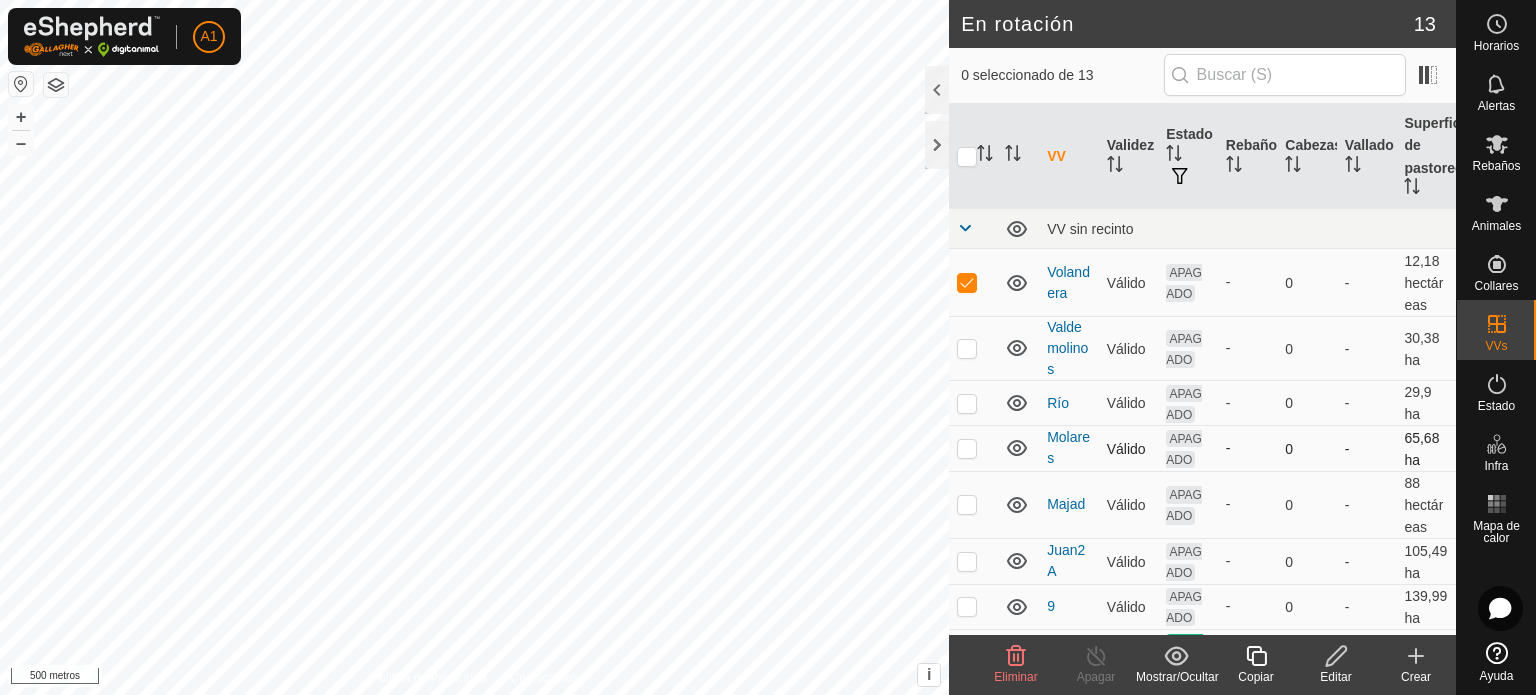 click at bounding box center (967, 448) 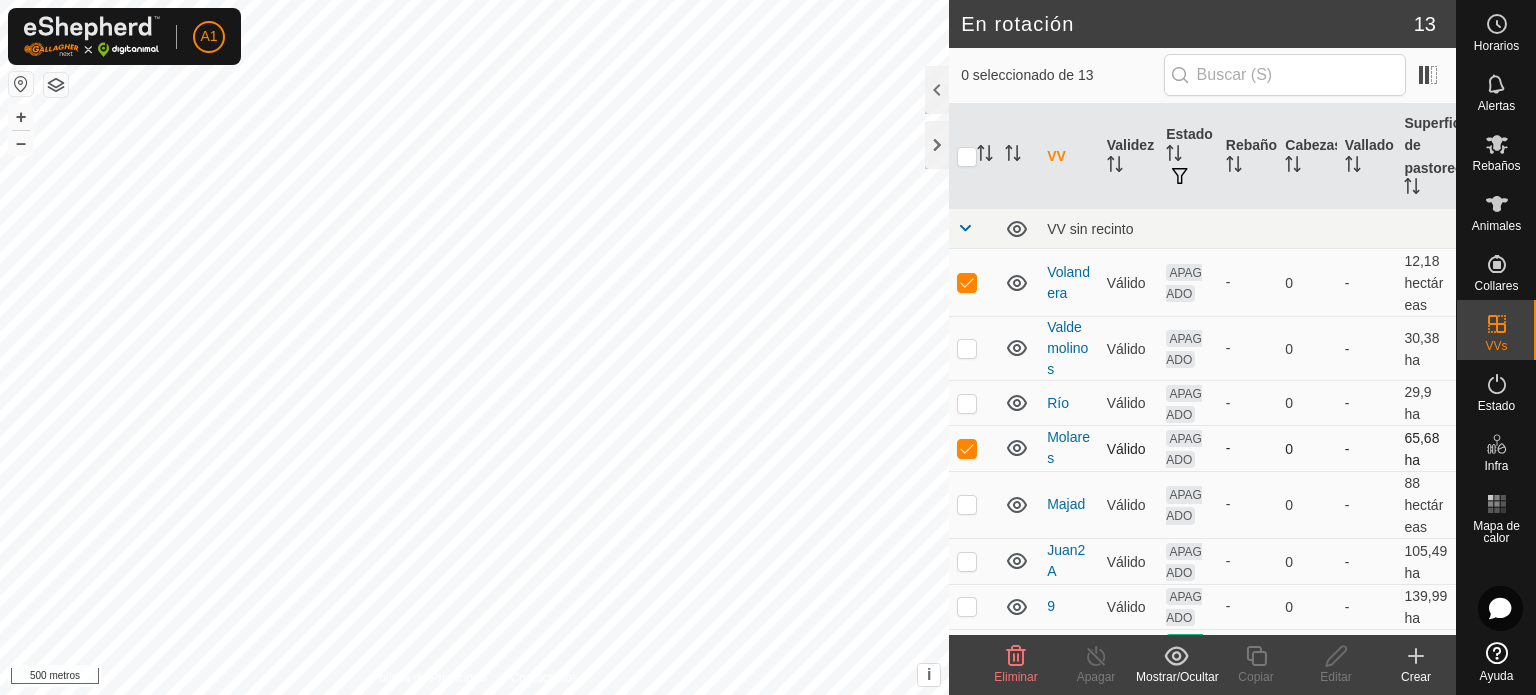 click at bounding box center (967, 448) 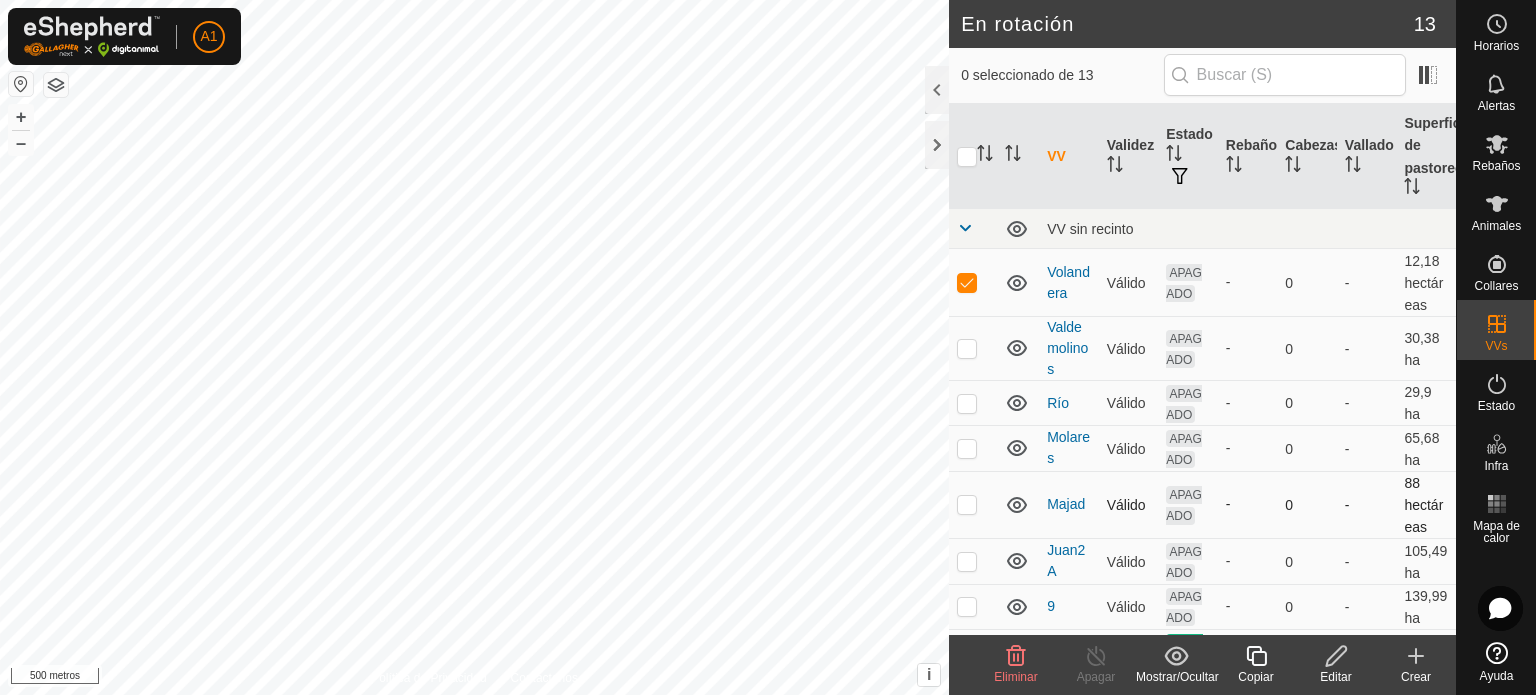 click at bounding box center [967, 504] 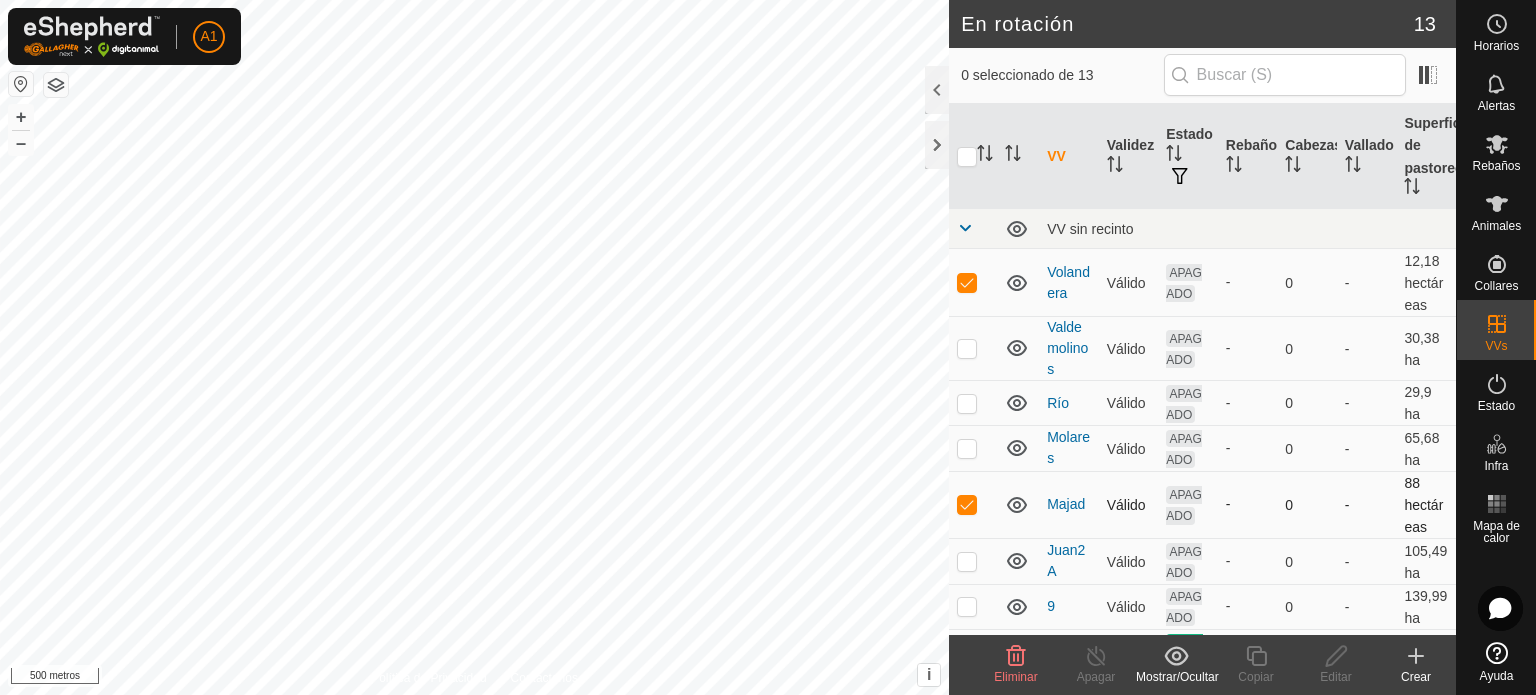 click at bounding box center (967, 504) 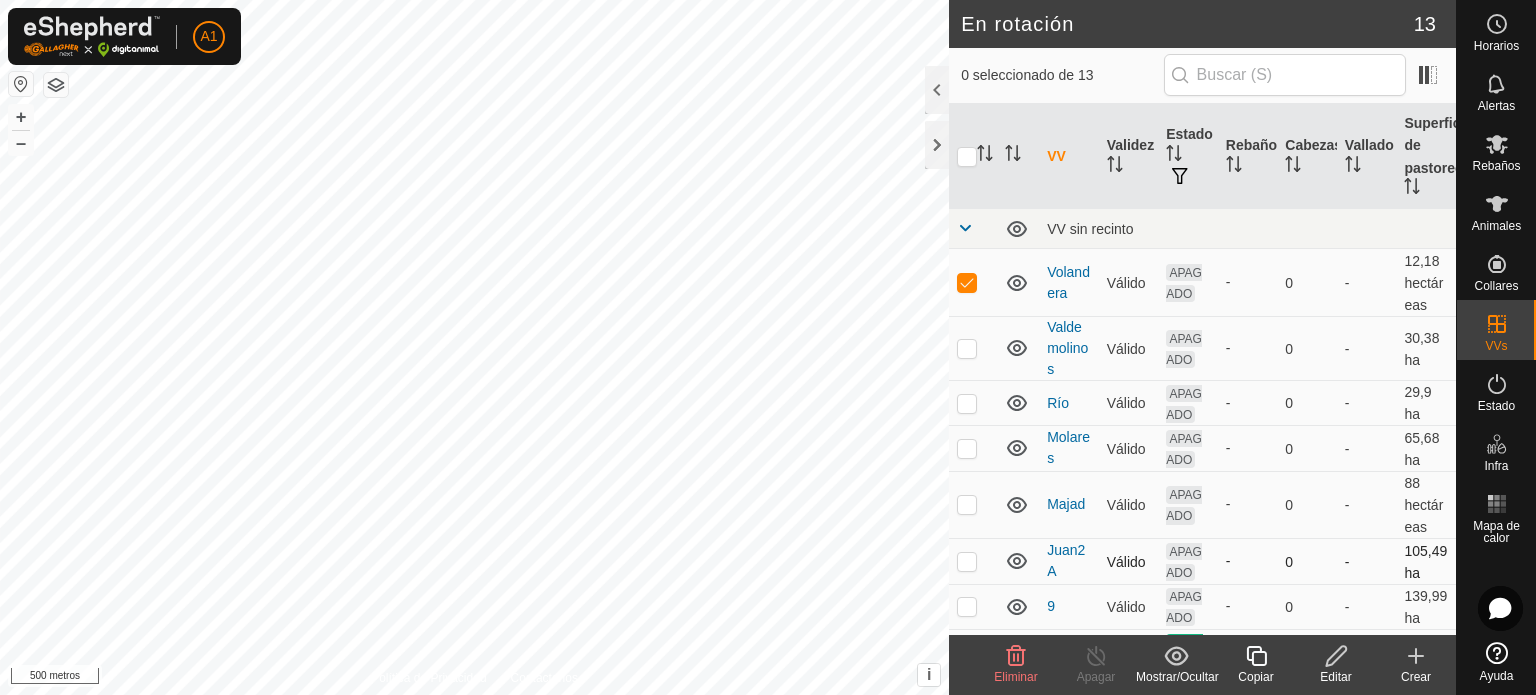 click at bounding box center [967, 561] 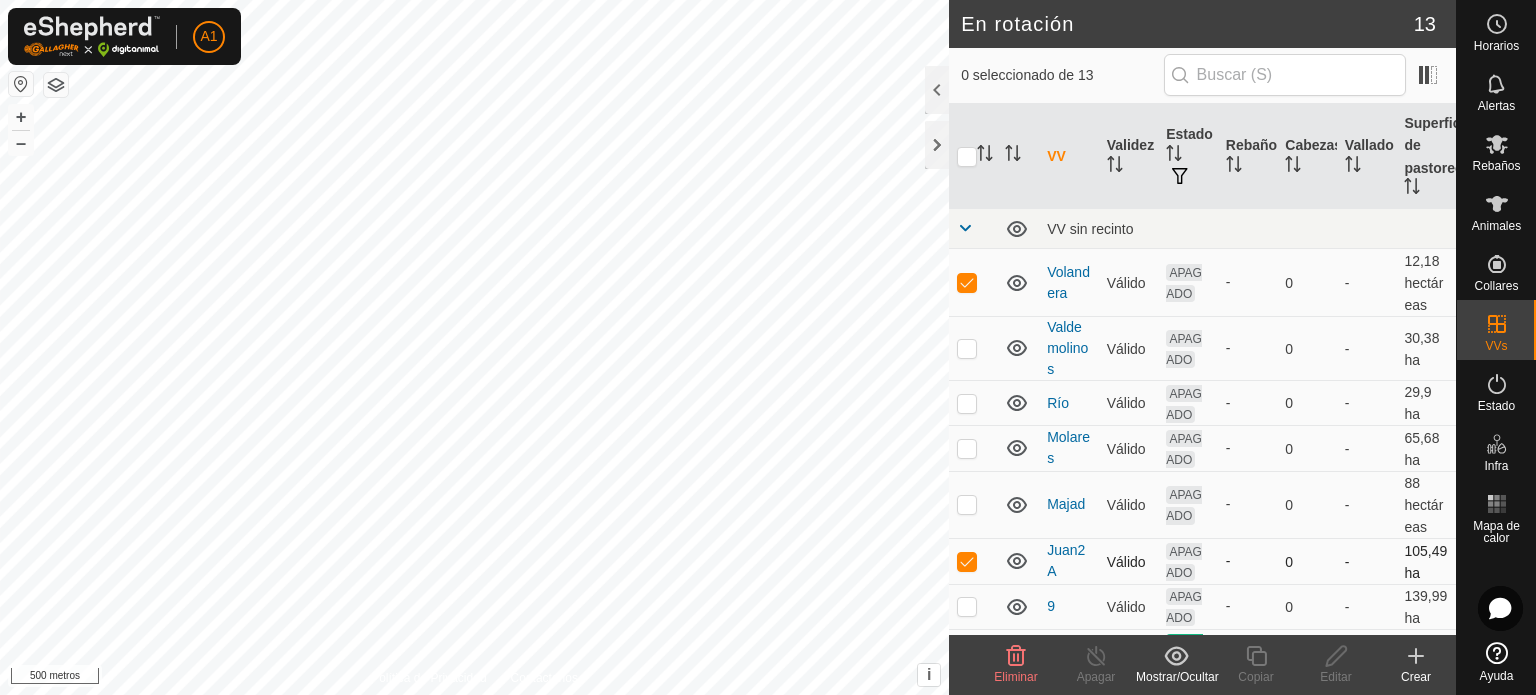 click at bounding box center (967, 561) 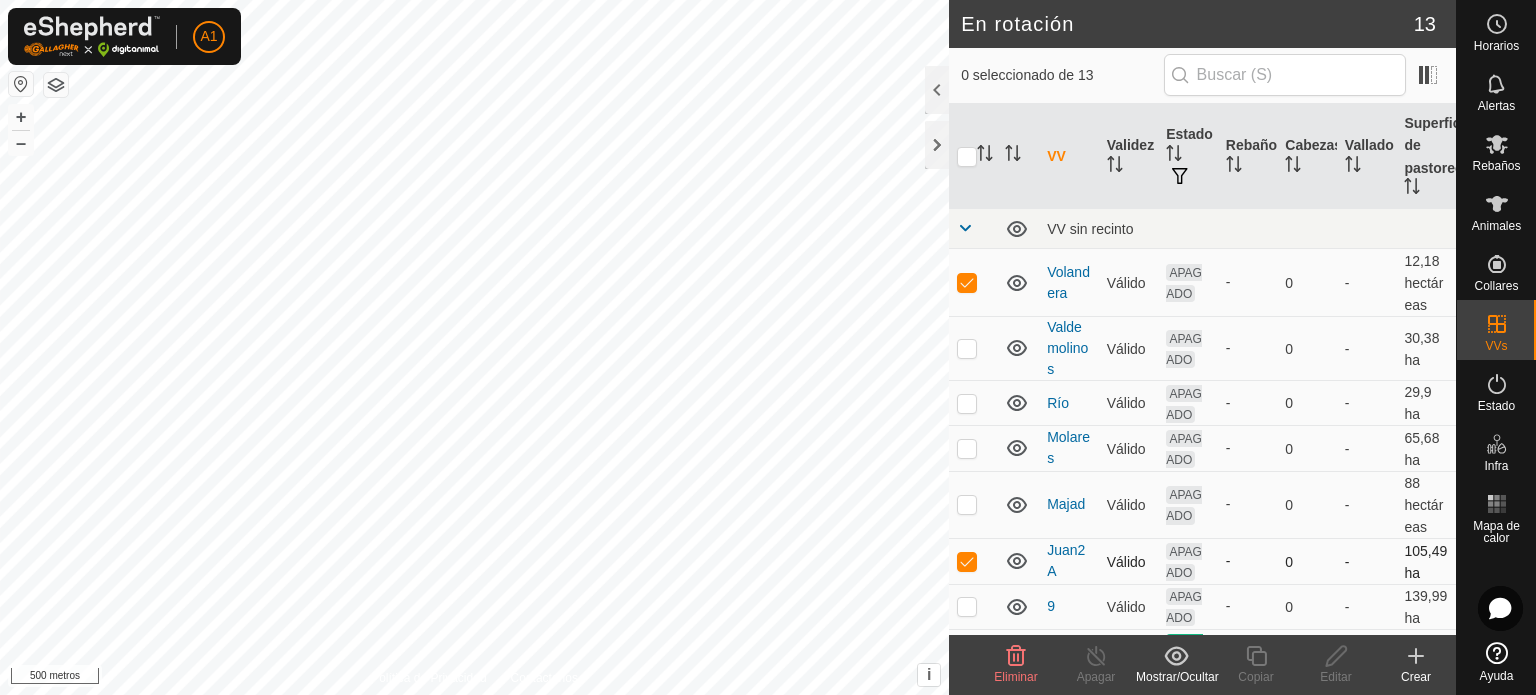 checkbox on "false" 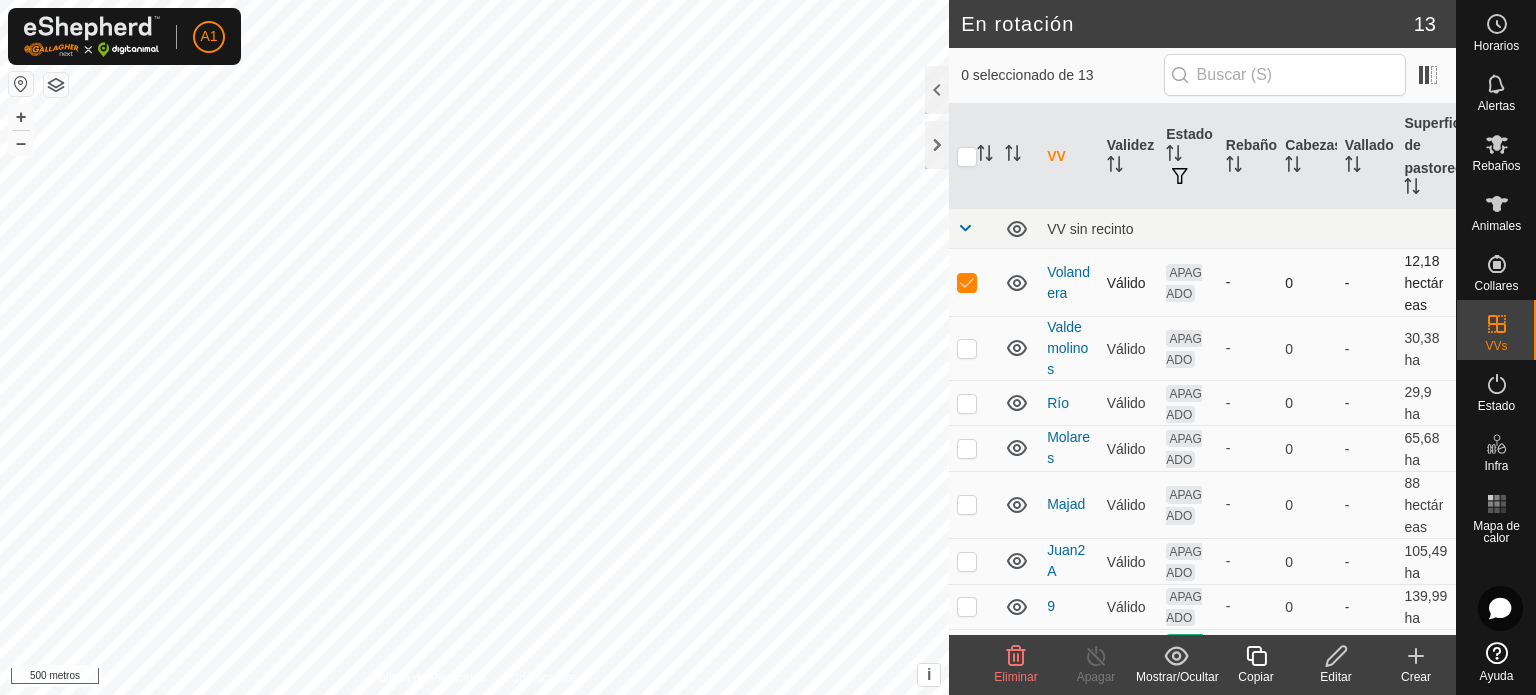 click at bounding box center [967, 282] 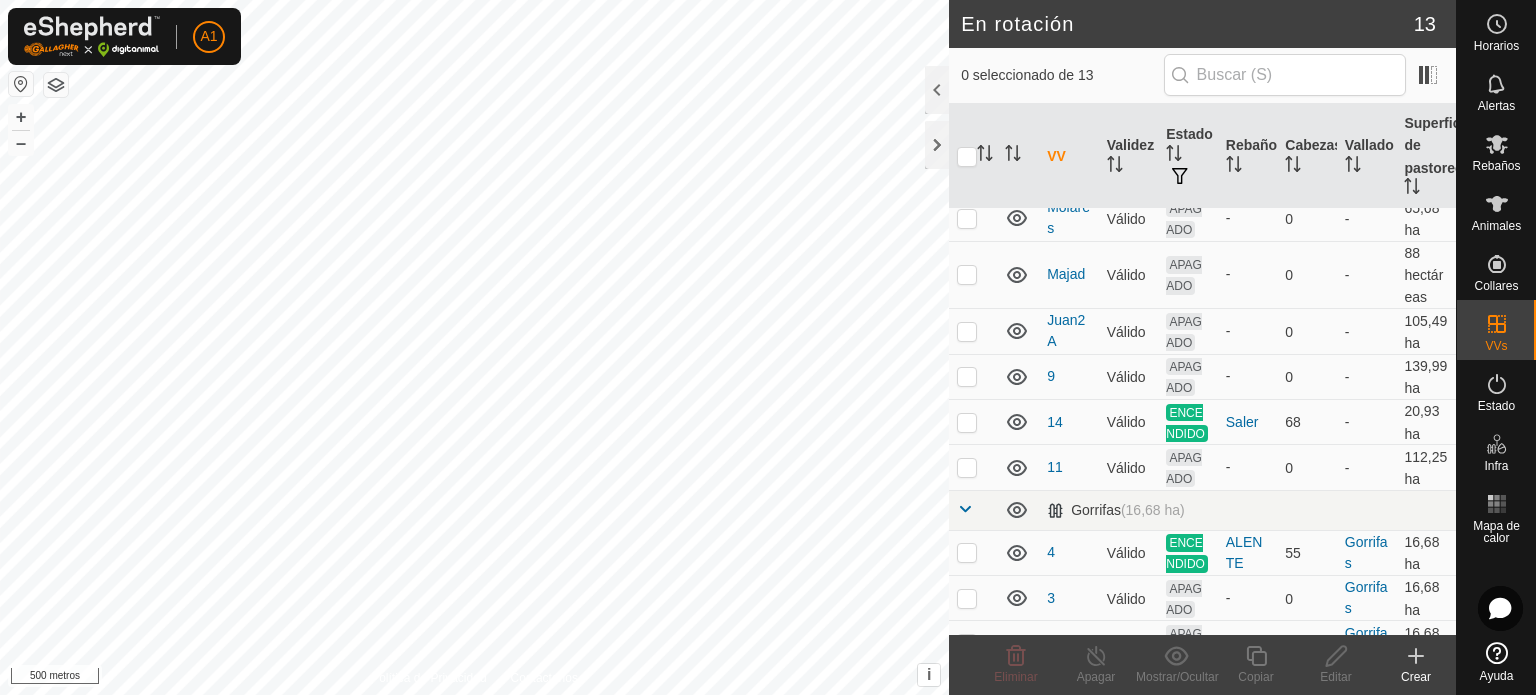 scroll, scrollTop: 246, scrollLeft: 0, axis: vertical 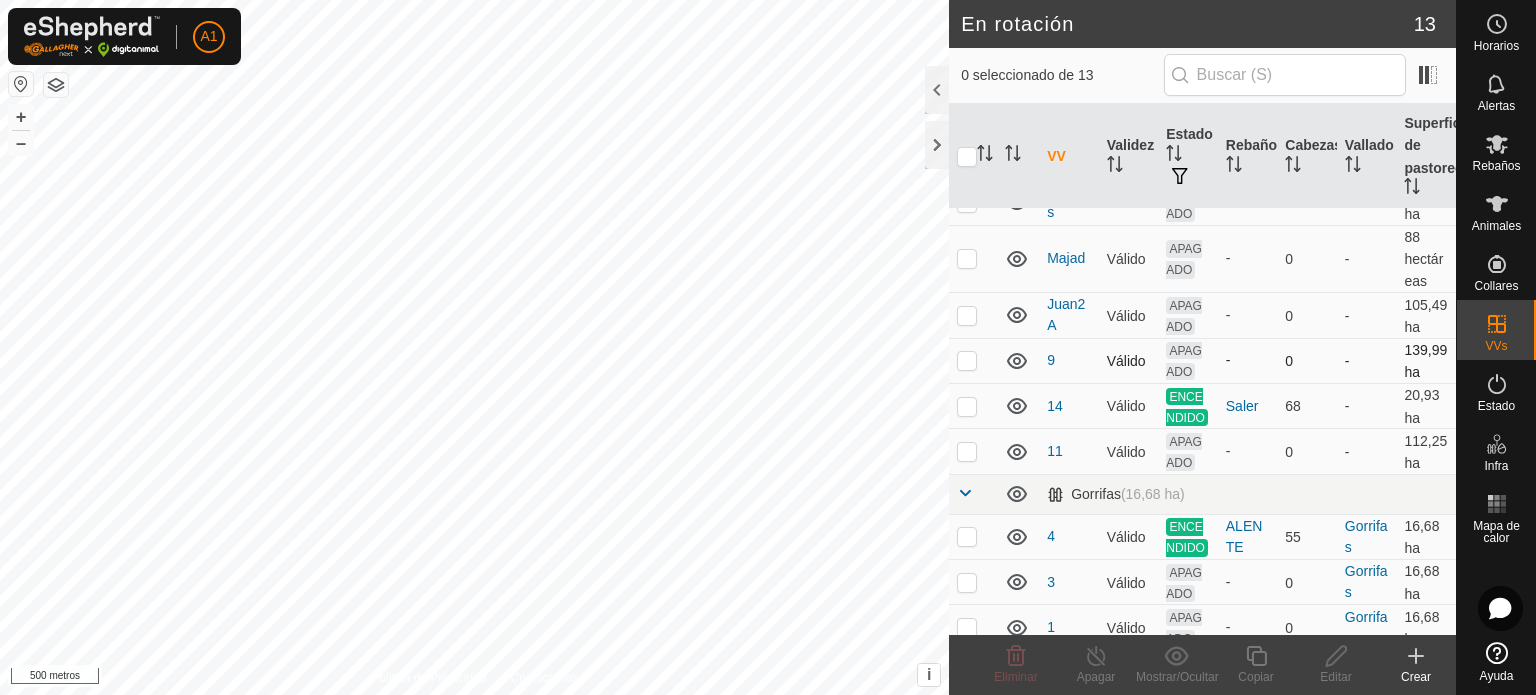 click at bounding box center (967, 360) 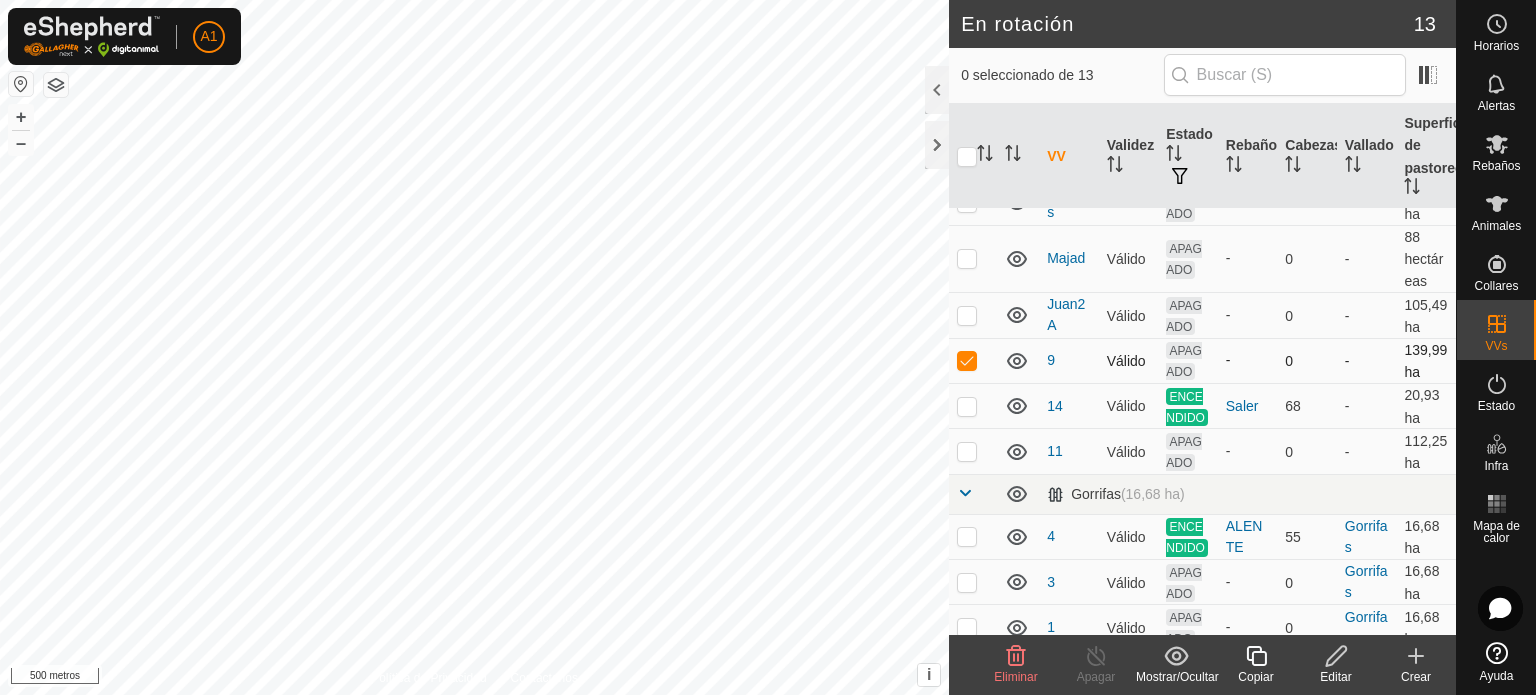 click at bounding box center (967, 360) 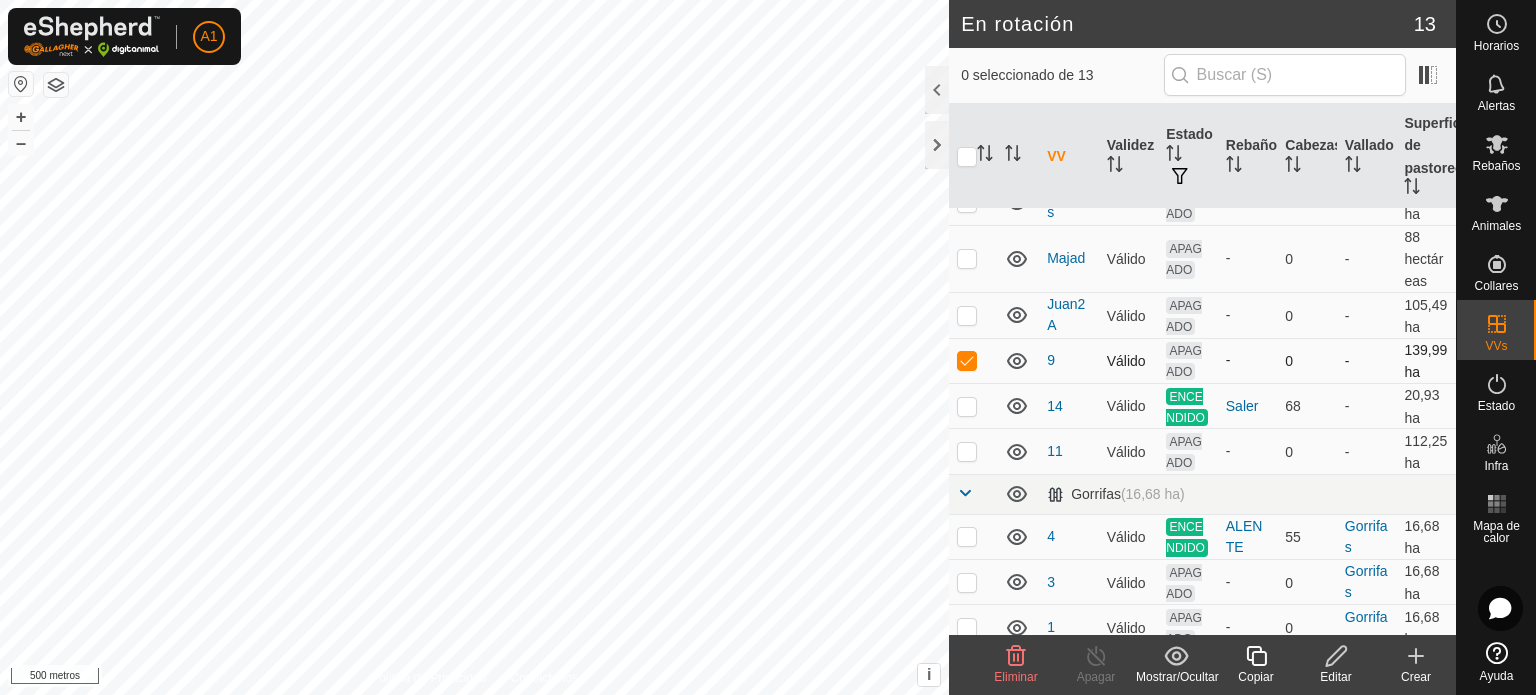 checkbox on "false" 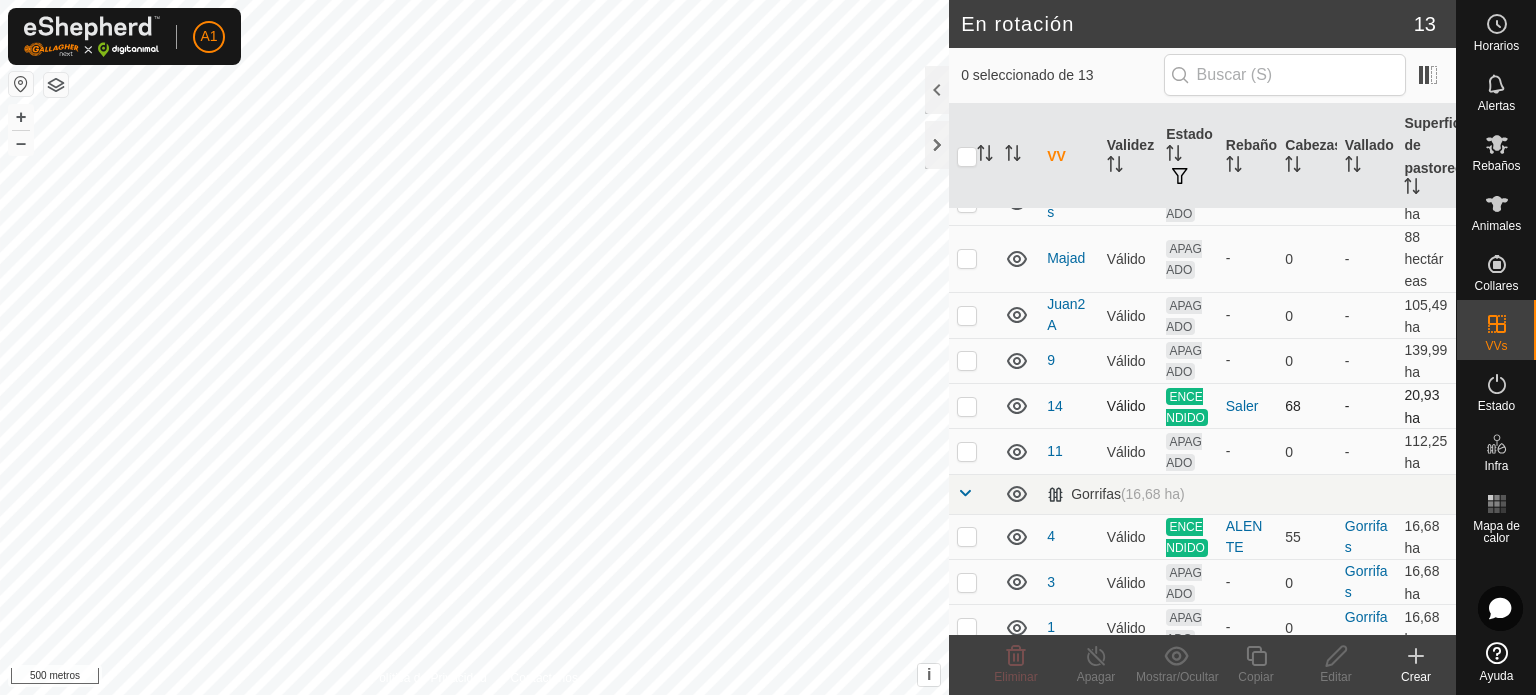 click at bounding box center (967, 406) 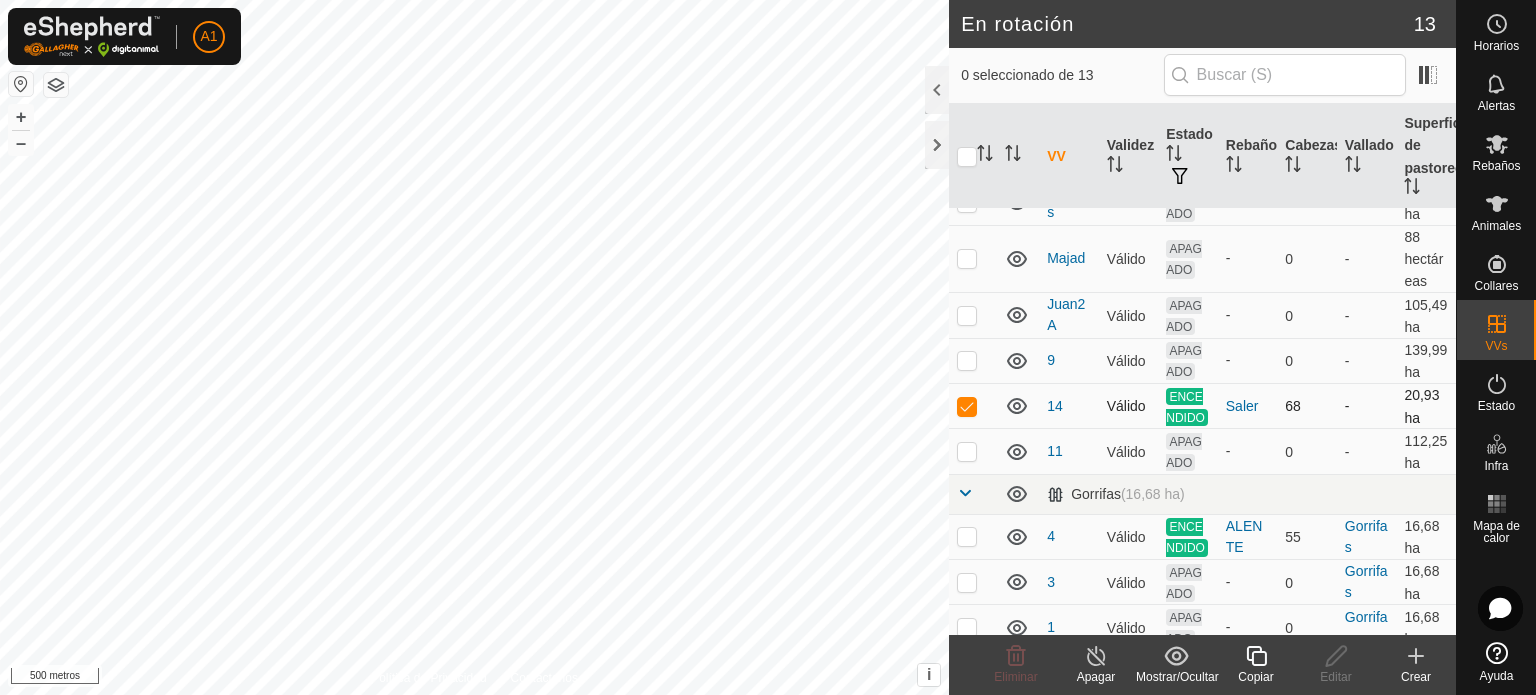 click at bounding box center (973, 405) 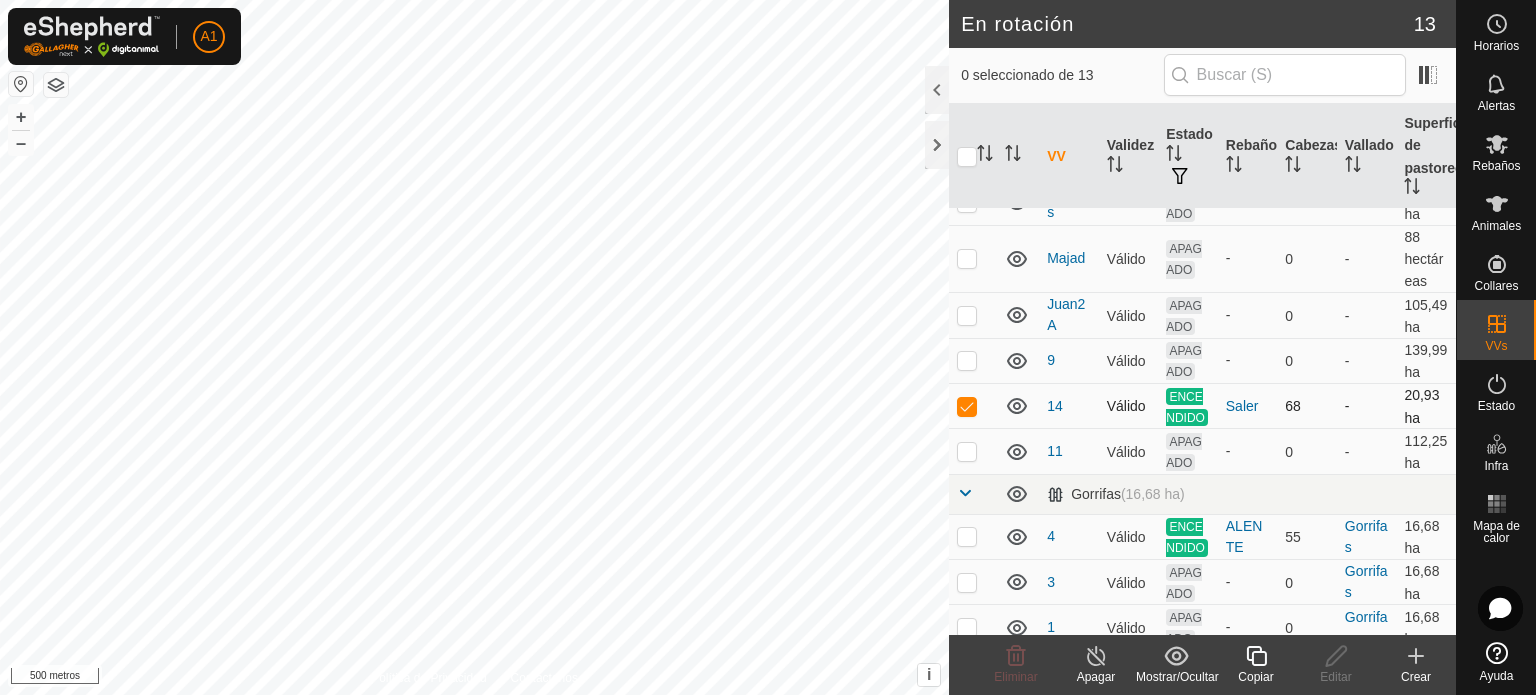 checkbox on "false" 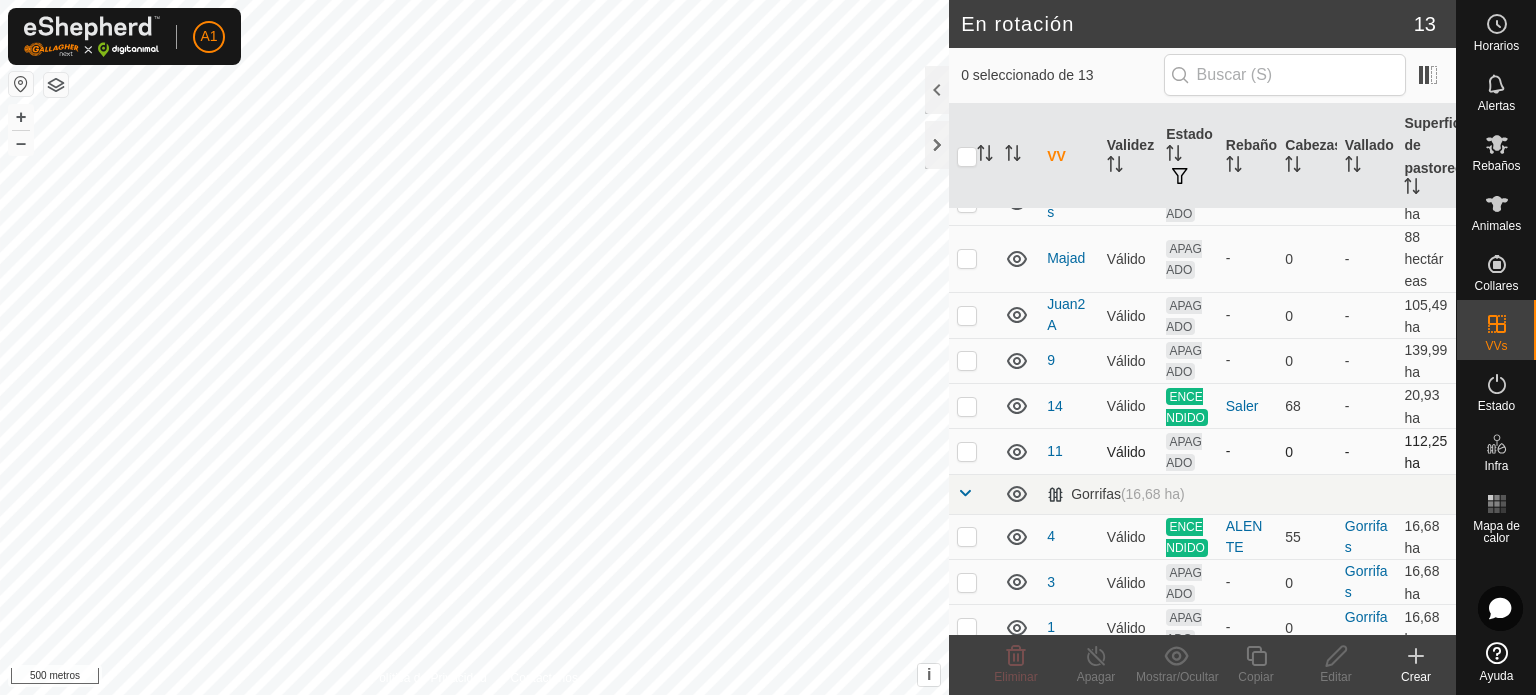click at bounding box center (967, 451) 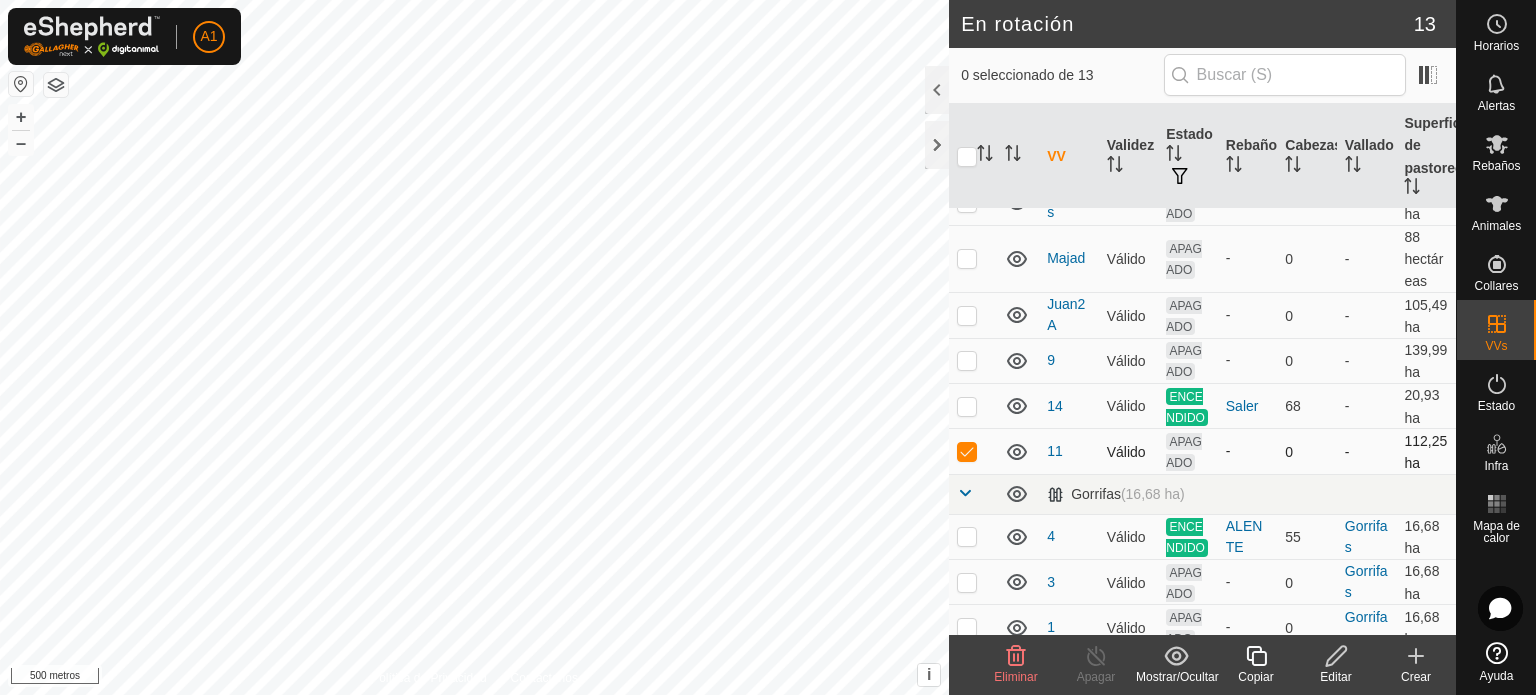 click at bounding box center [967, 451] 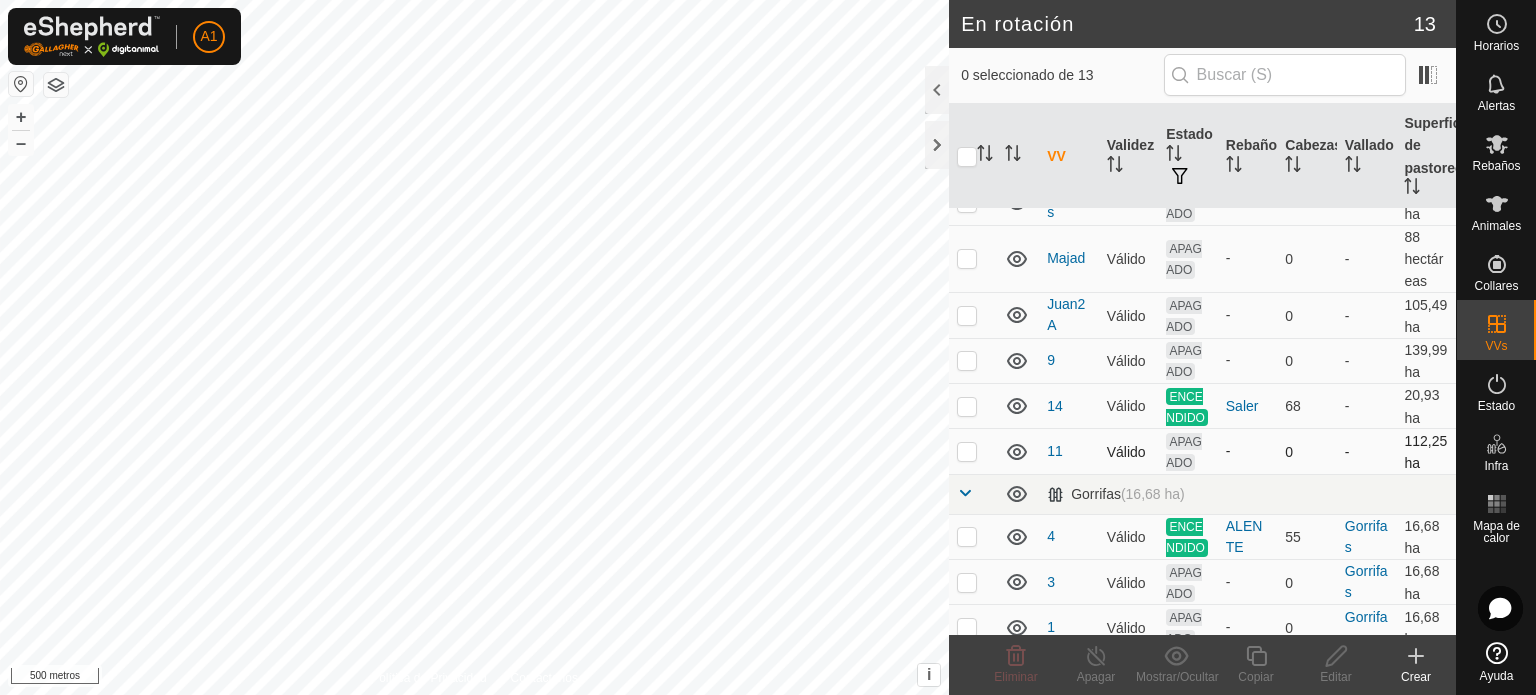 checkbox on "false" 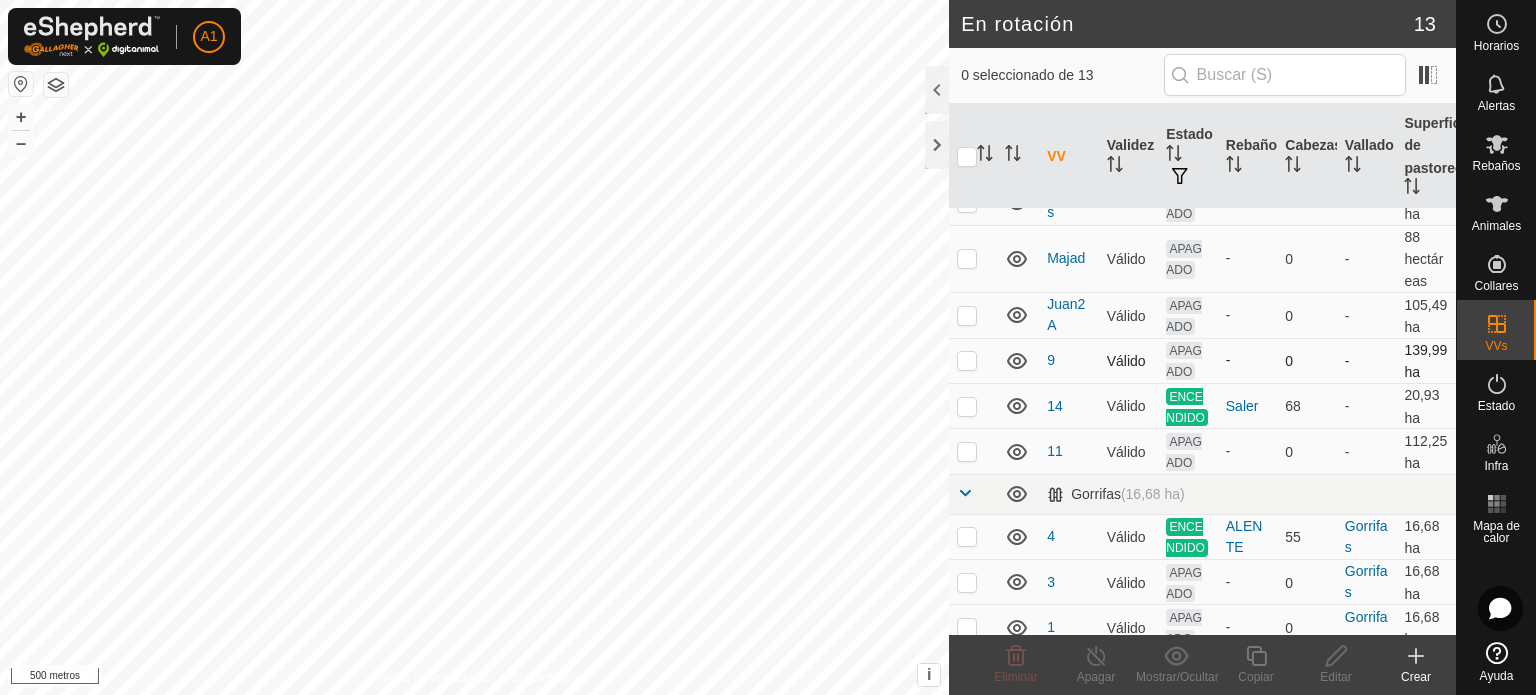 click at bounding box center (967, 360) 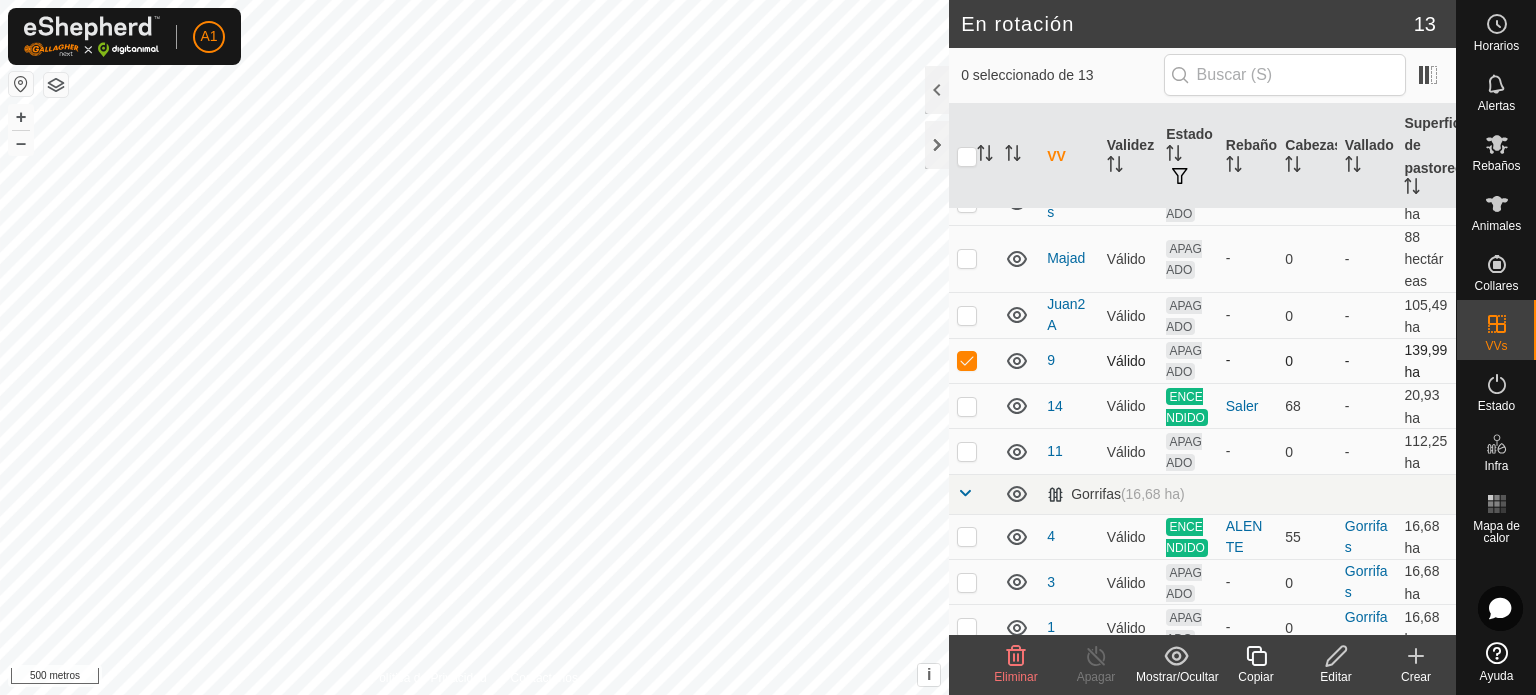 click at bounding box center (967, 360) 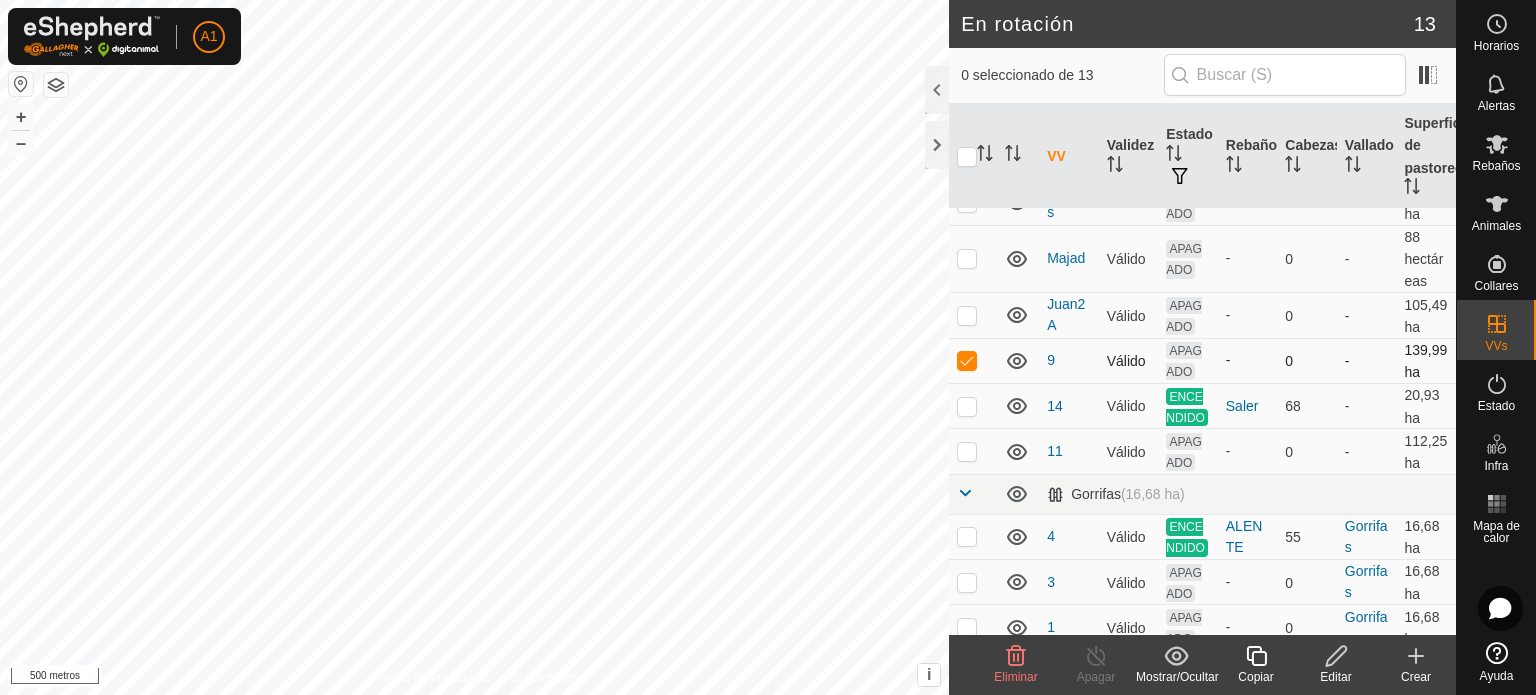 checkbox on "false" 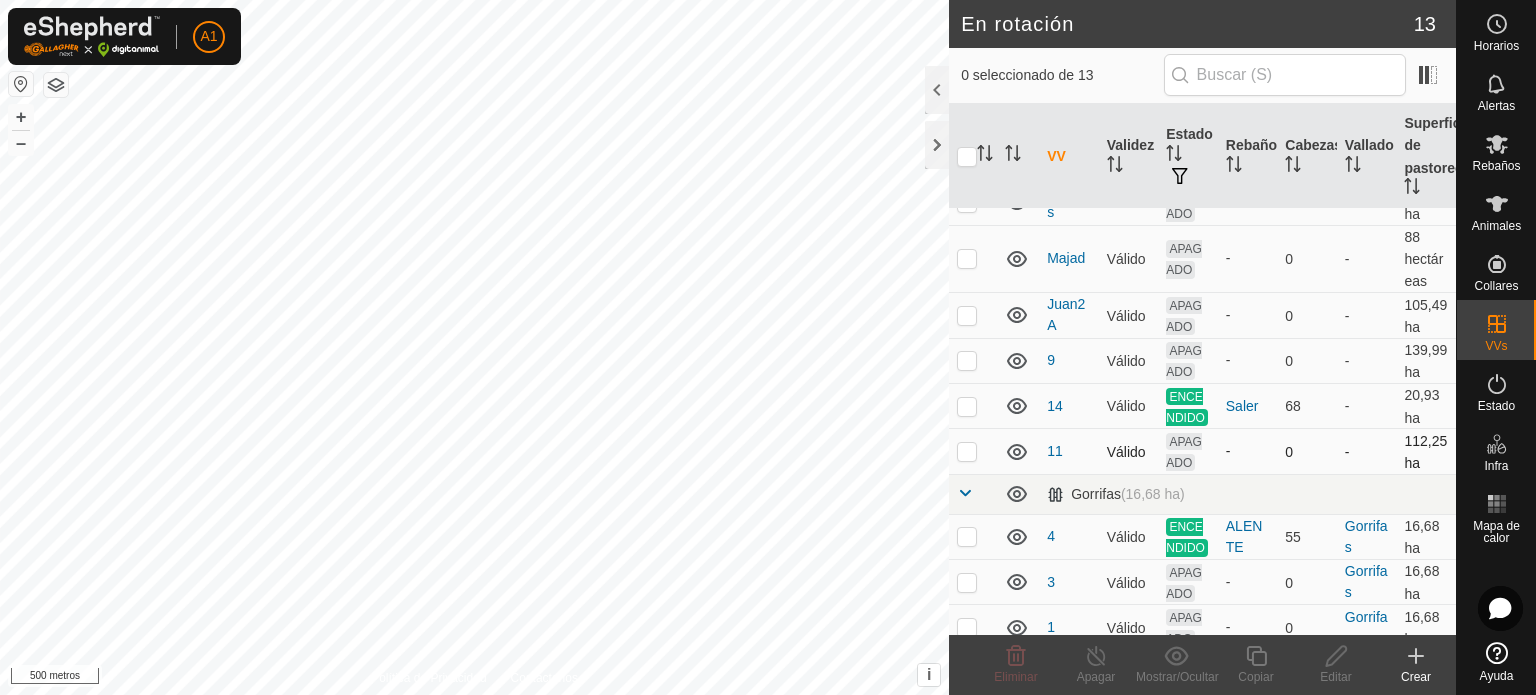 click at bounding box center [967, 451] 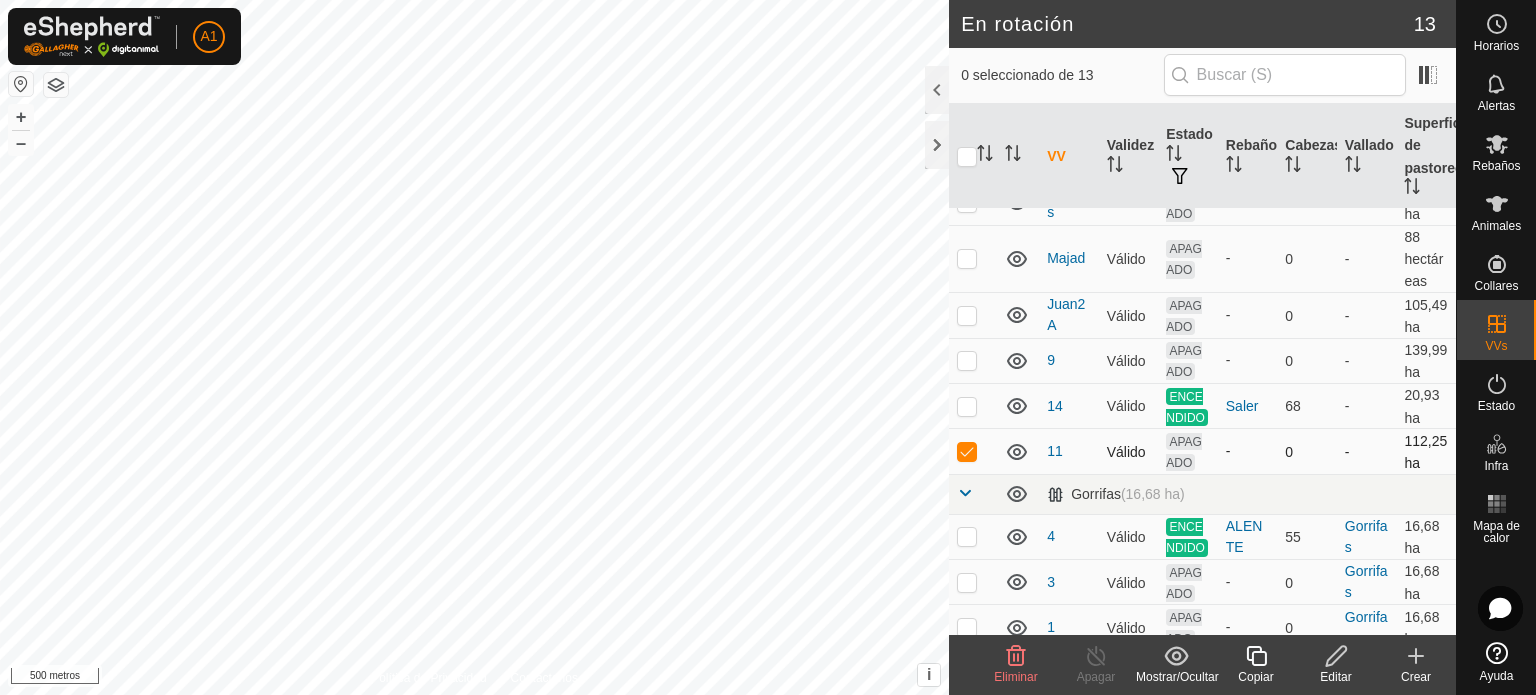 click at bounding box center [967, 451] 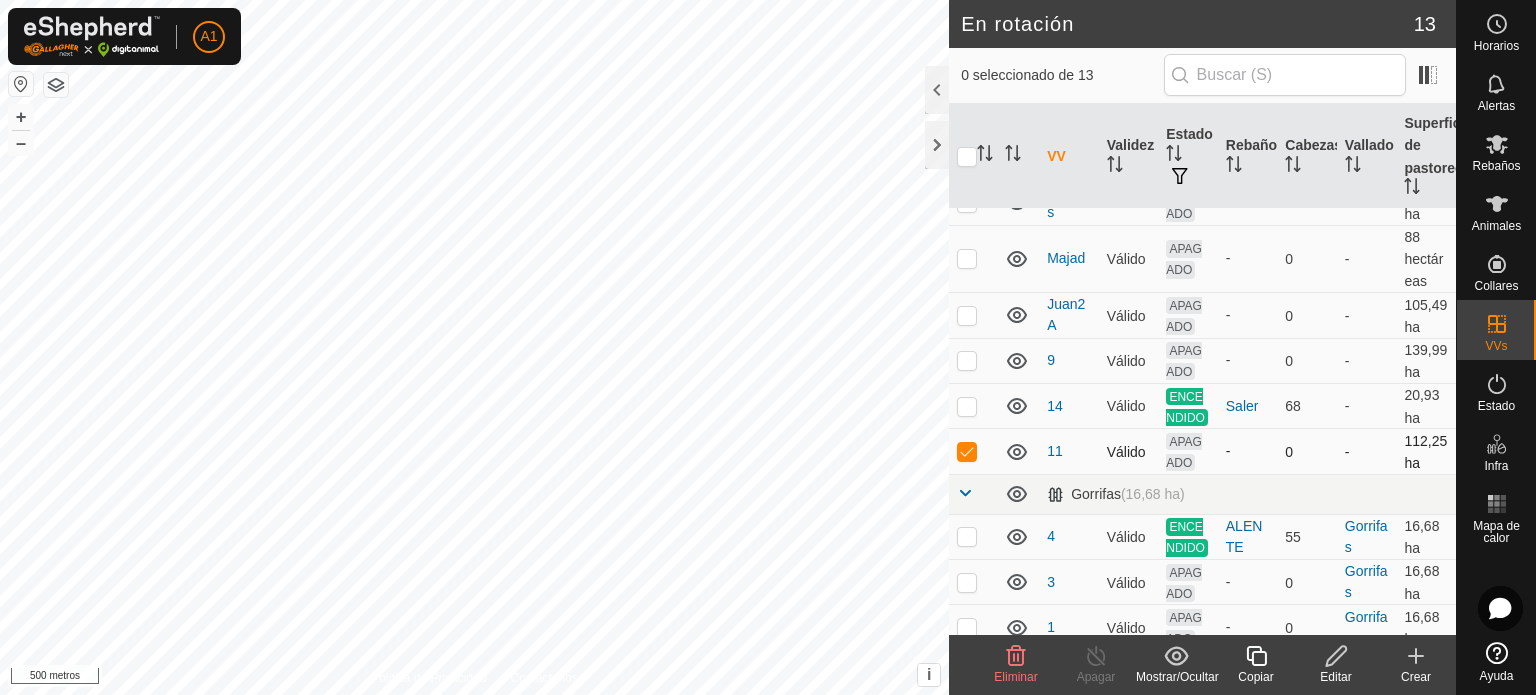 checkbox on "false" 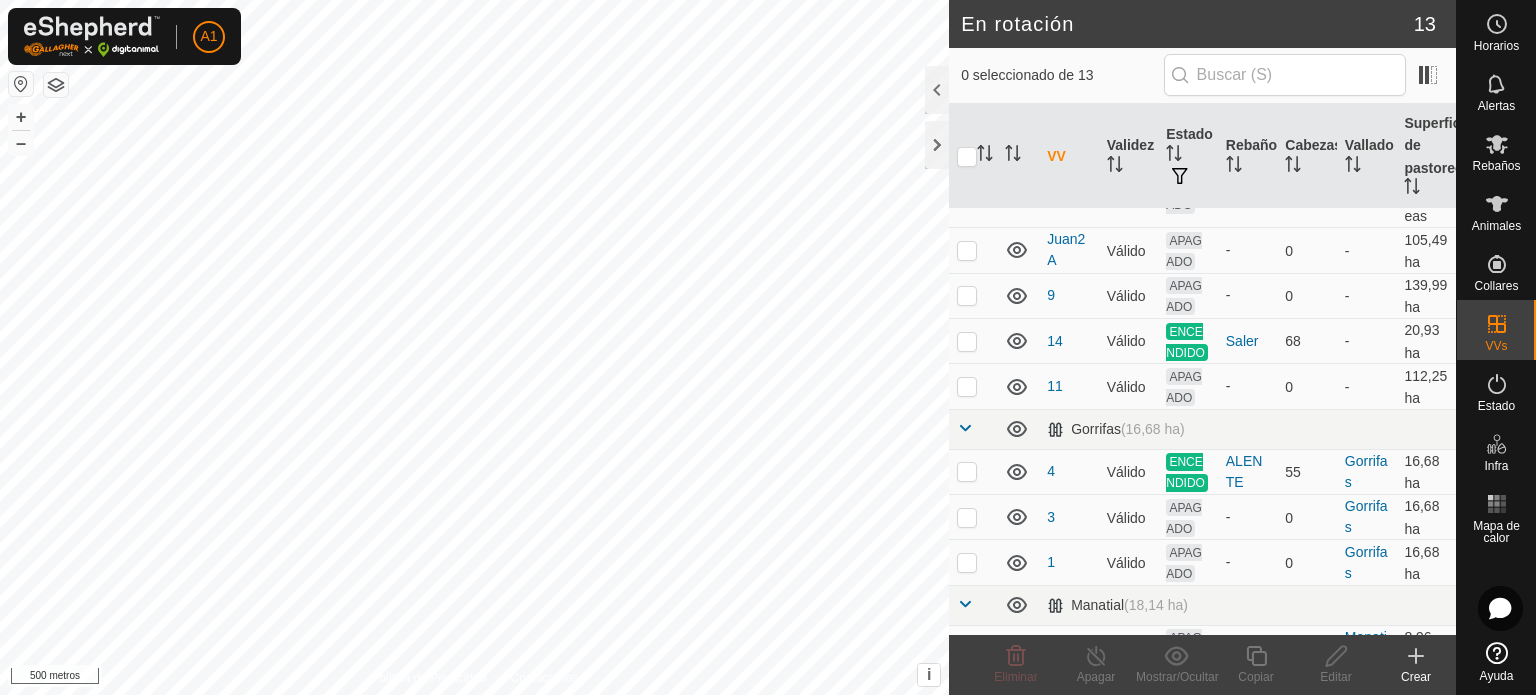 scroll, scrollTop: 391, scrollLeft: 0, axis: vertical 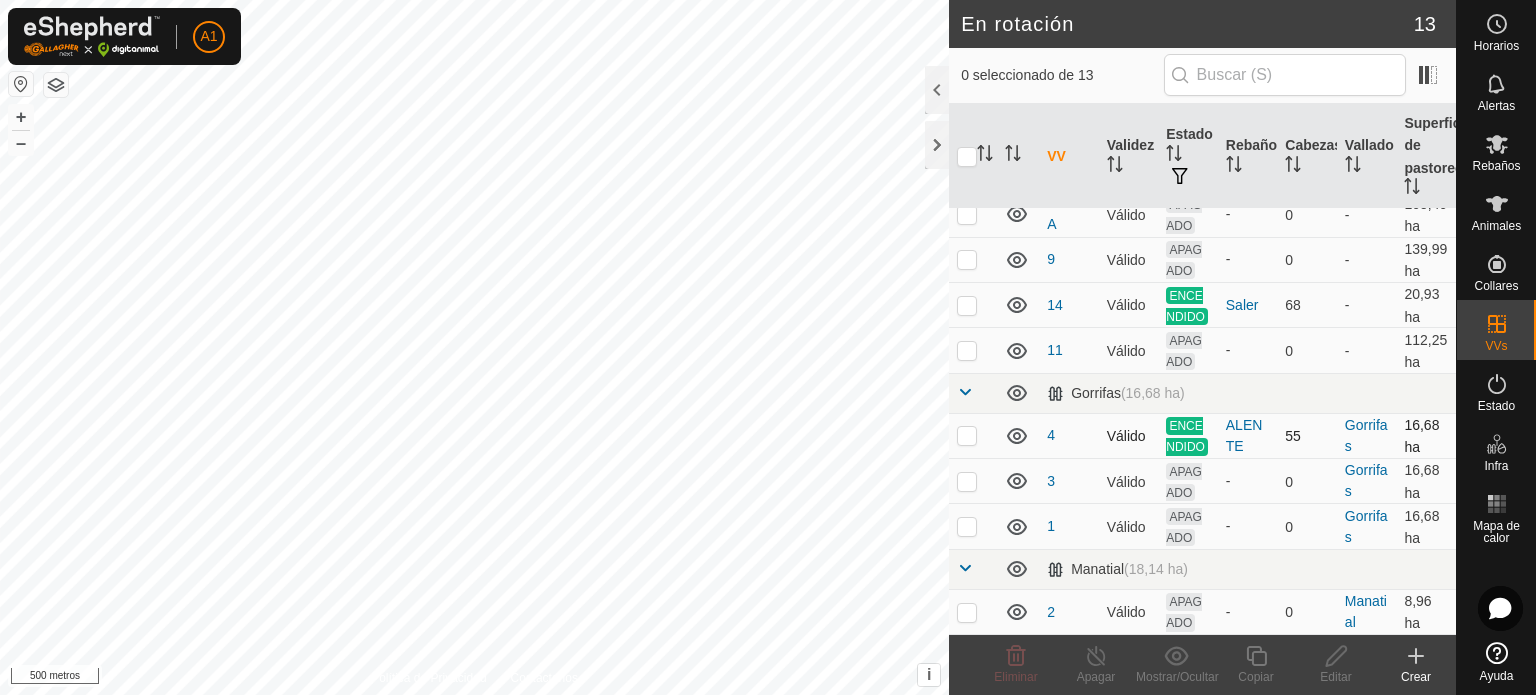 click at bounding box center [967, 435] 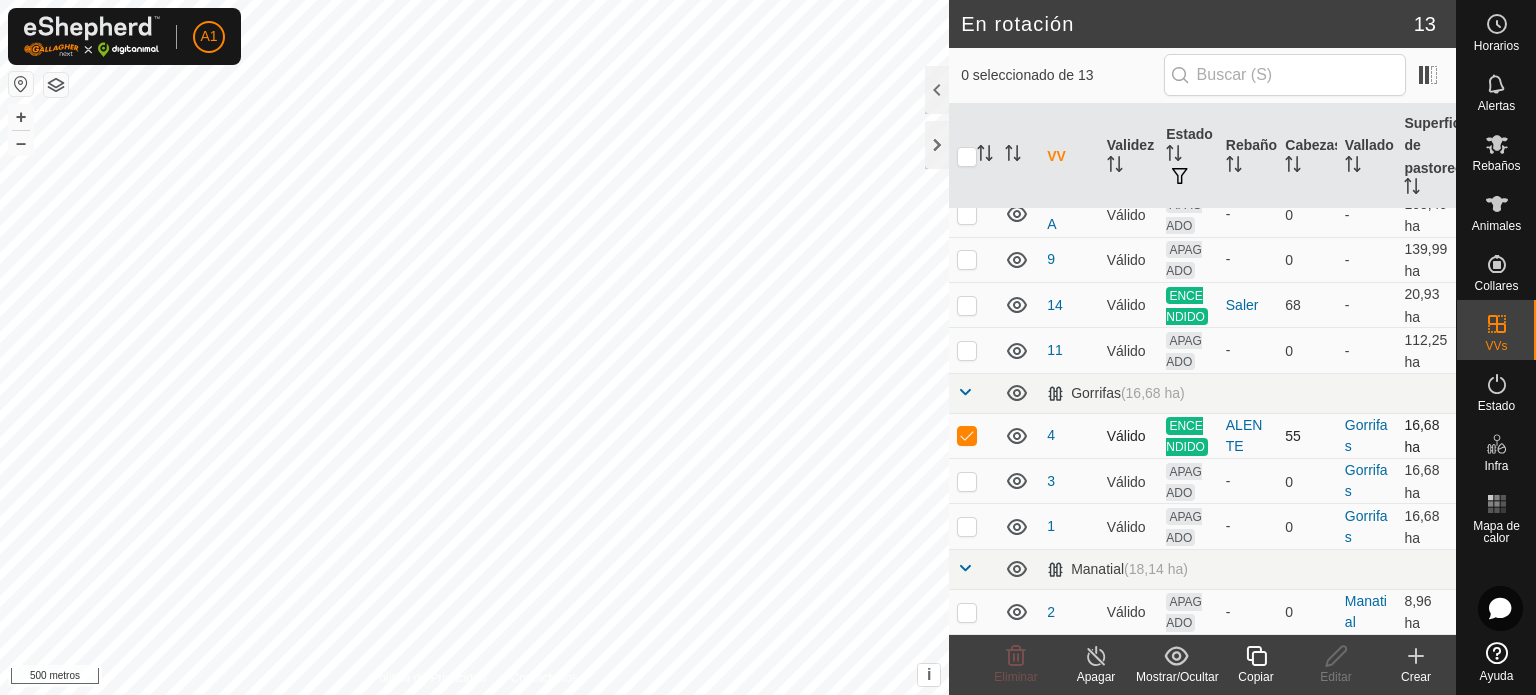 click at bounding box center [967, 435] 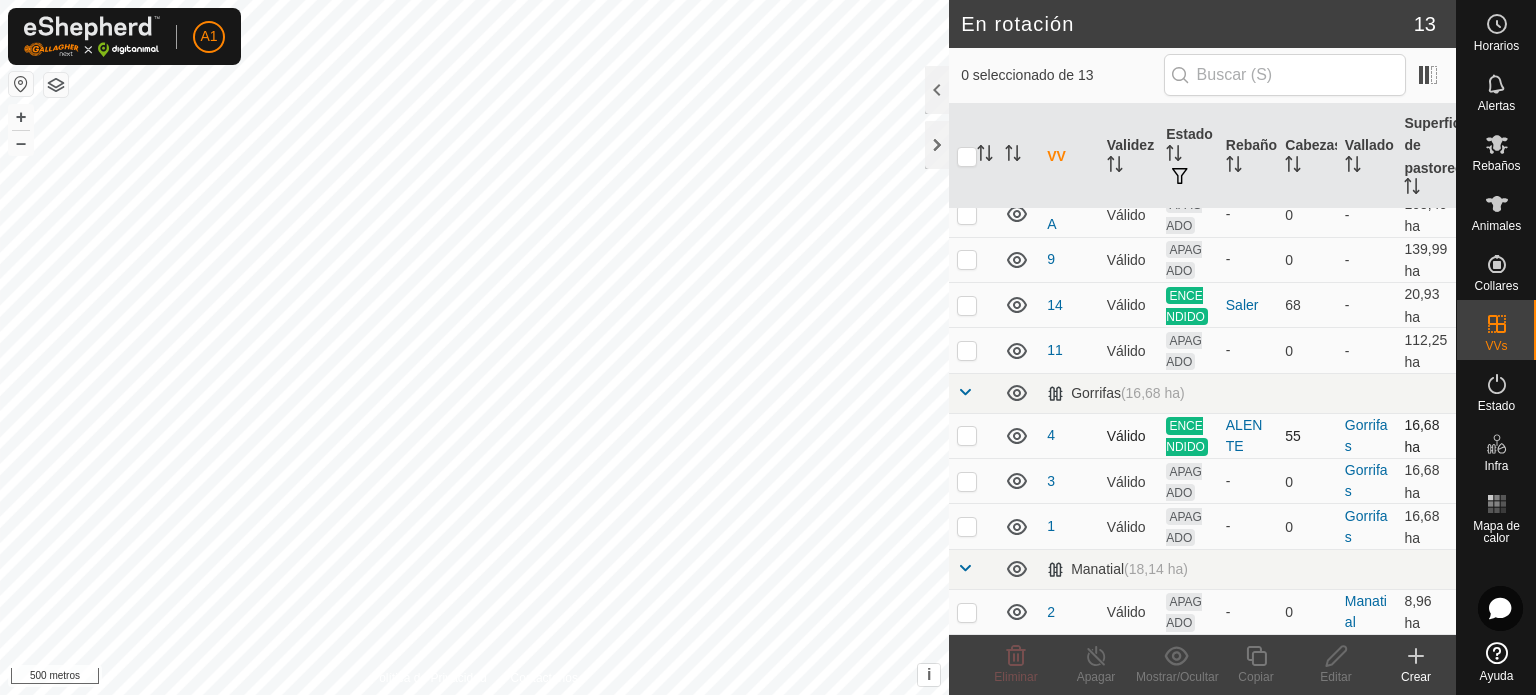 click at bounding box center [967, 435] 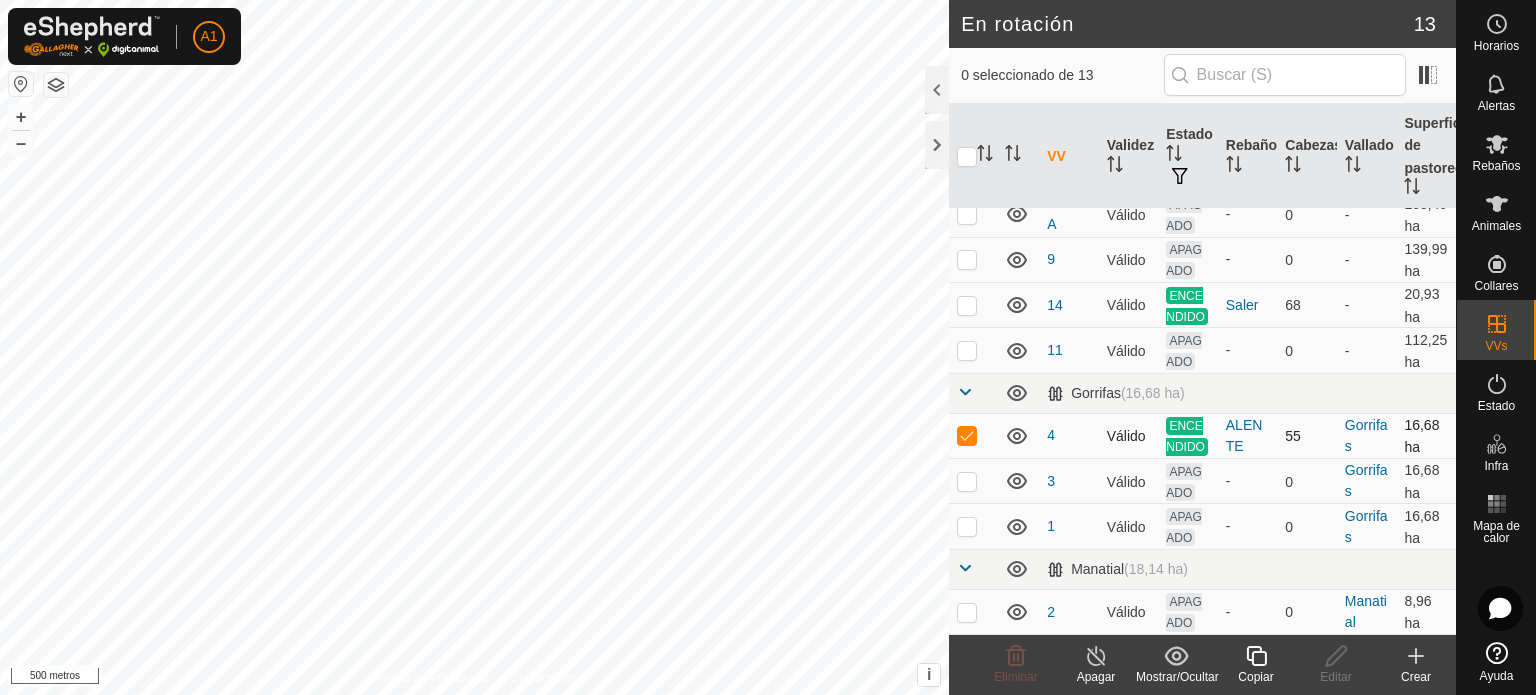 click at bounding box center [967, 435] 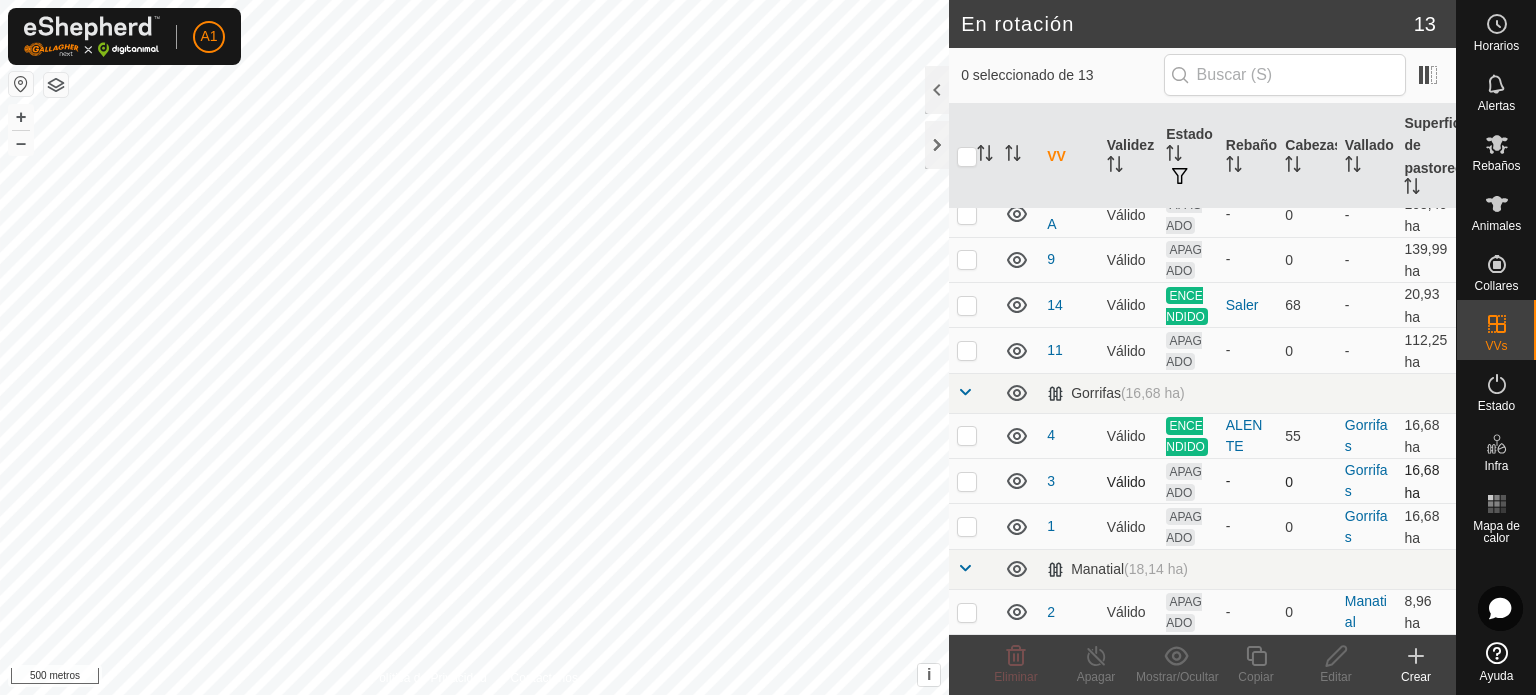 click at bounding box center (967, 481) 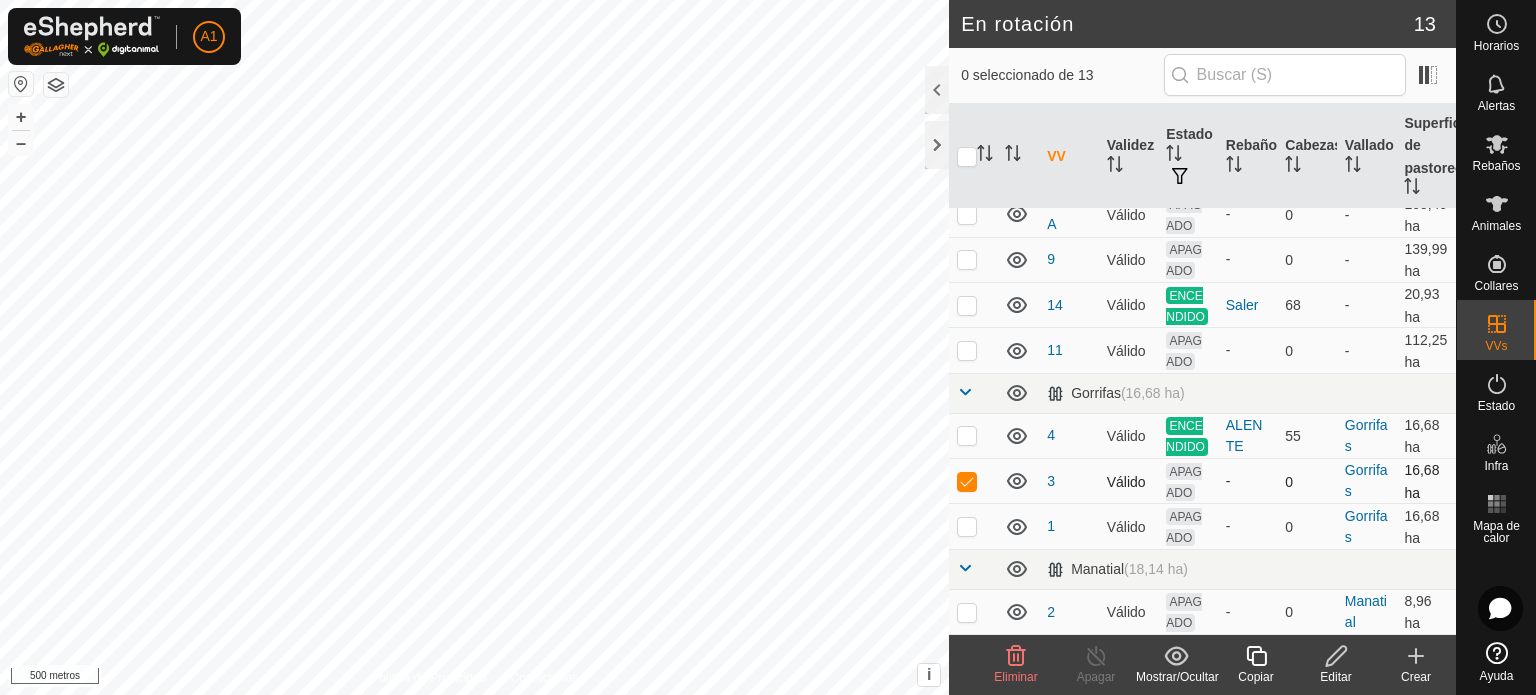 click at bounding box center [967, 481] 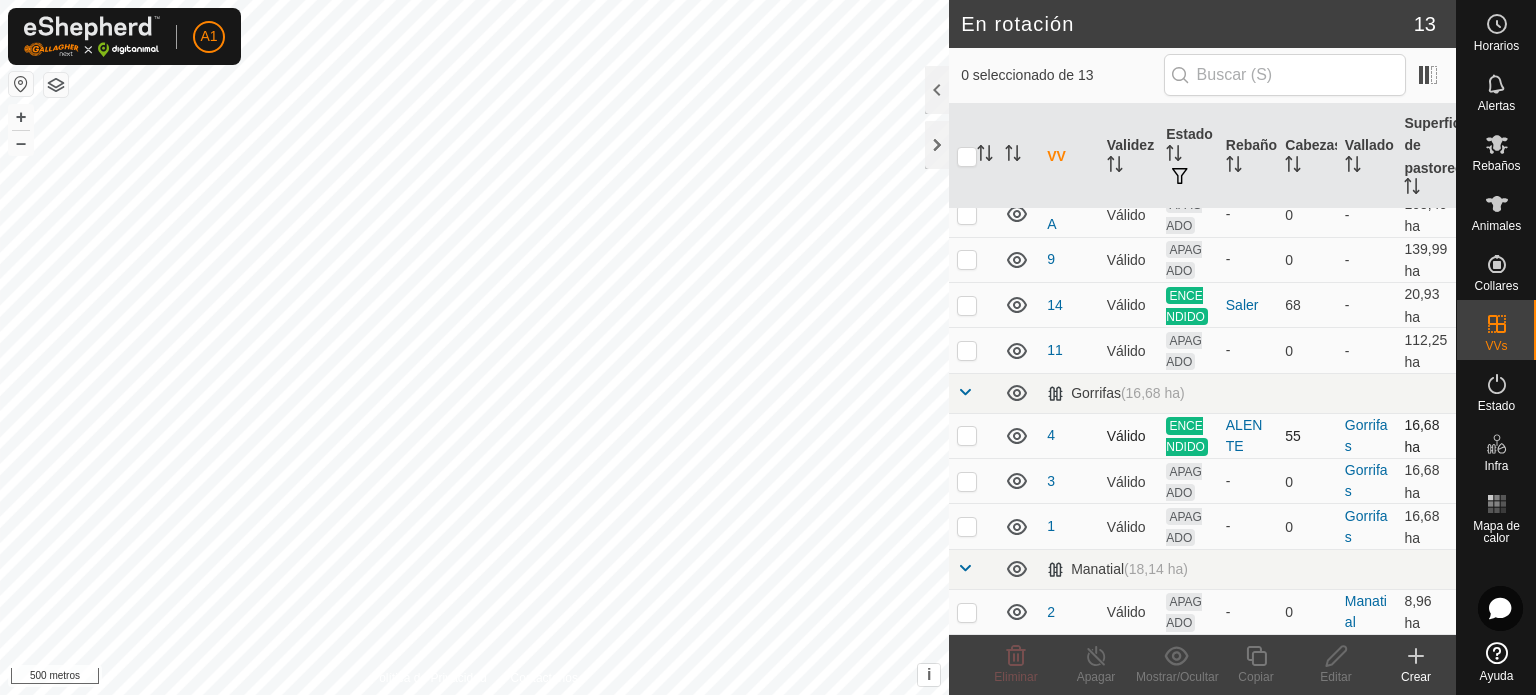 click at bounding box center (967, 435) 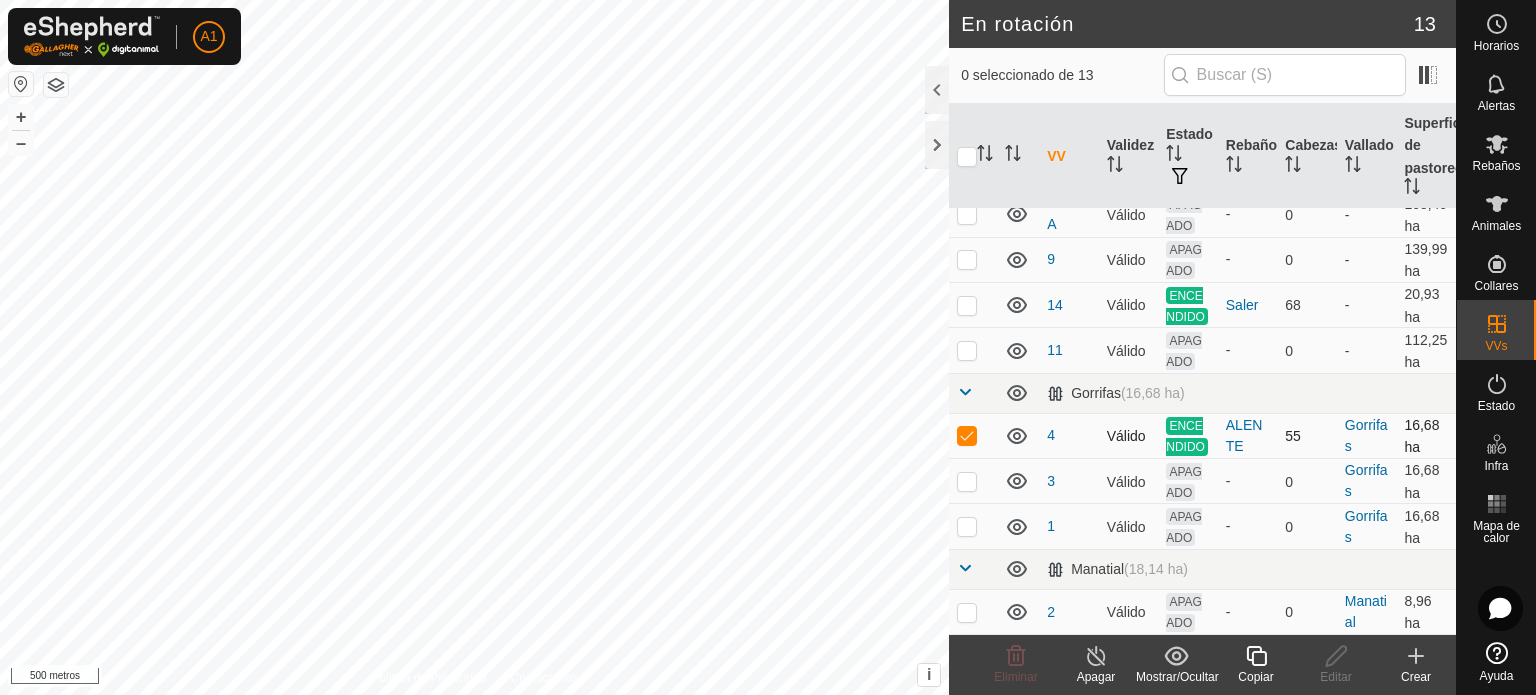 click at bounding box center [967, 435] 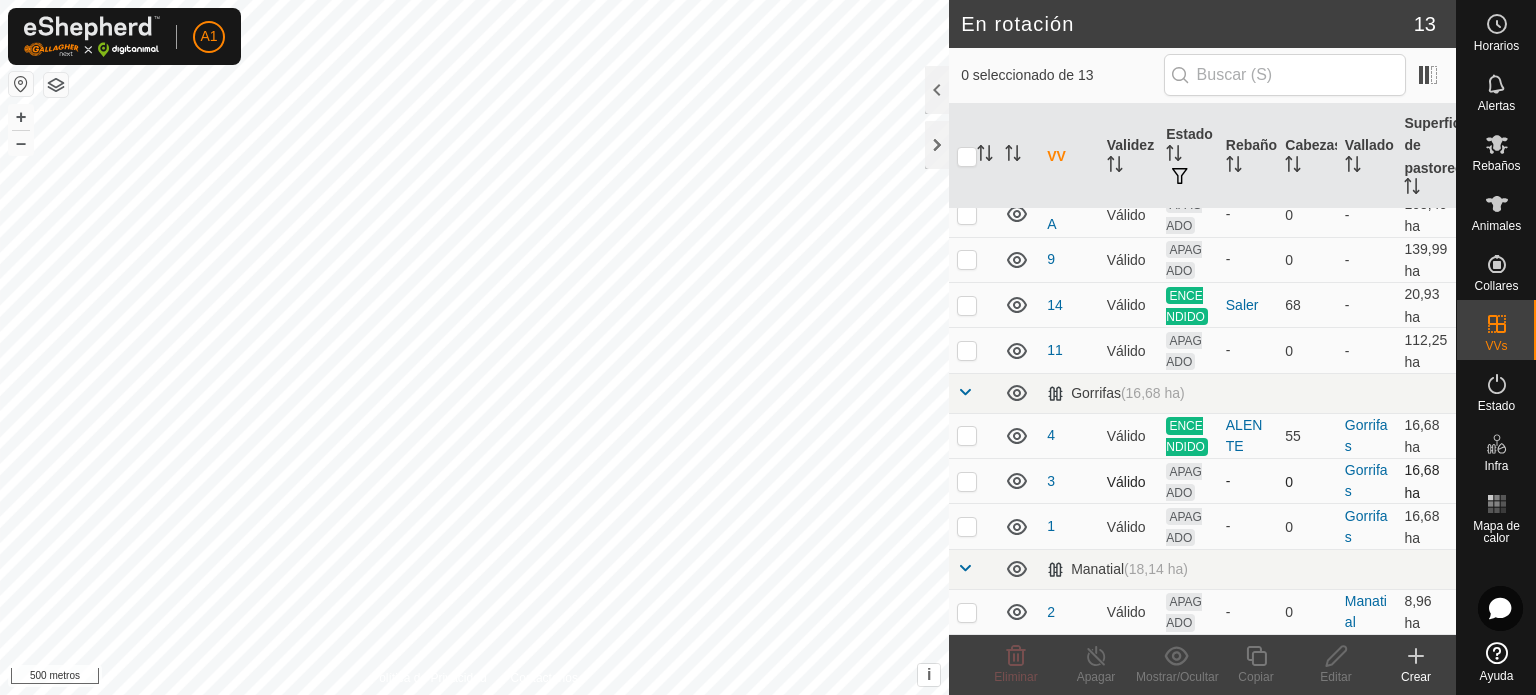 click at bounding box center [967, 481] 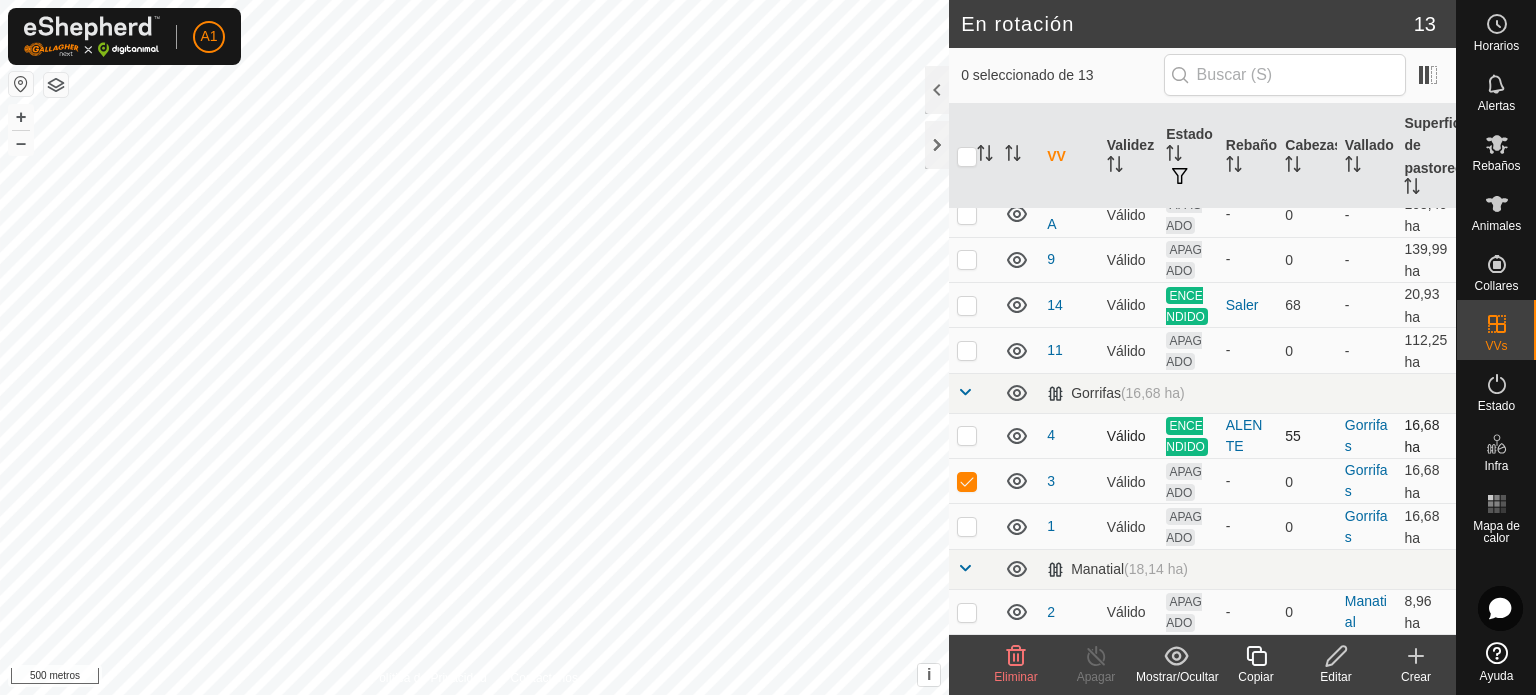 click at bounding box center (967, 435) 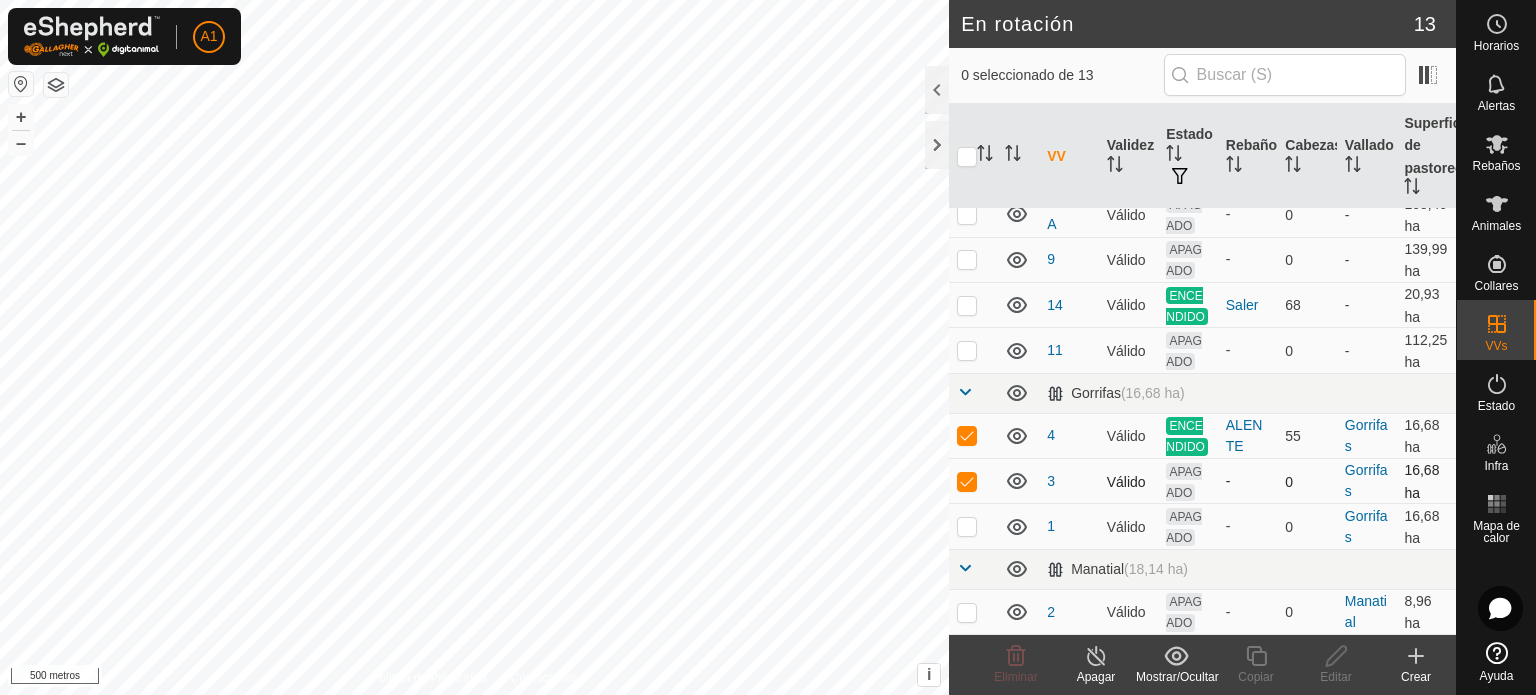 click at bounding box center (967, 481) 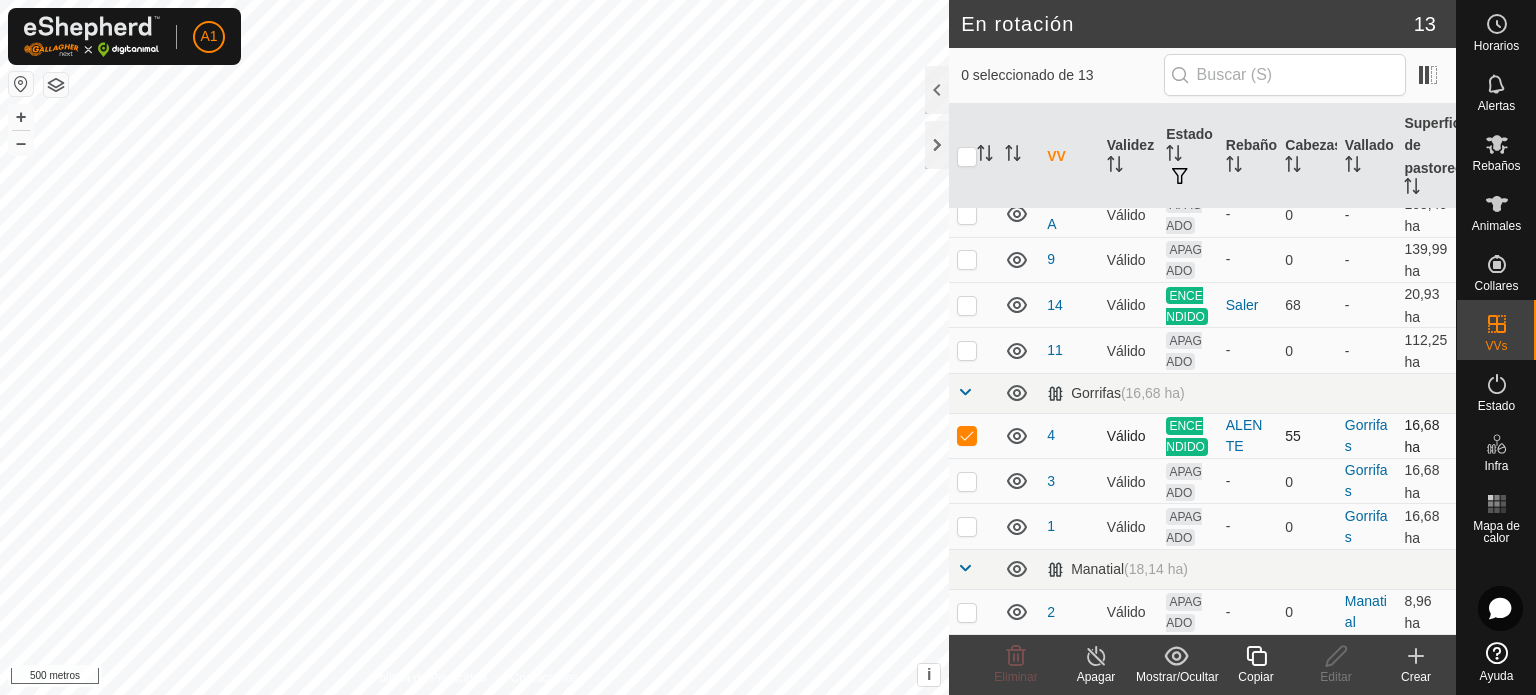 click at bounding box center (967, 435) 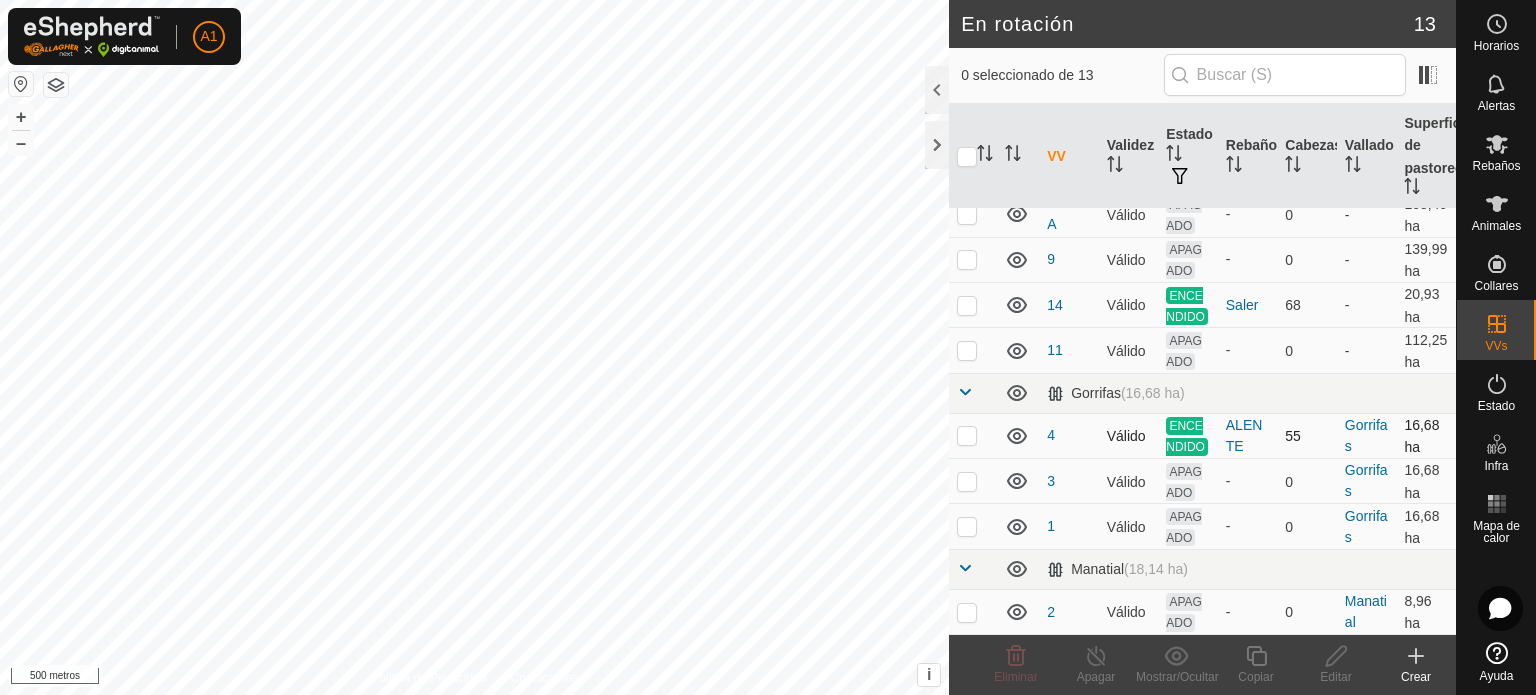click at bounding box center [967, 435] 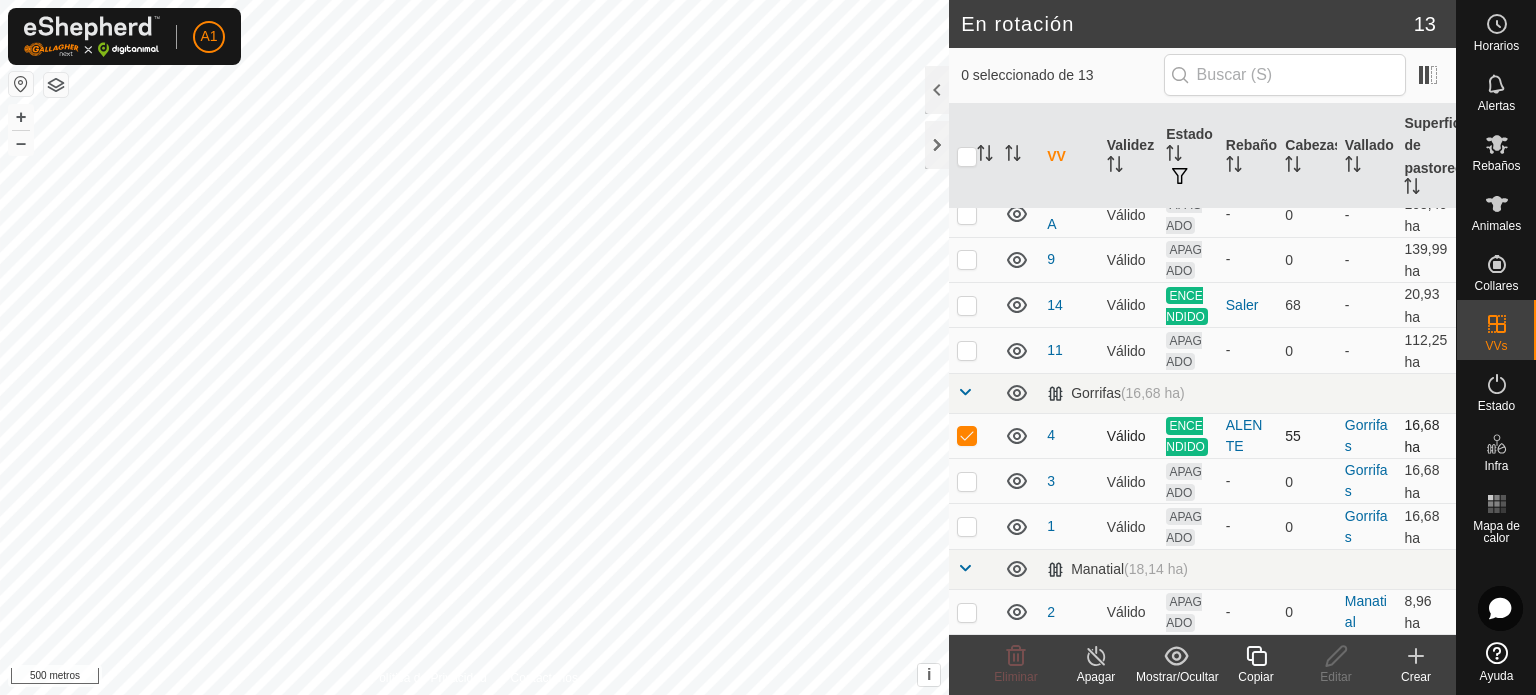click at bounding box center (967, 435) 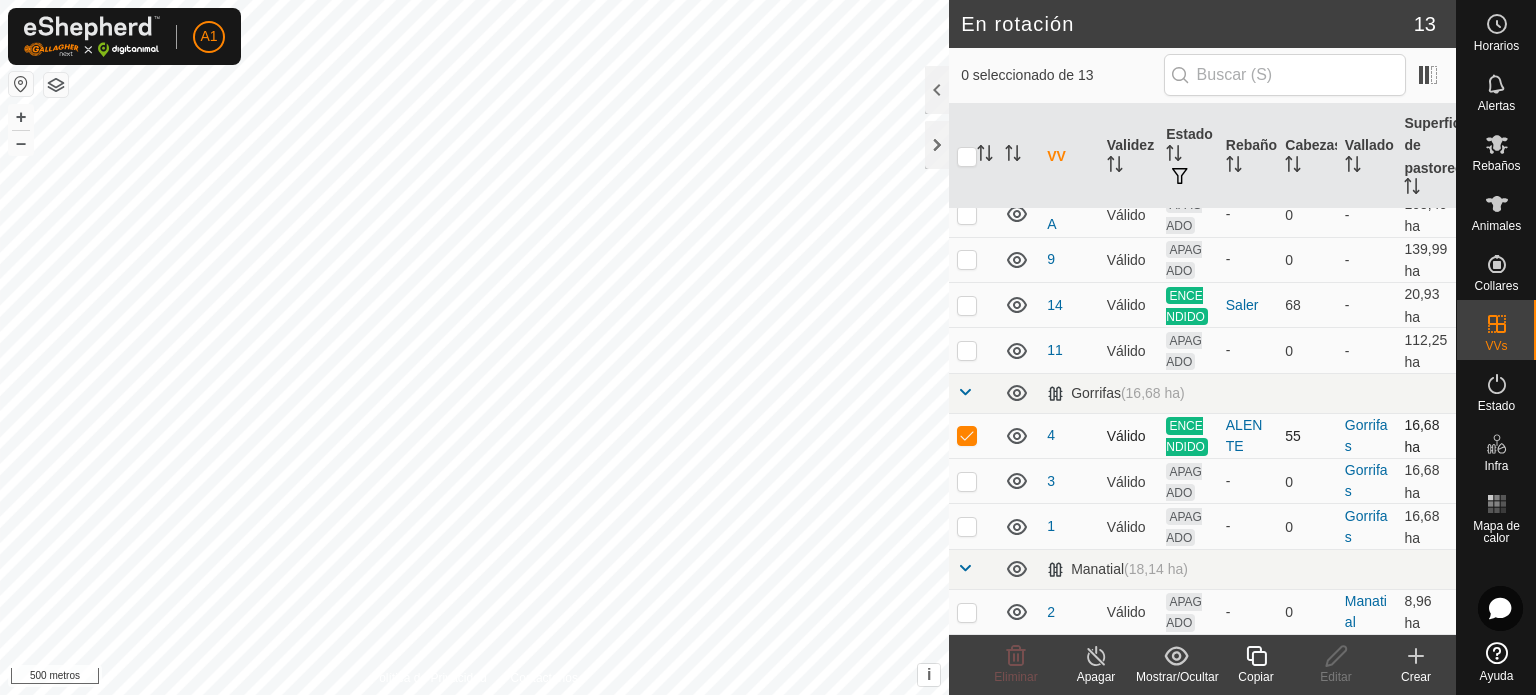 checkbox on "false" 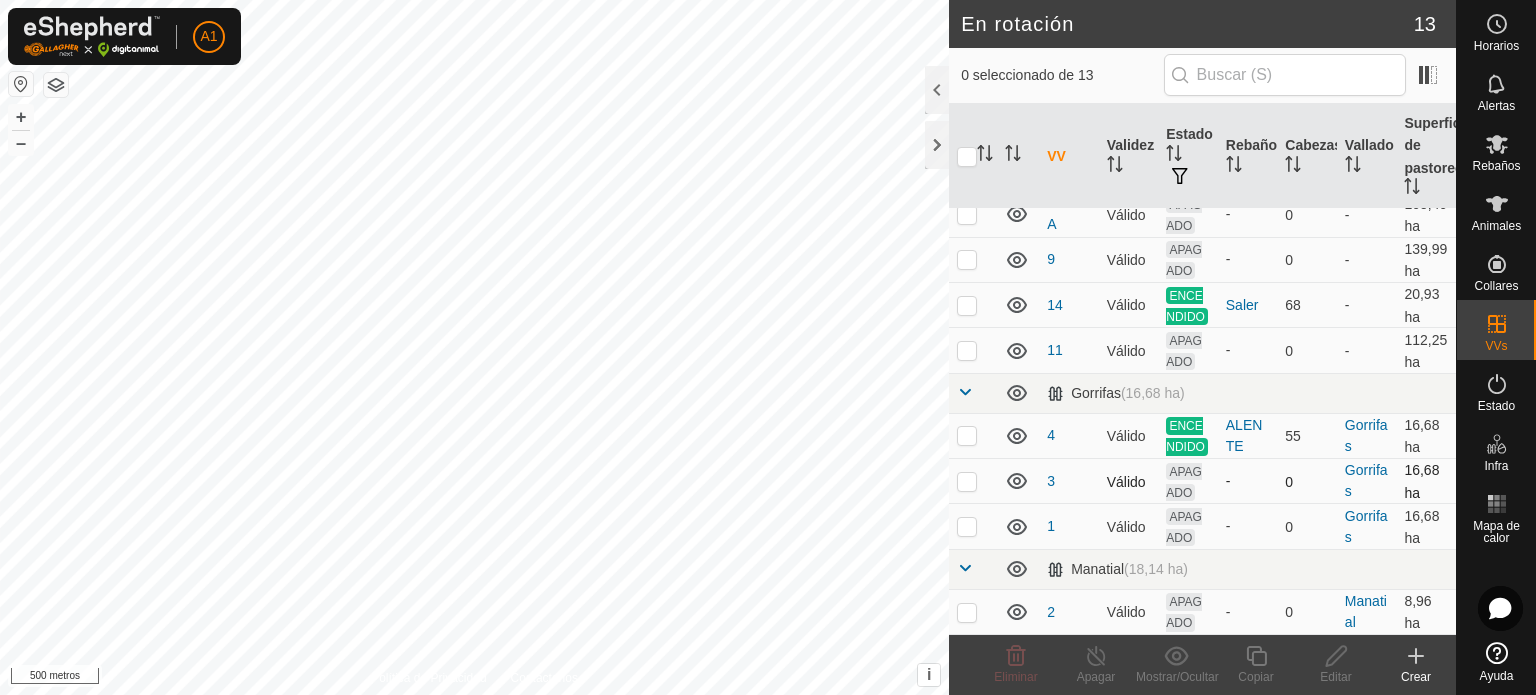 click at bounding box center [967, 481] 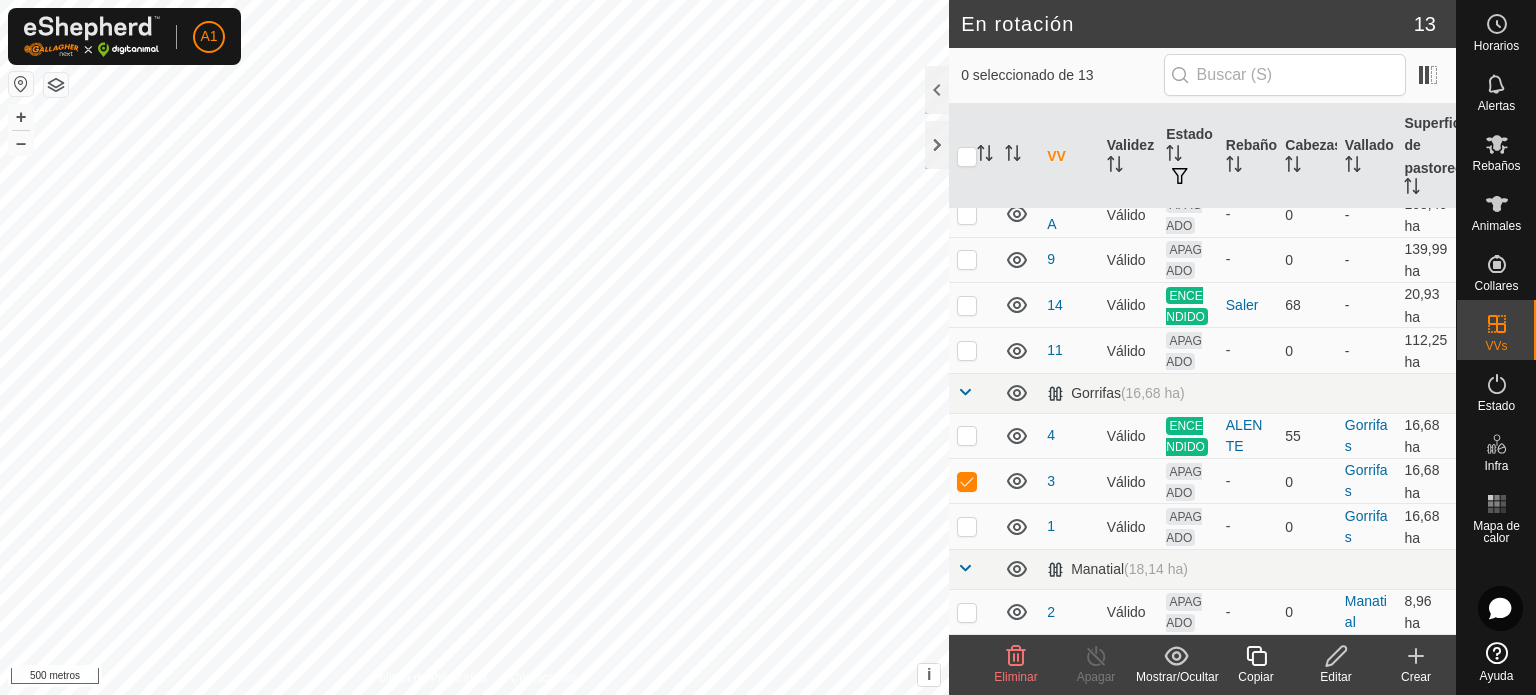 click 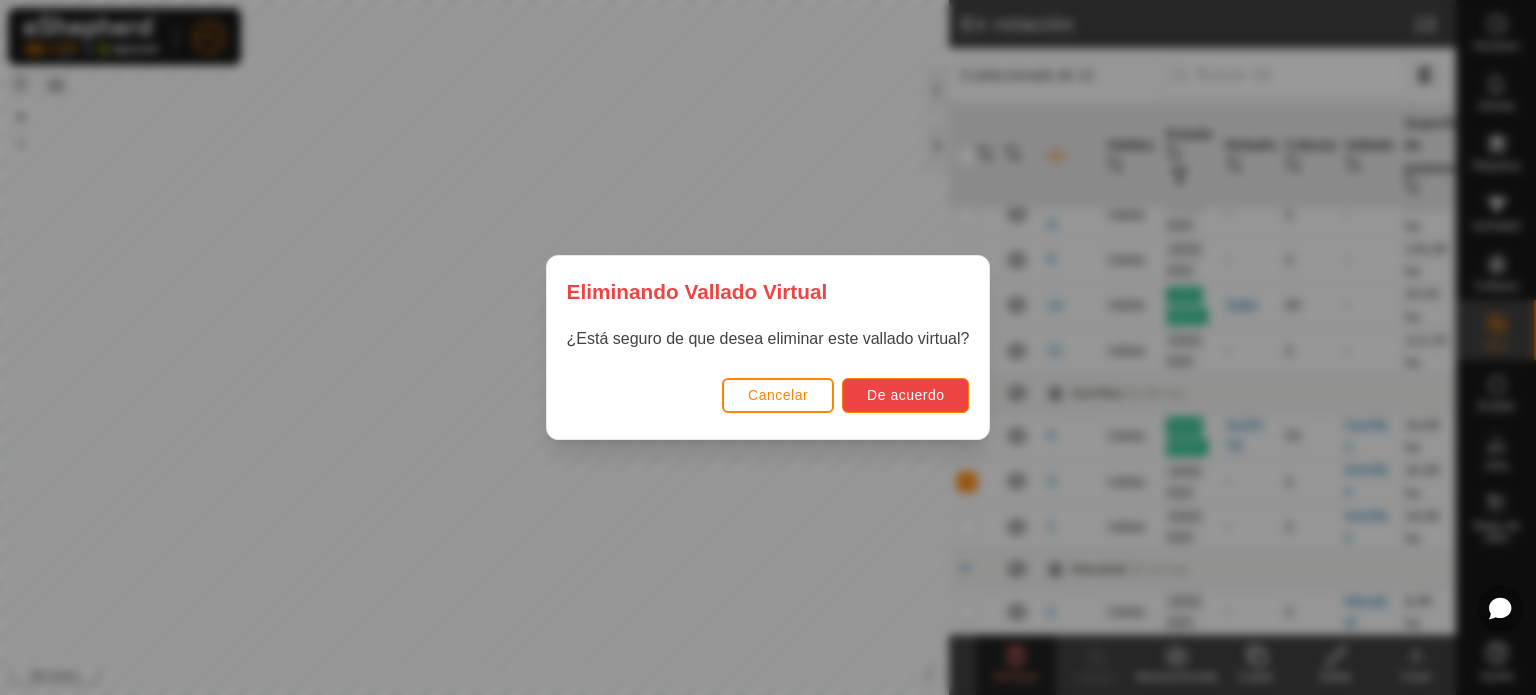 click on "De acuerdo" at bounding box center (905, 395) 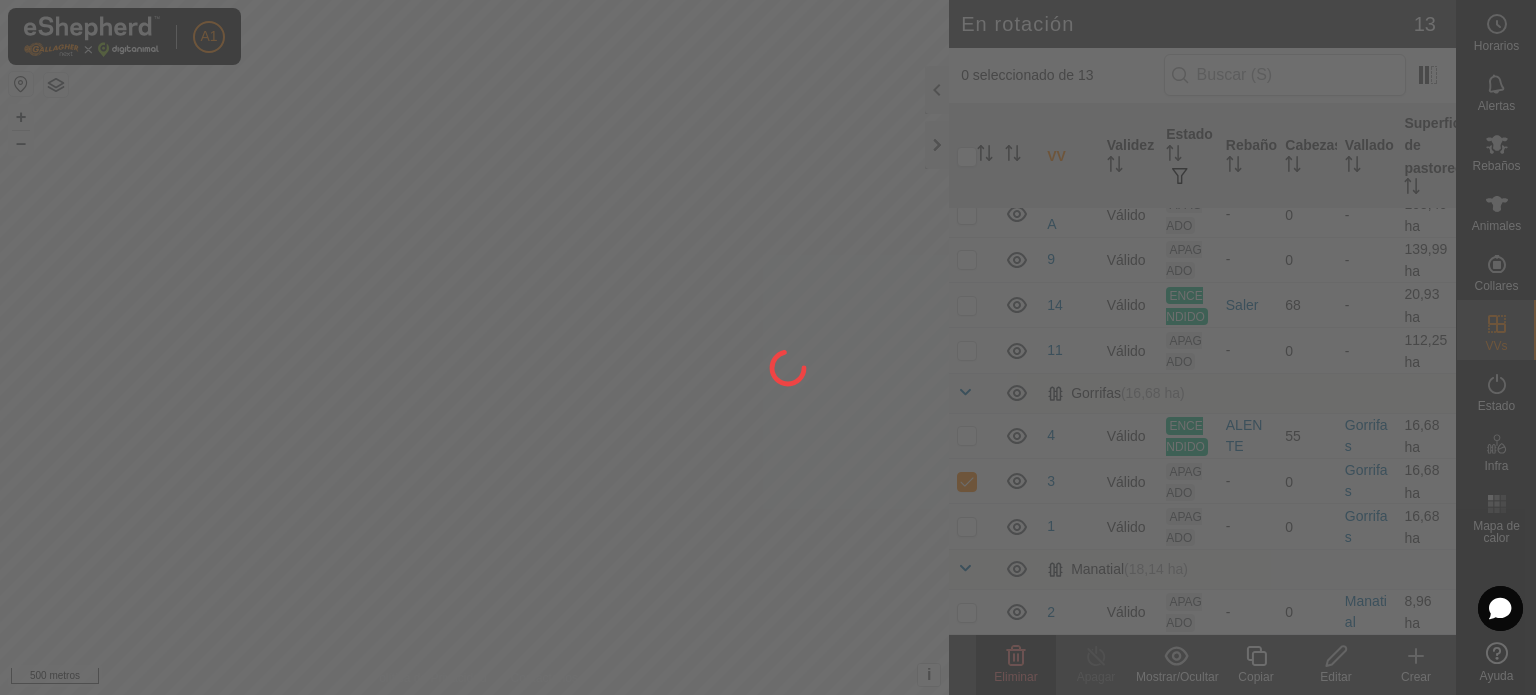 checkbox on "false" 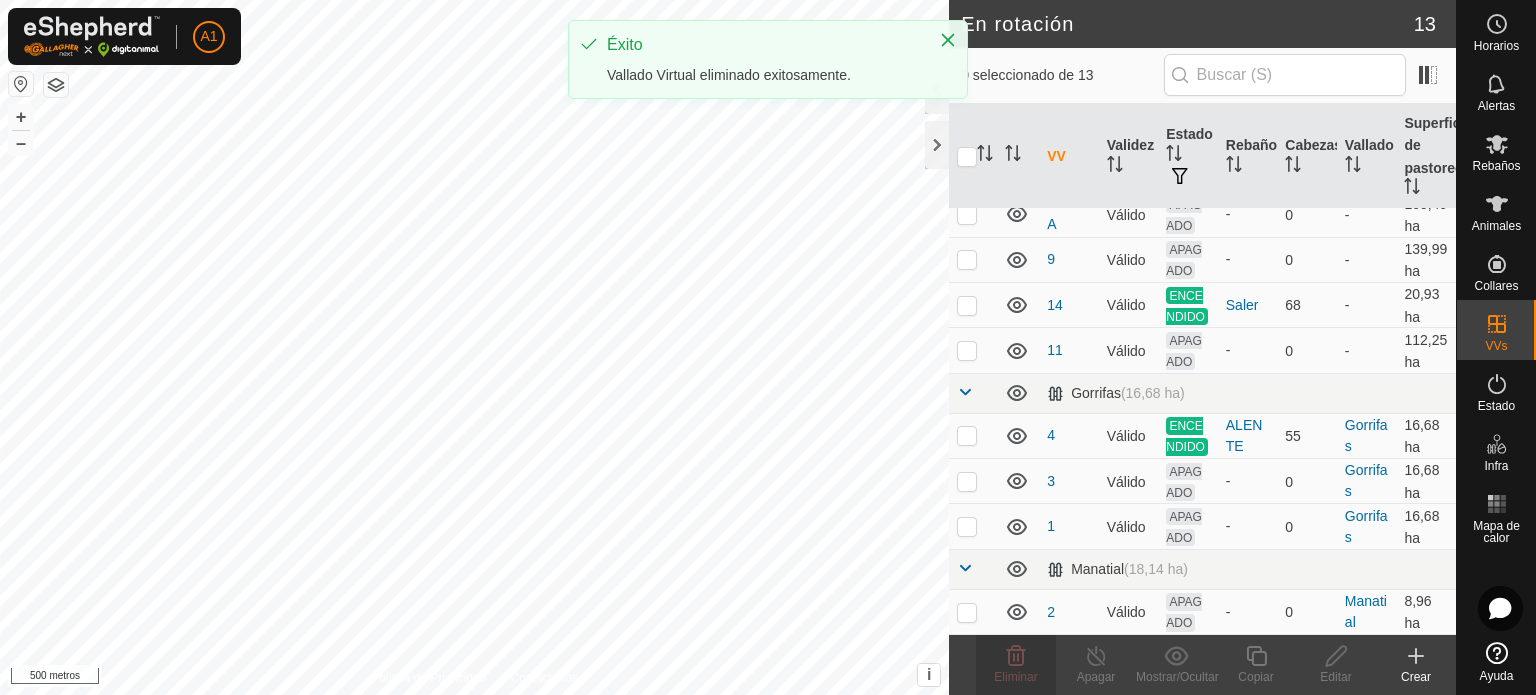scroll, scrollTop: 0, scrollLeft: 0, axis: both 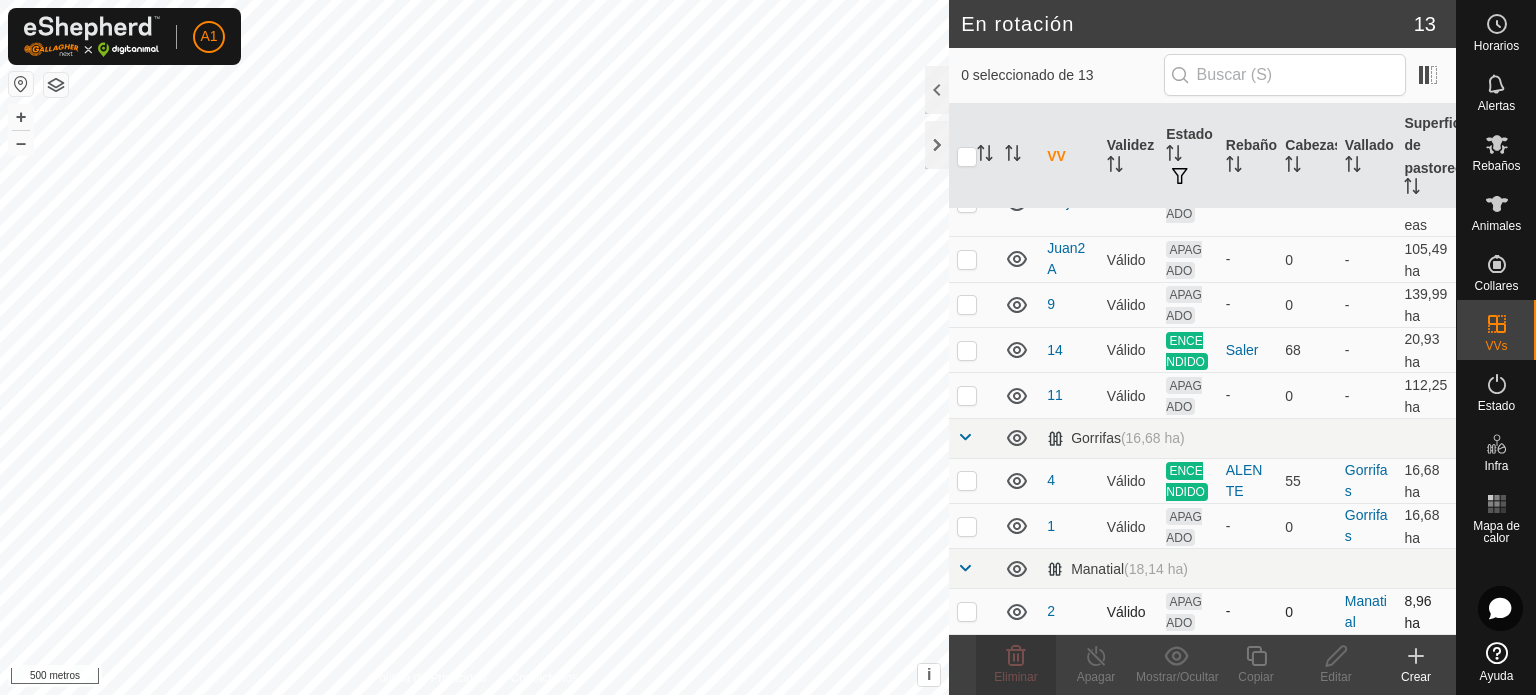 click at bounding box center [967, 611] 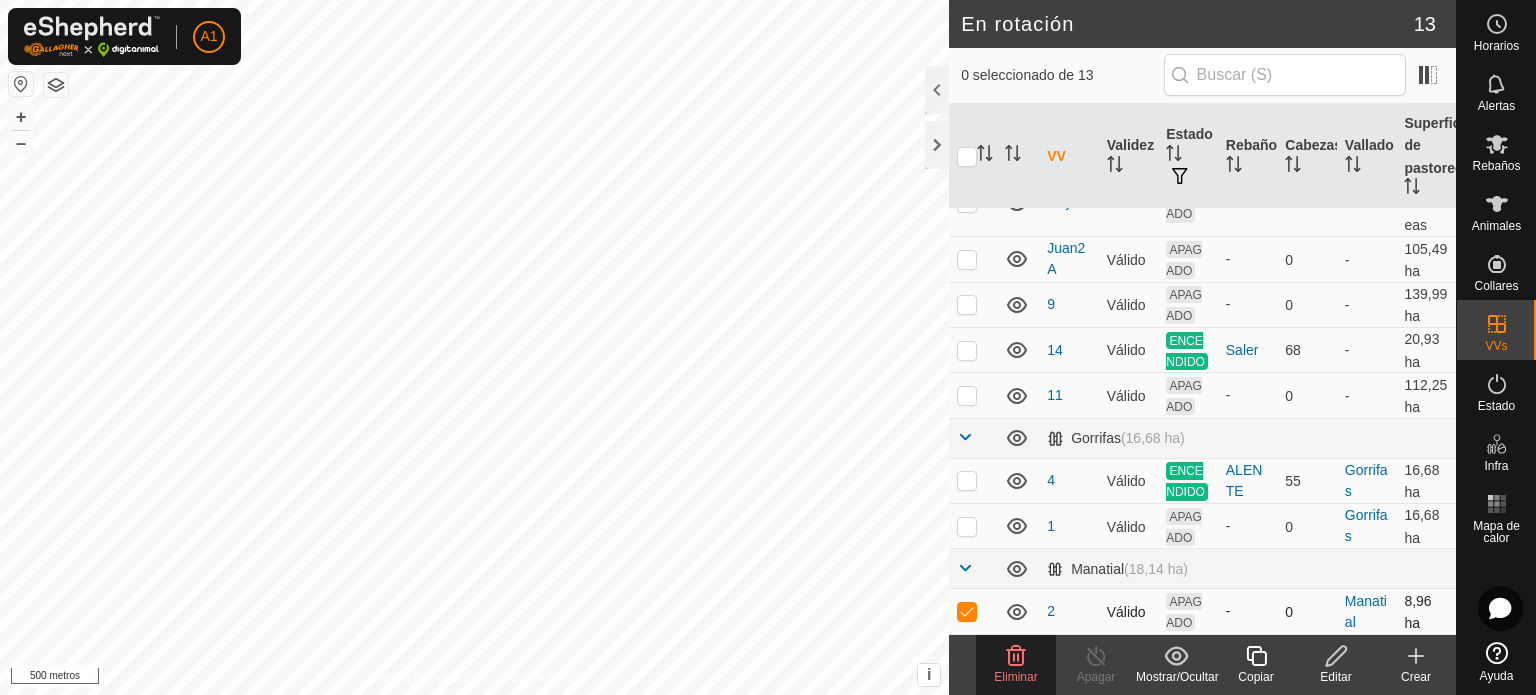 click at bounding box center (967, 611) 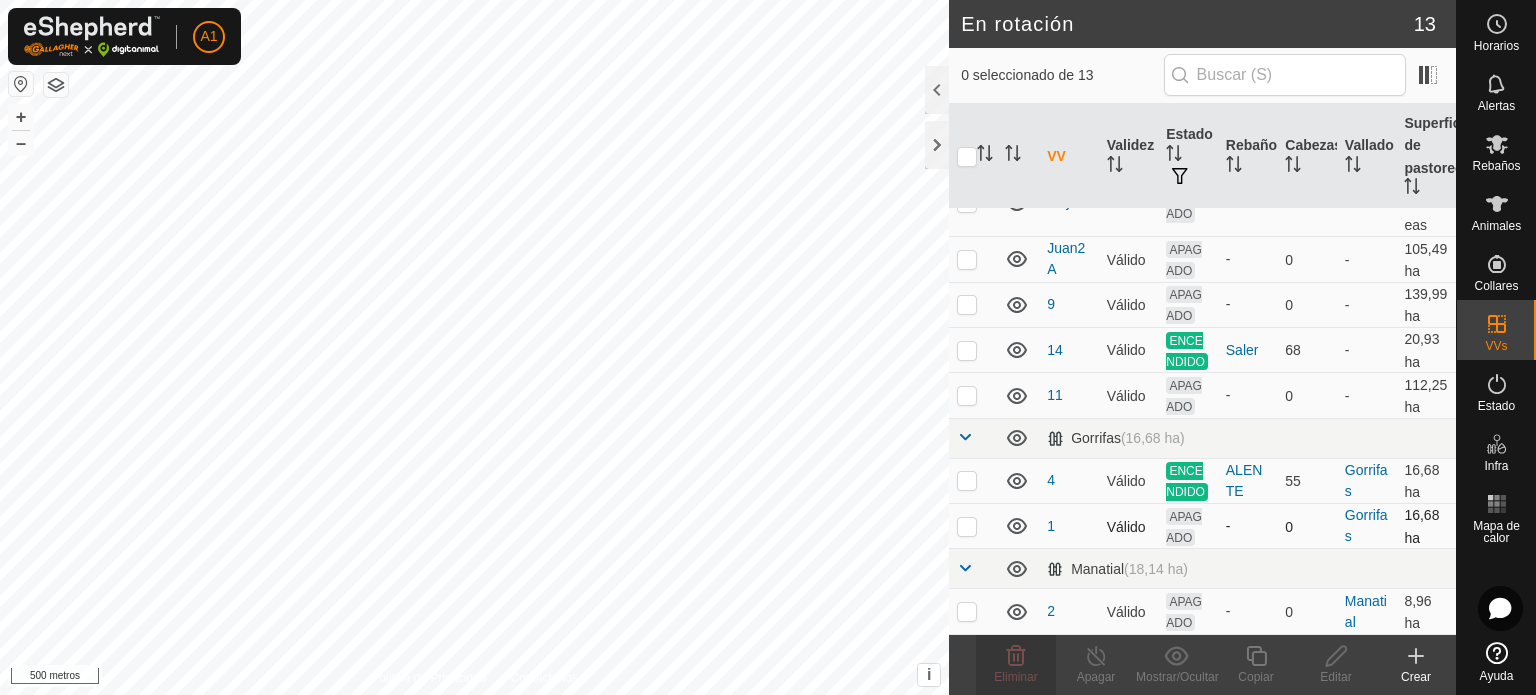 click at bounding box center (967, 526) 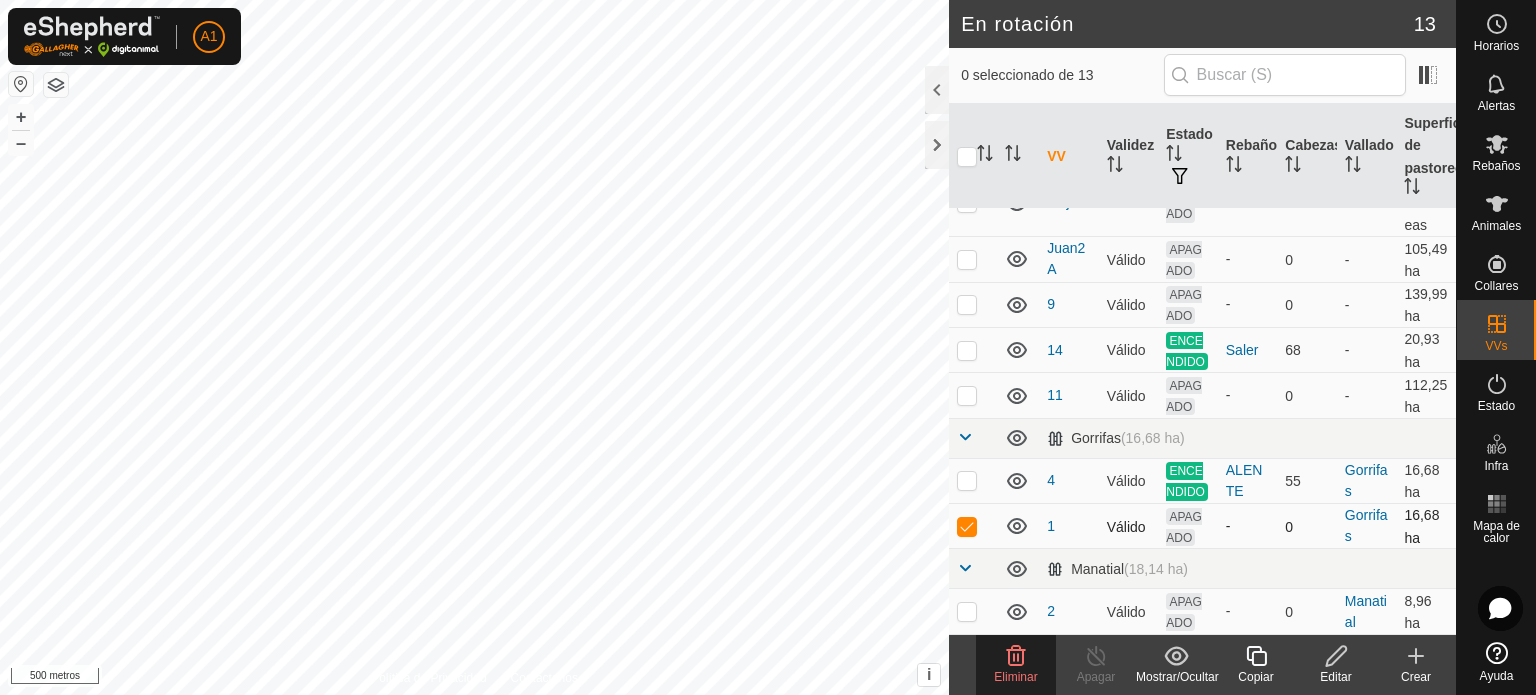 click at bounding box center [967, 526] 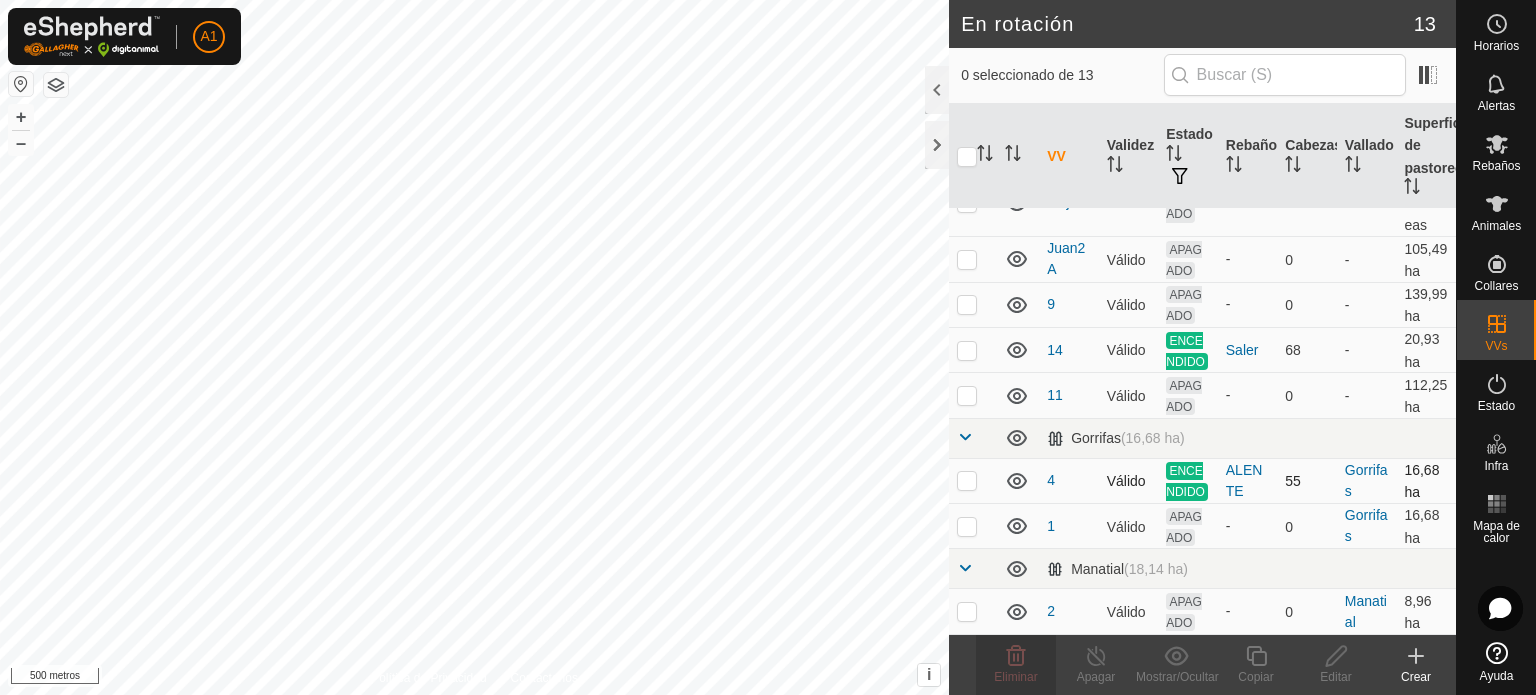 click at bounding box center (967, 480) 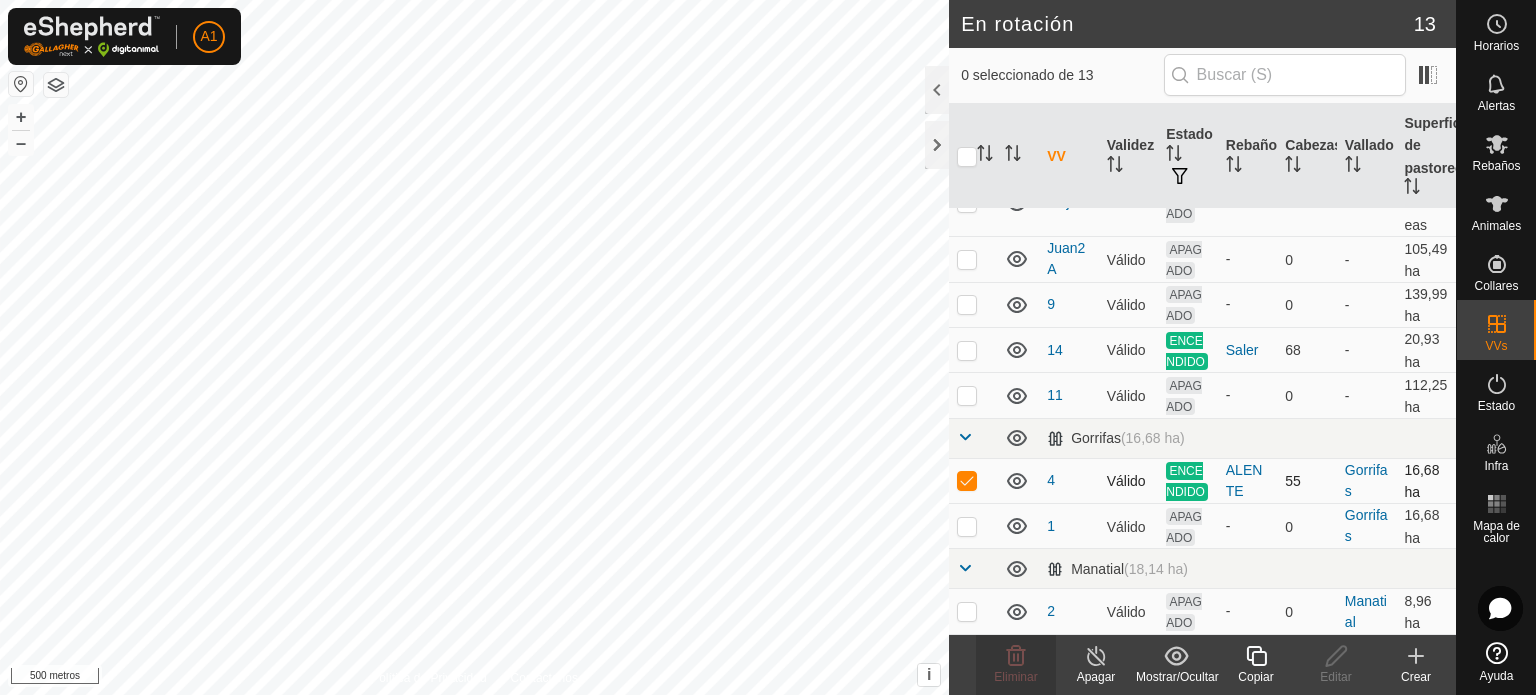 click at bounding box center (967, 480) 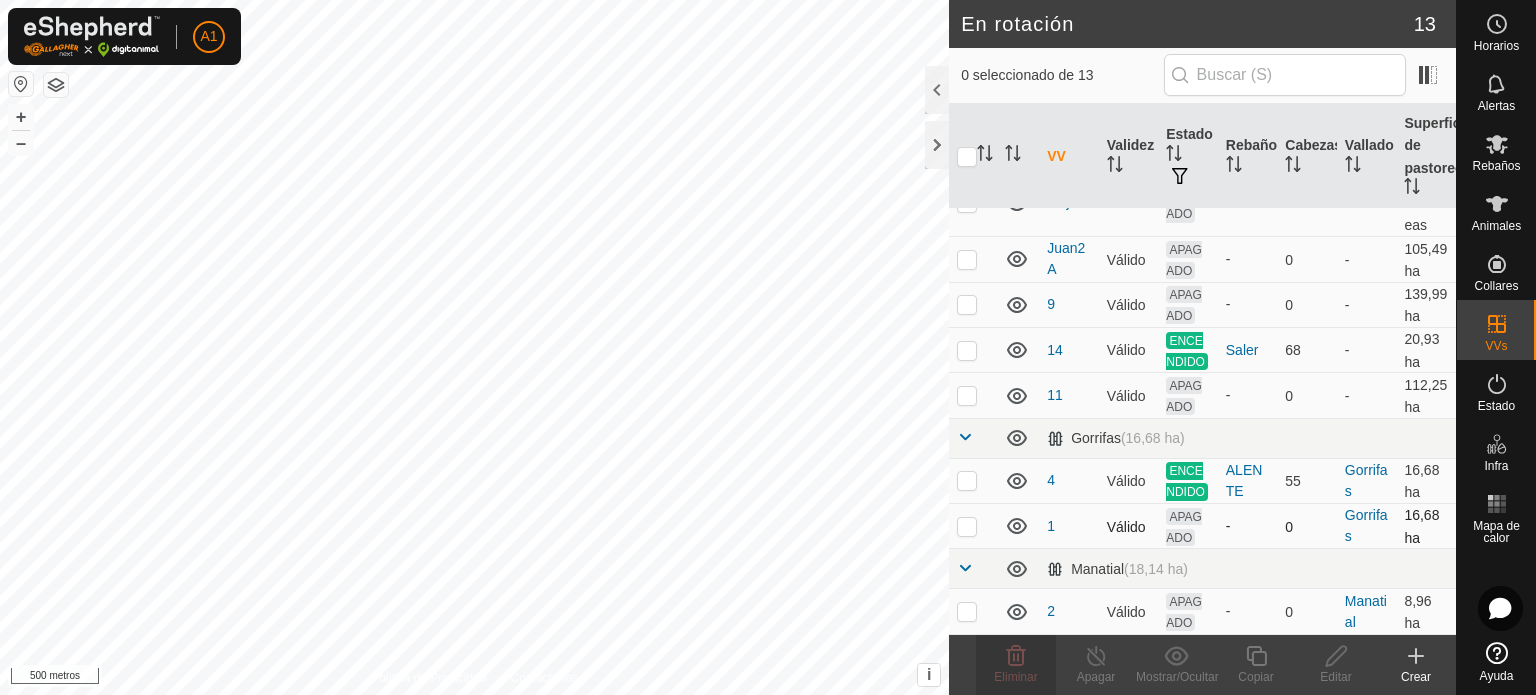 click at bounding box center [967, 526] 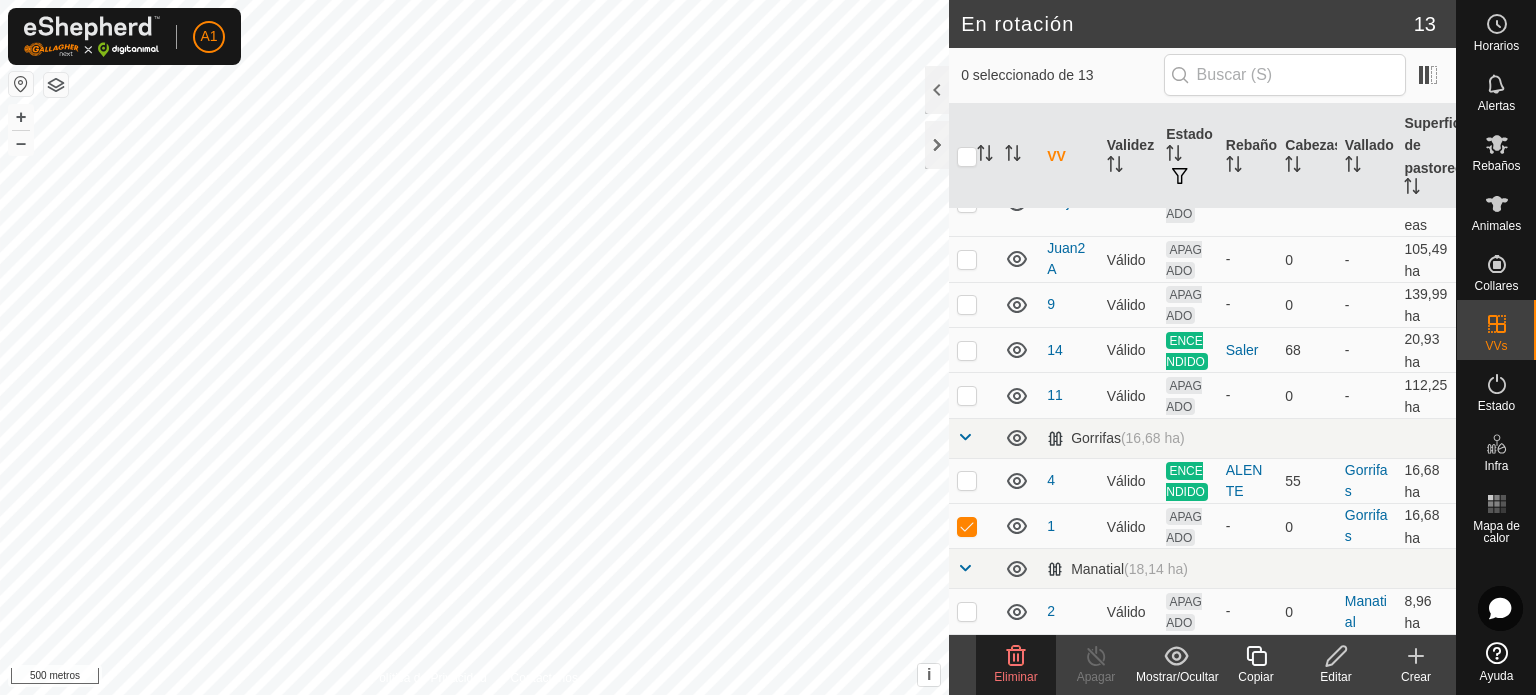 click 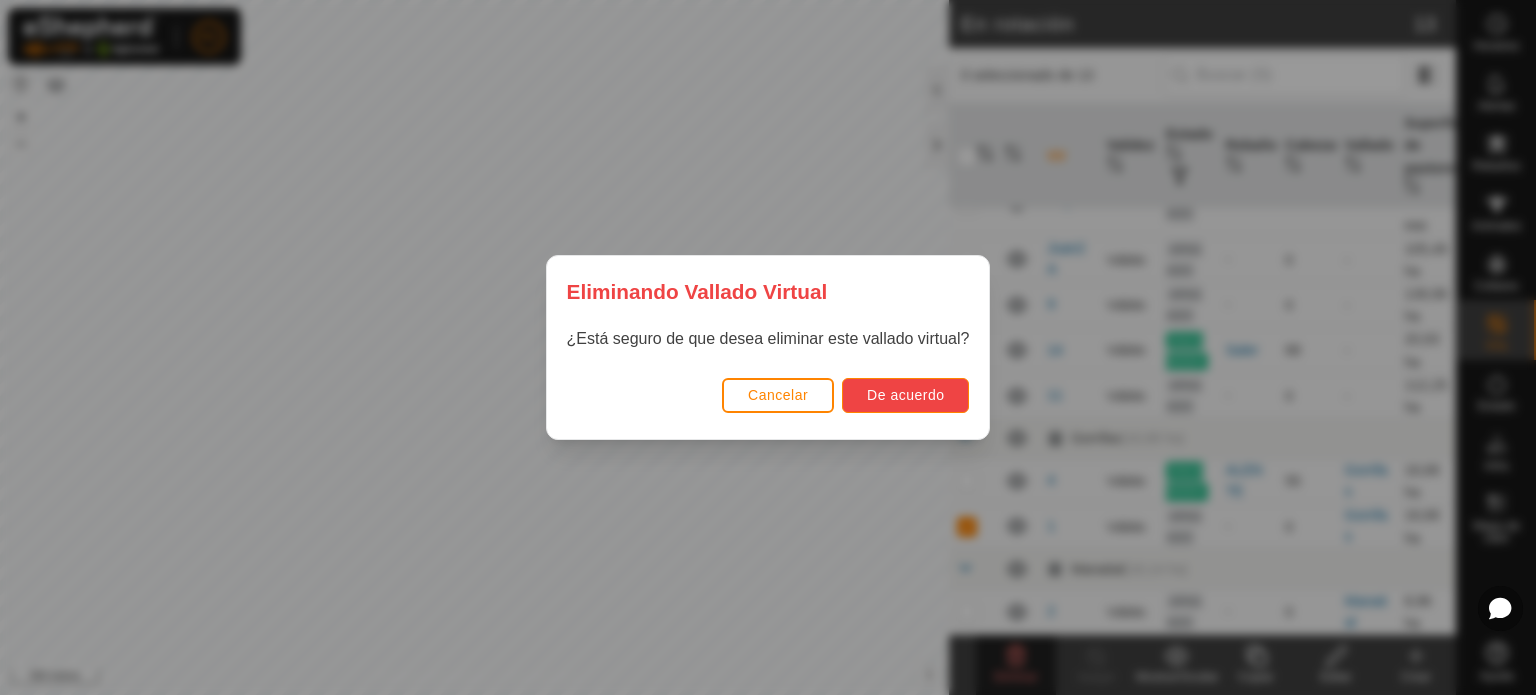 click on "De acuerdo" at bounding box center [905, 395] 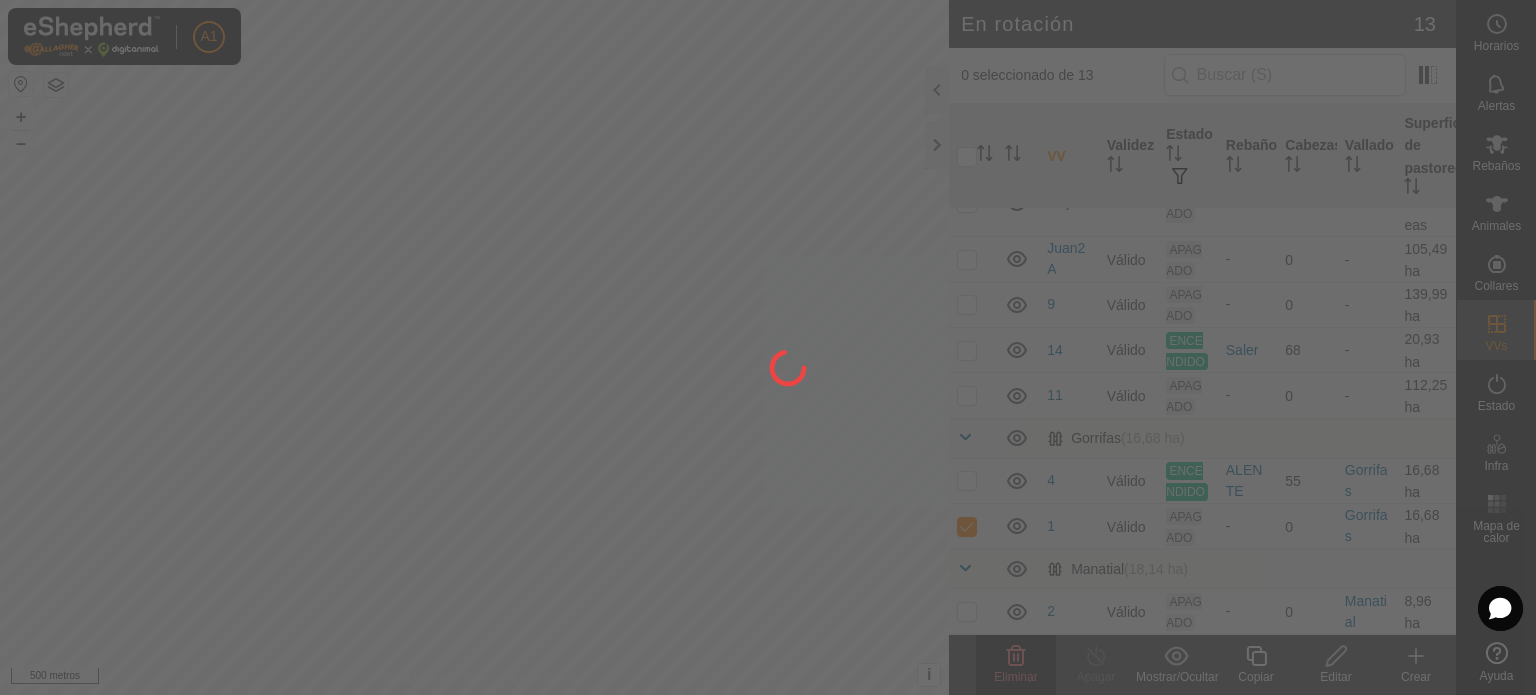 checkbox on "false" 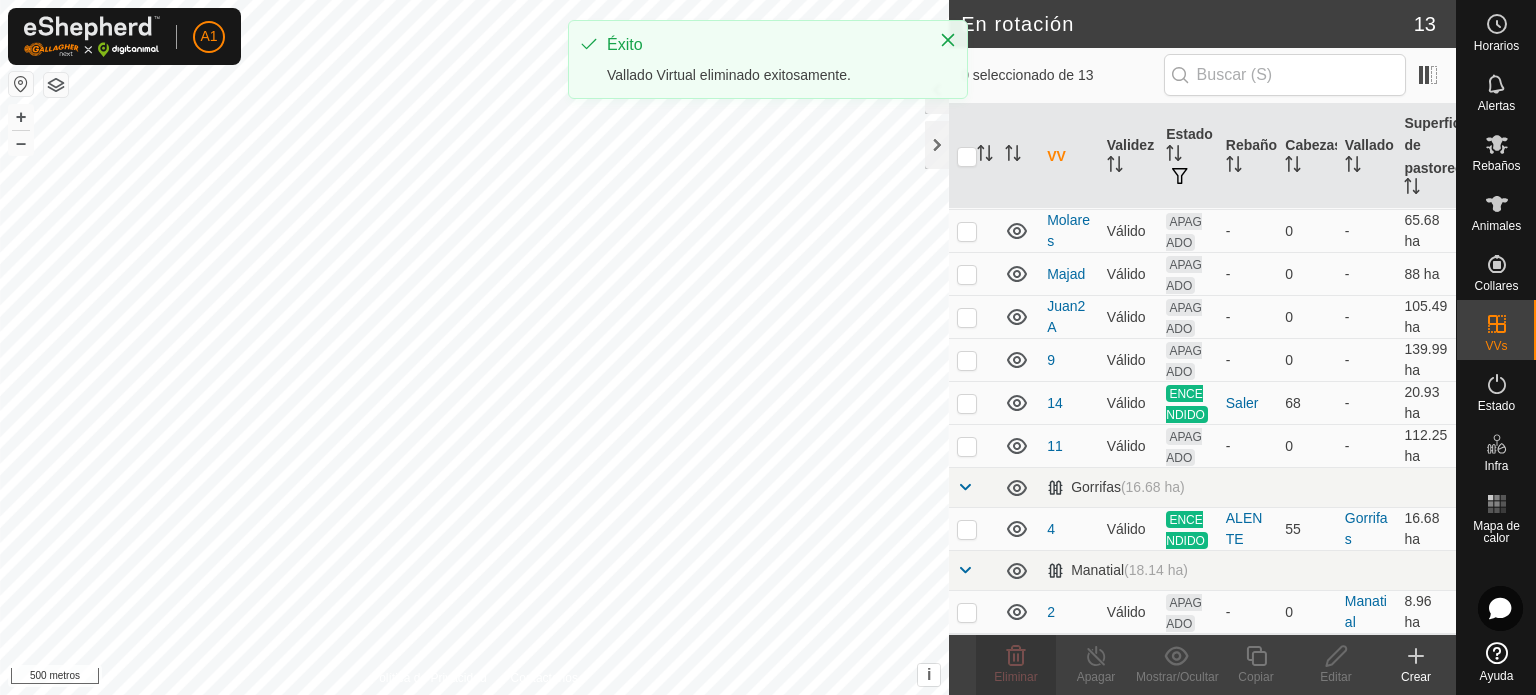 scroll, scrollTop: 0, scrollLeft: 0, axis: both 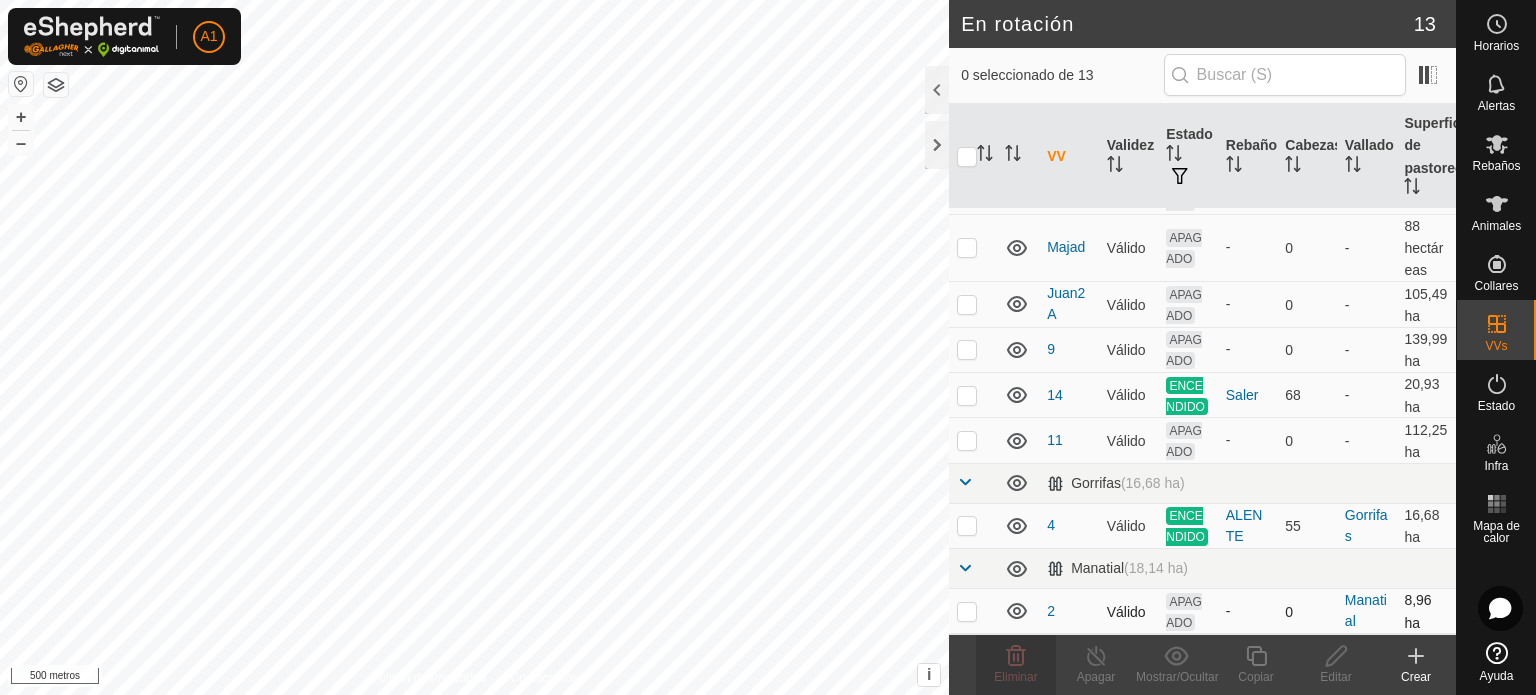 click at bounding box center (967, 611) 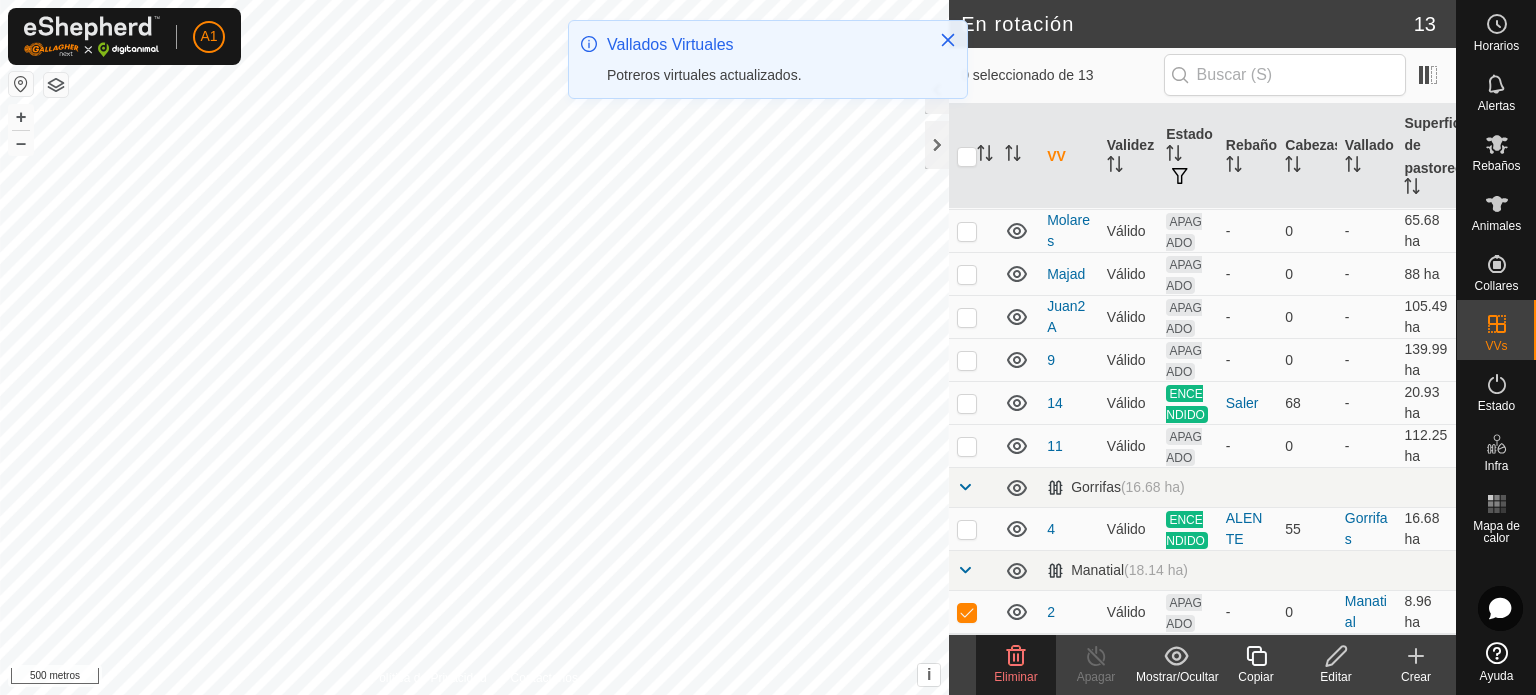 scroll, scrollTop: 0, scrollLeft: 0, axis: both 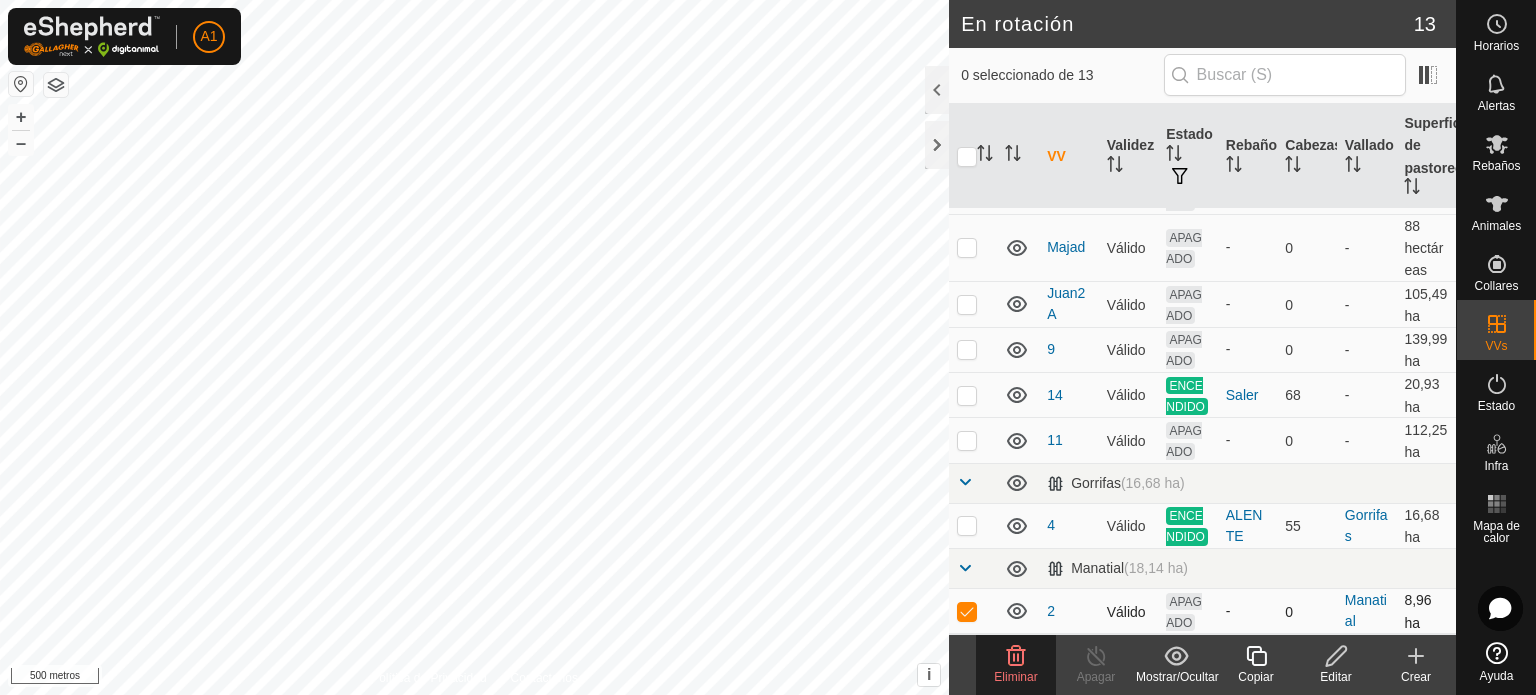 click at bounding box center [967, 611] 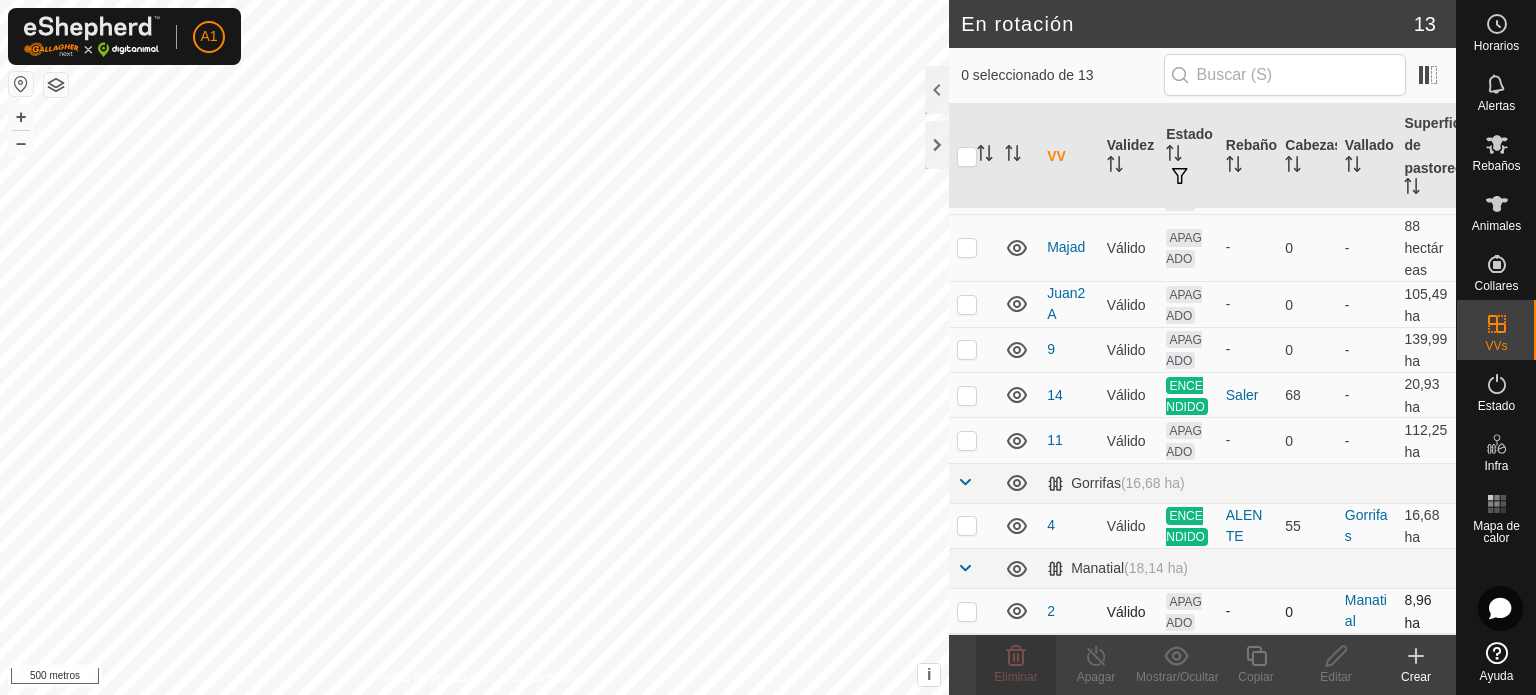 click at bounding box center [967, 611] 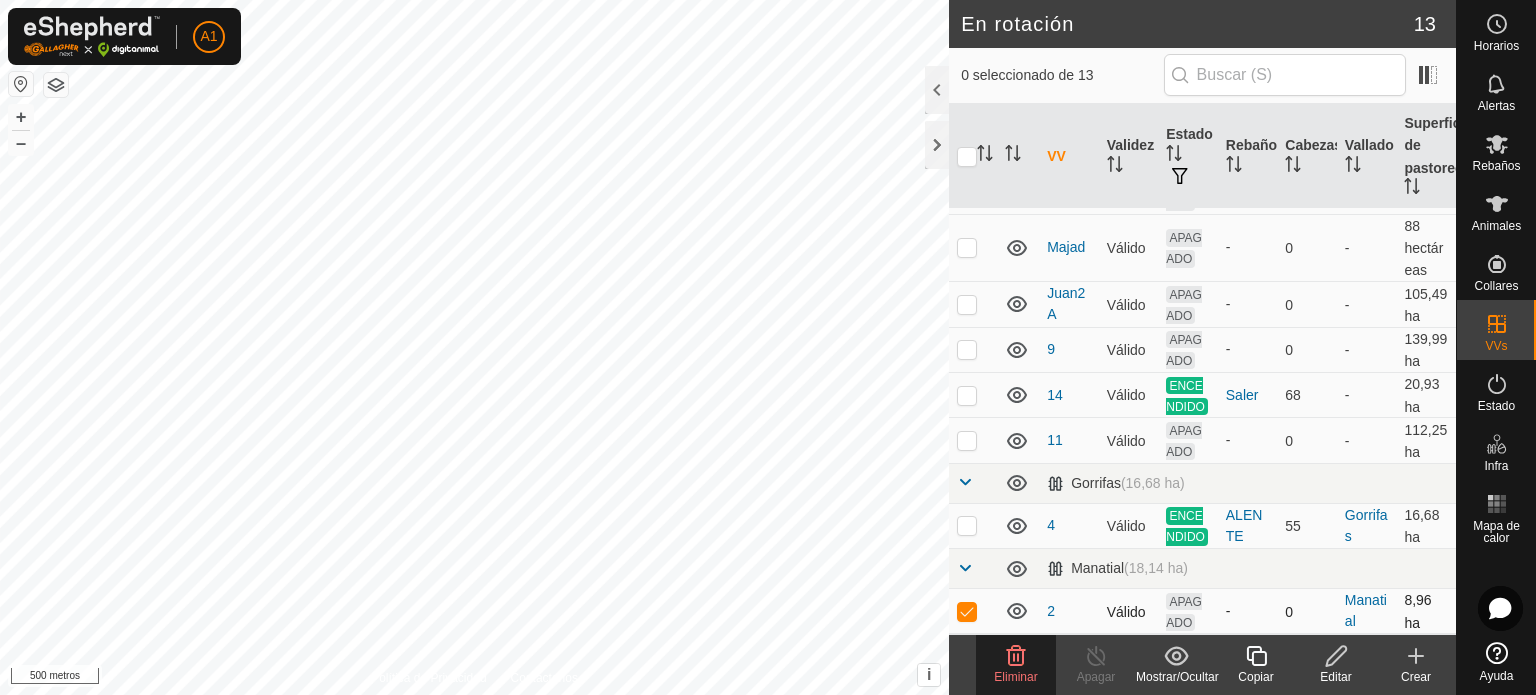 click at bounding box center [967, 611] 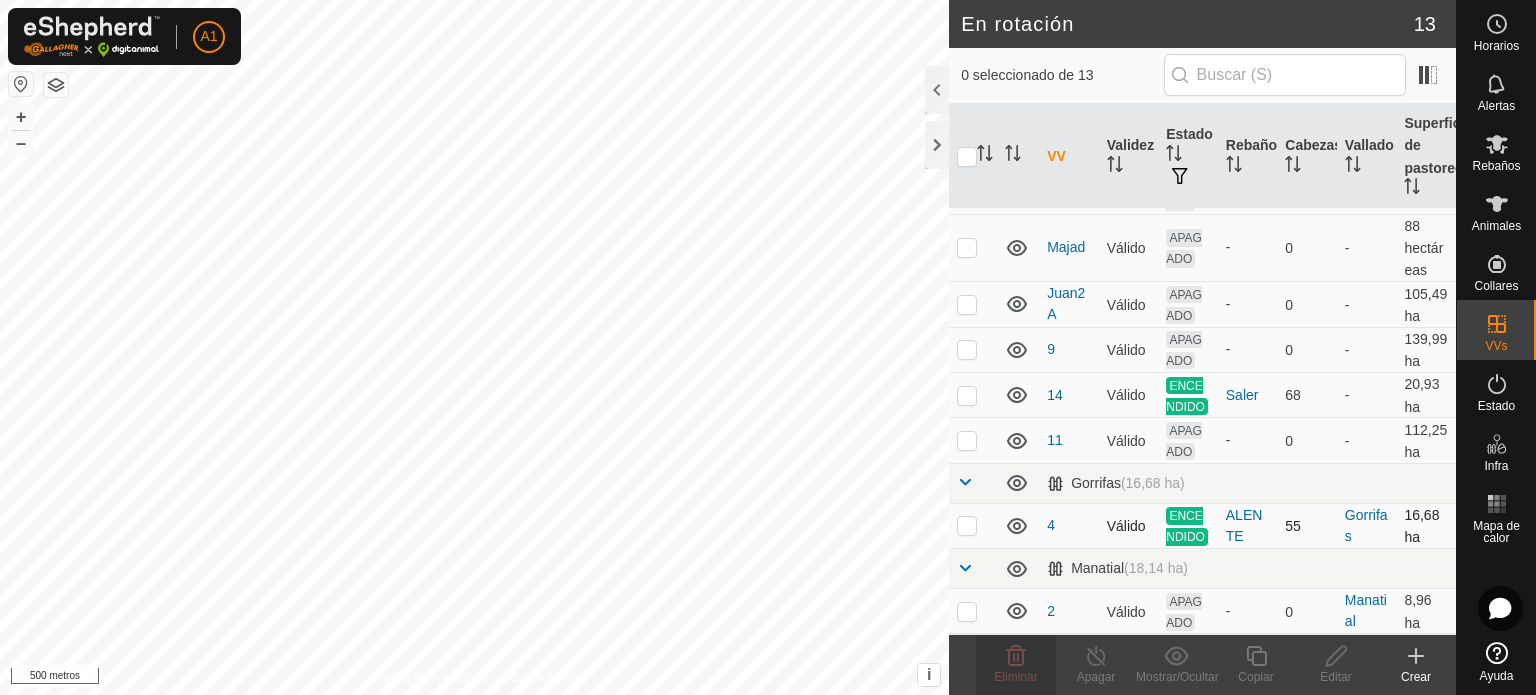 click at bounding box center [967, 525] 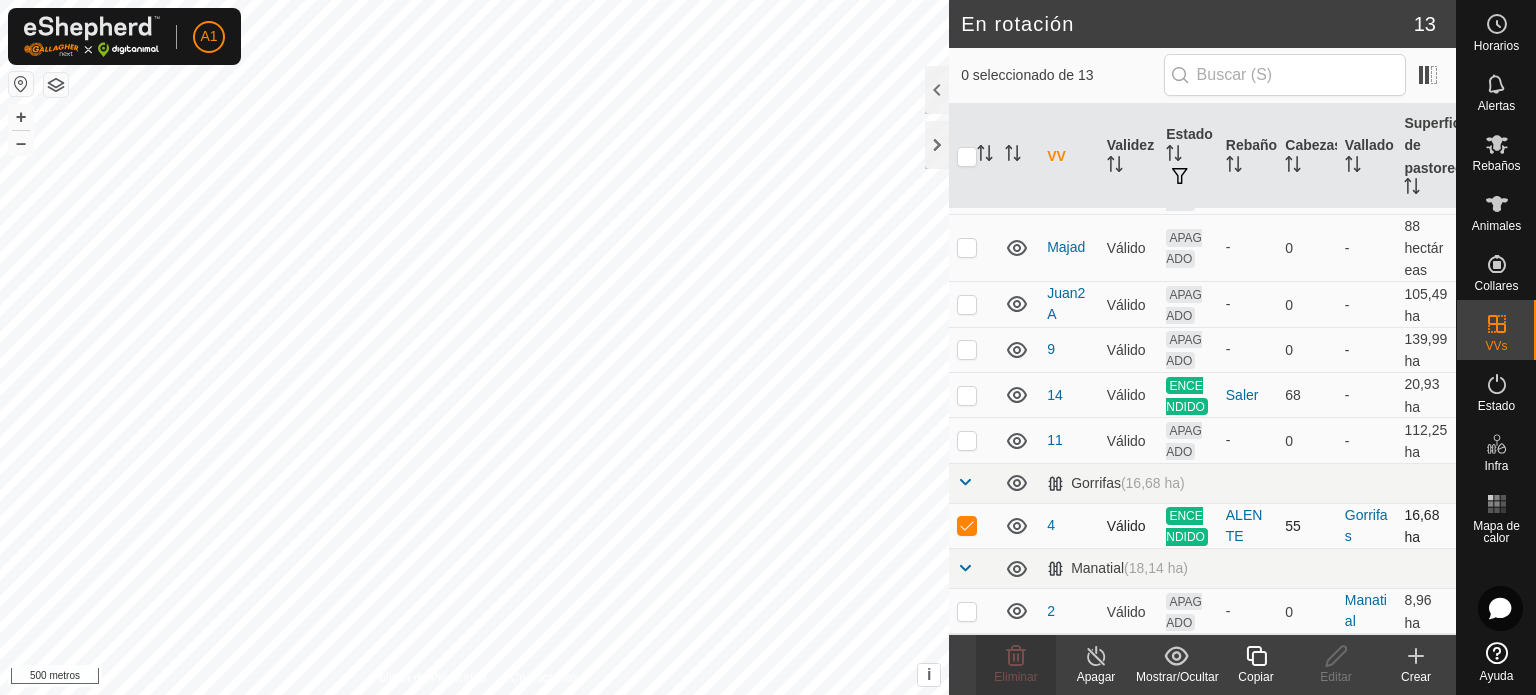 click at bounding box center [967, 525] 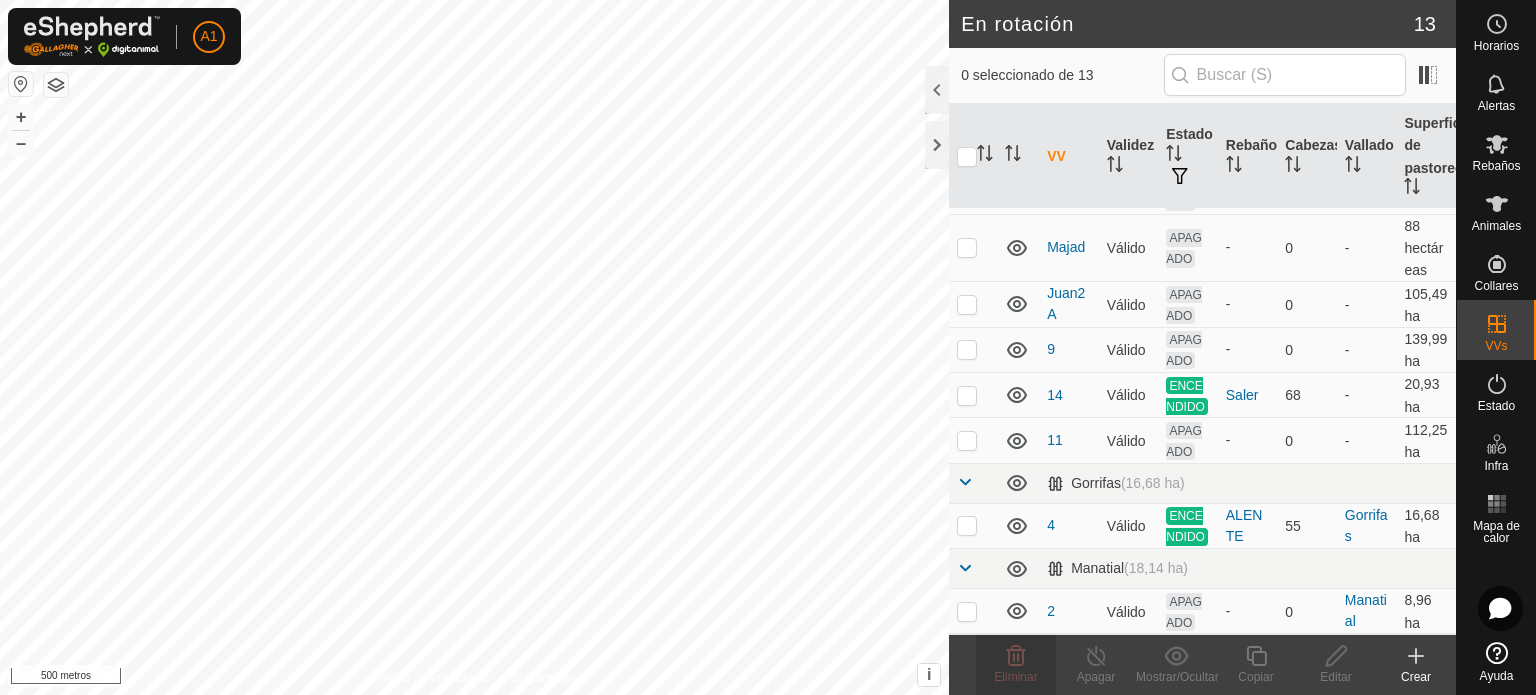 click on "Crear" 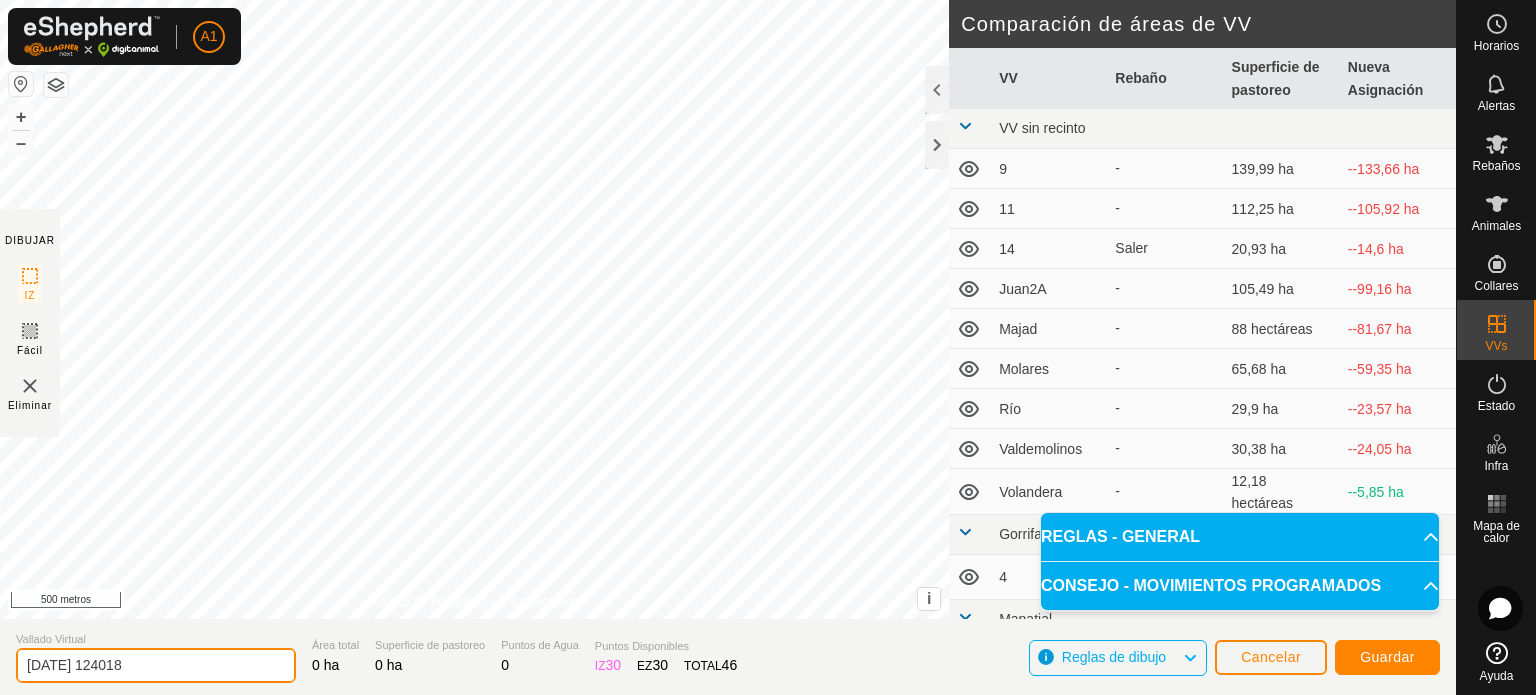 drag, startPoint x: 172, startPoint y: 659, endPoint x: 0, endPoint y: 650, distance: 172.2353 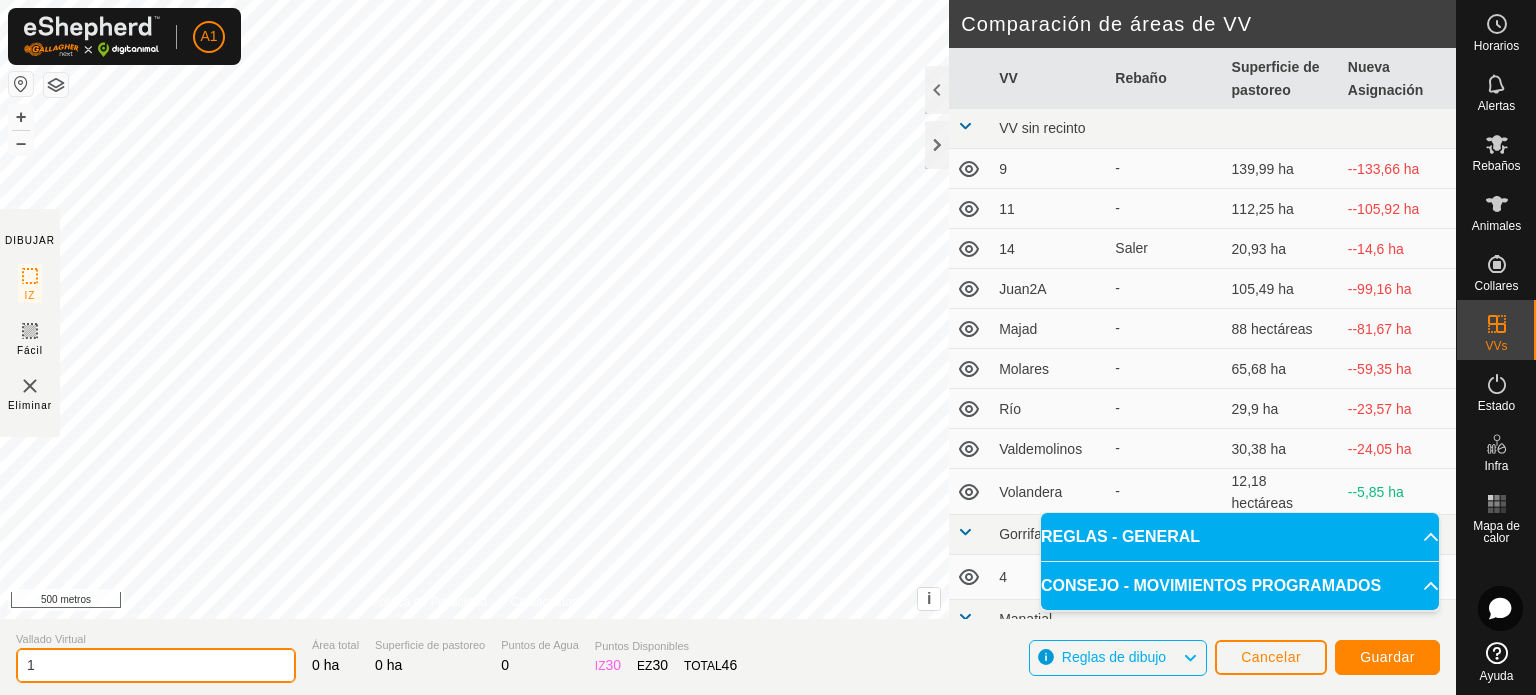 type on "1" 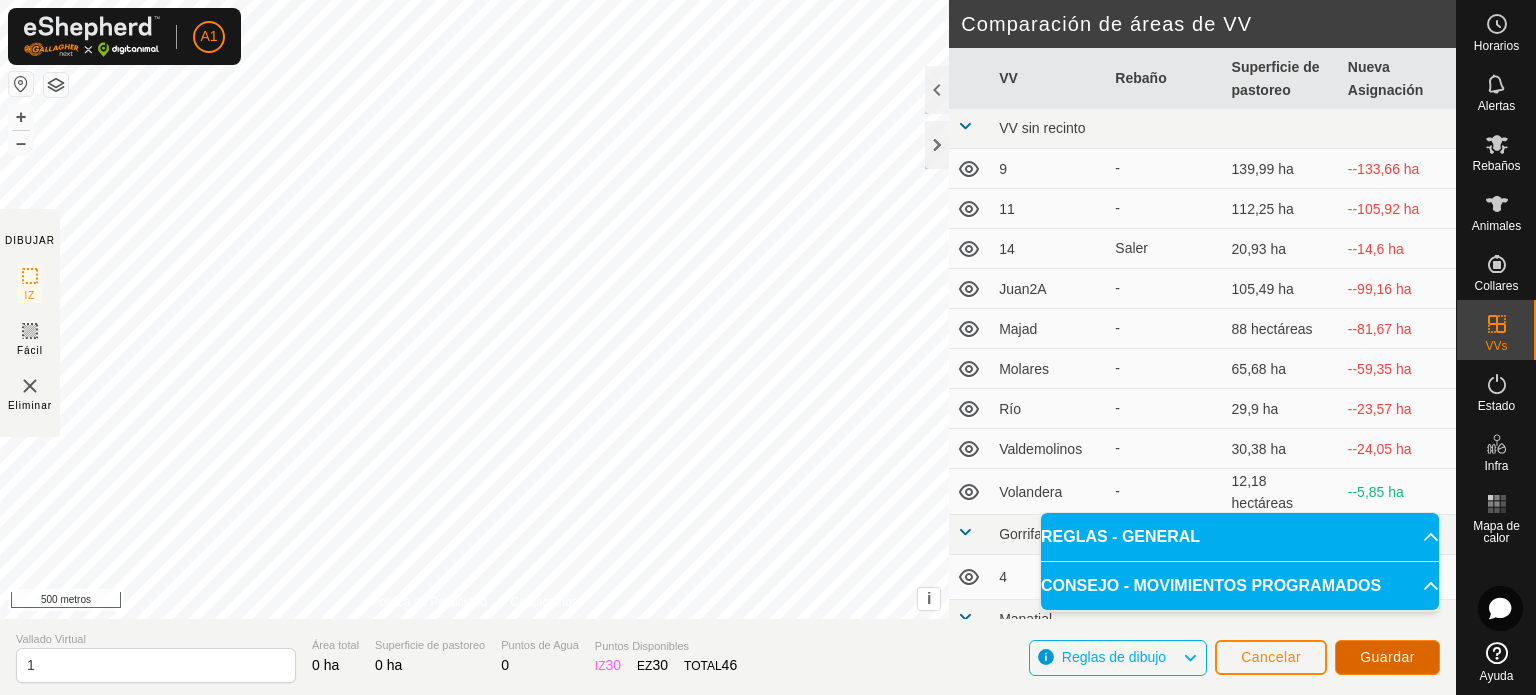click on "Guardar" 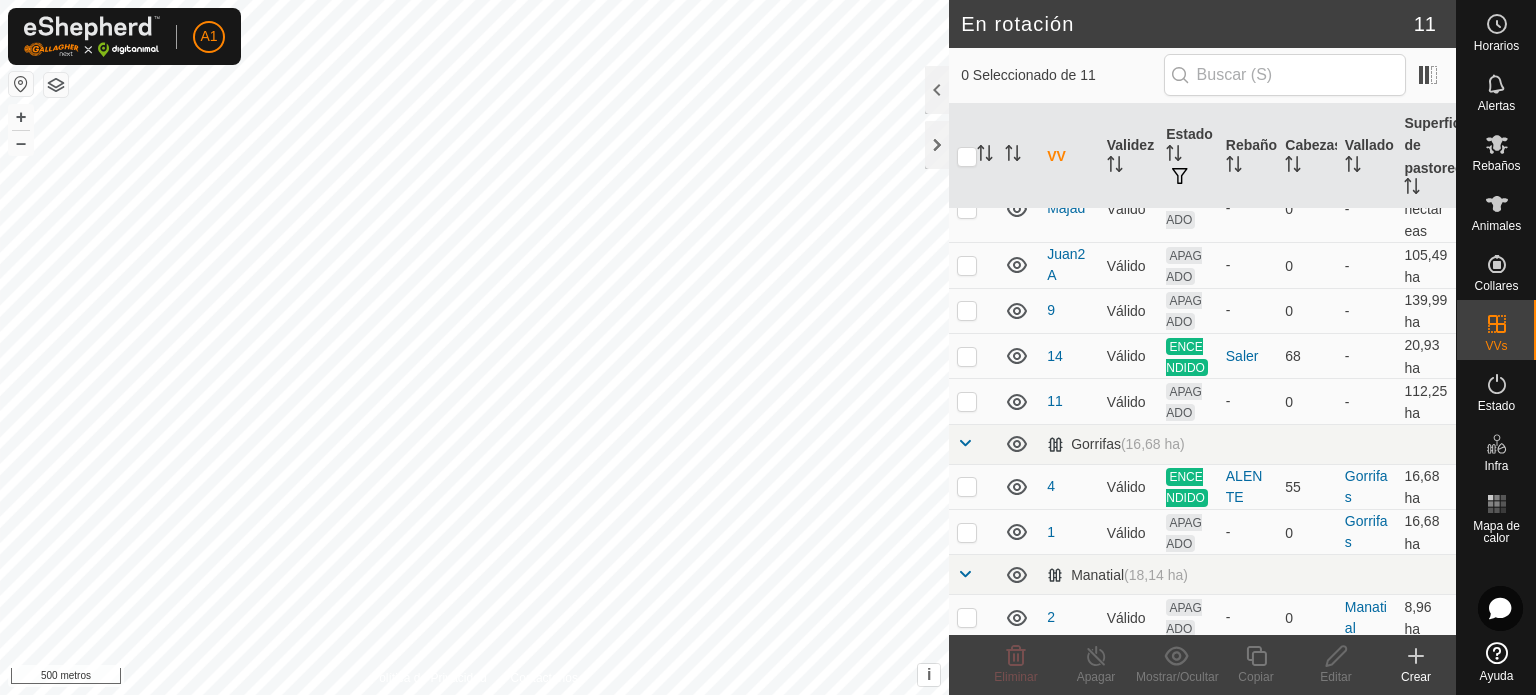 scroll, scrollTop: 345, scrollLeft: 0, axis: vertical 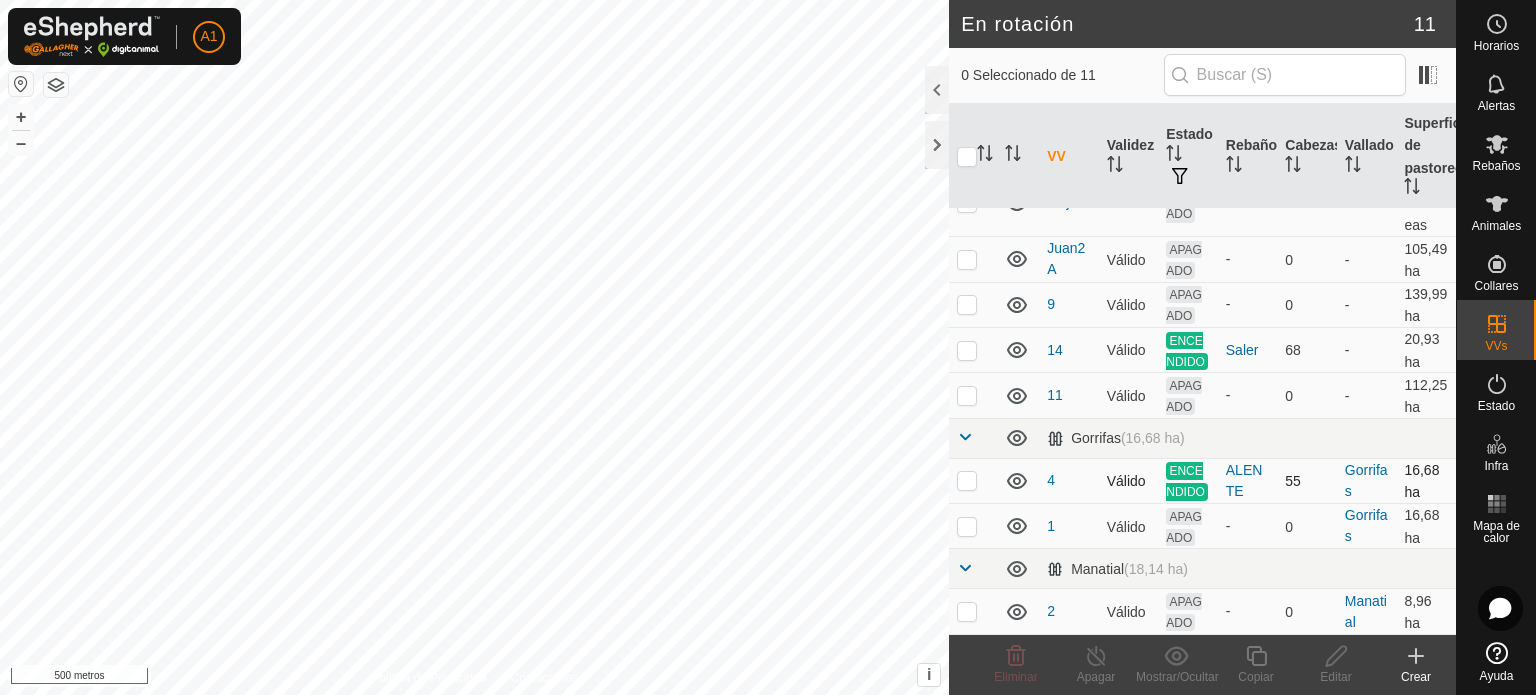 click at bounding box center [967, 480] 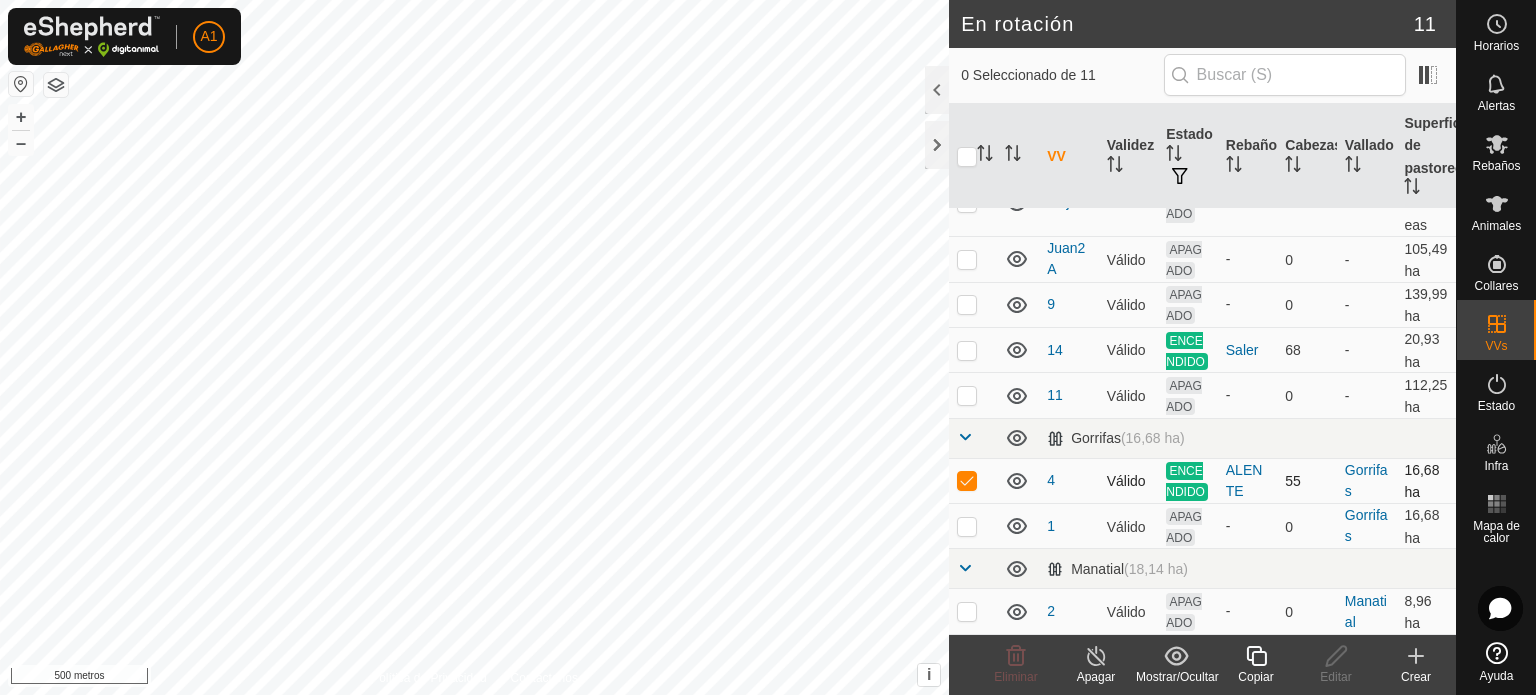 click at bounding box center [967, 480] 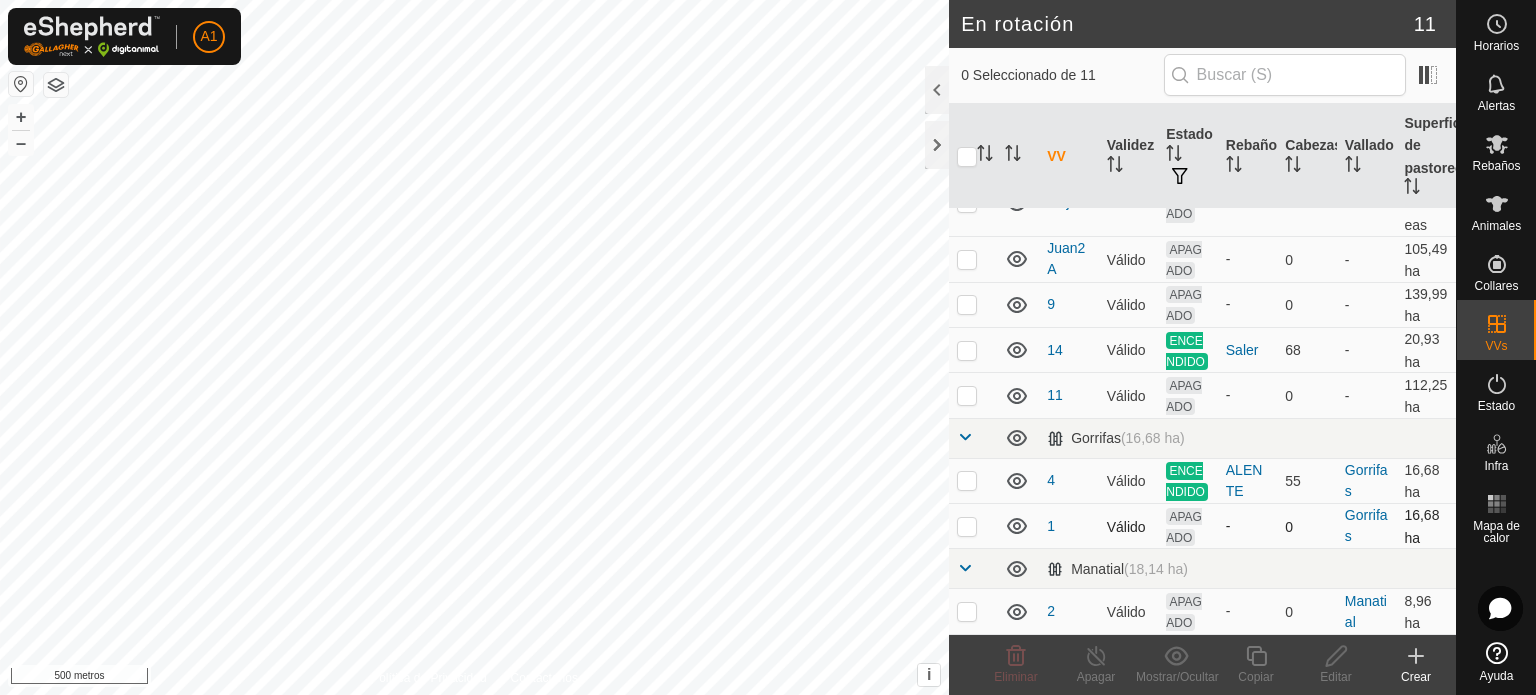 click at bounding box center (967, 526) 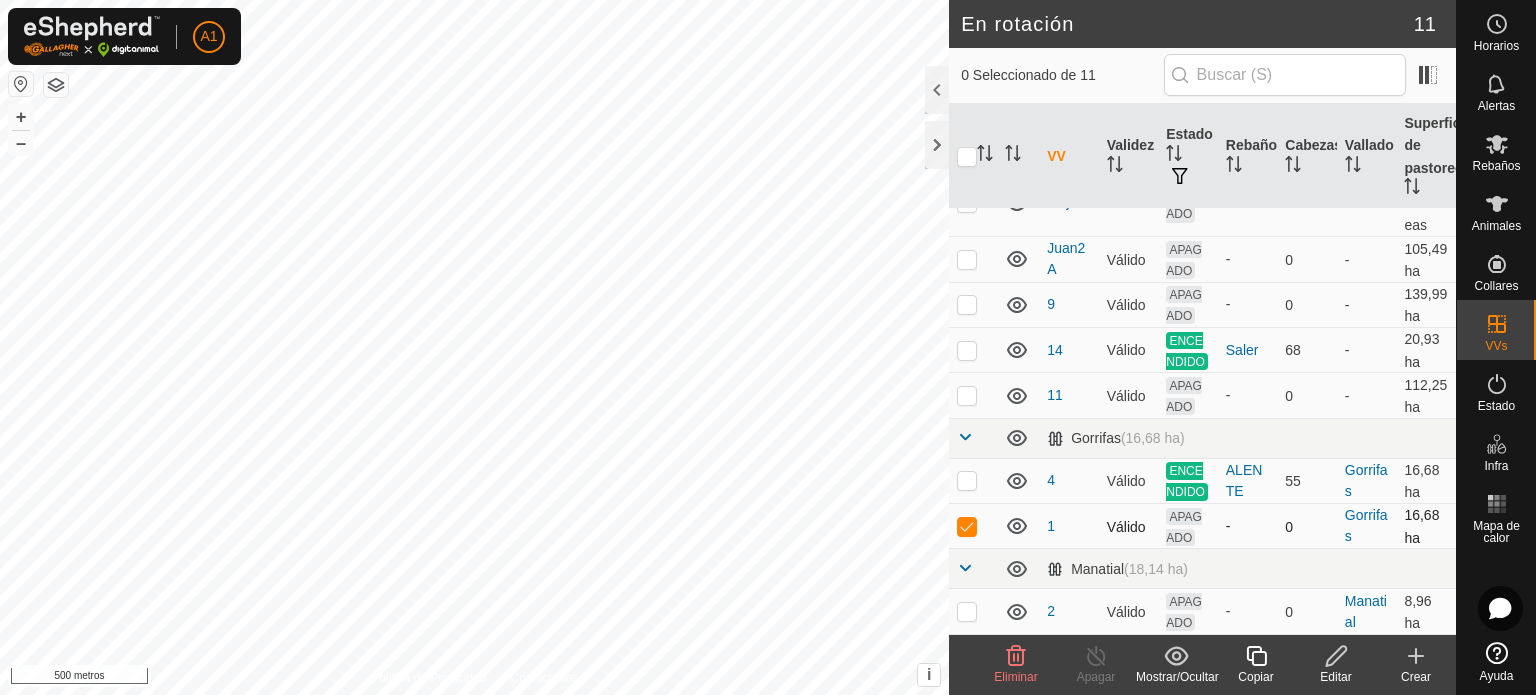 click at bounding box center (967, 526) 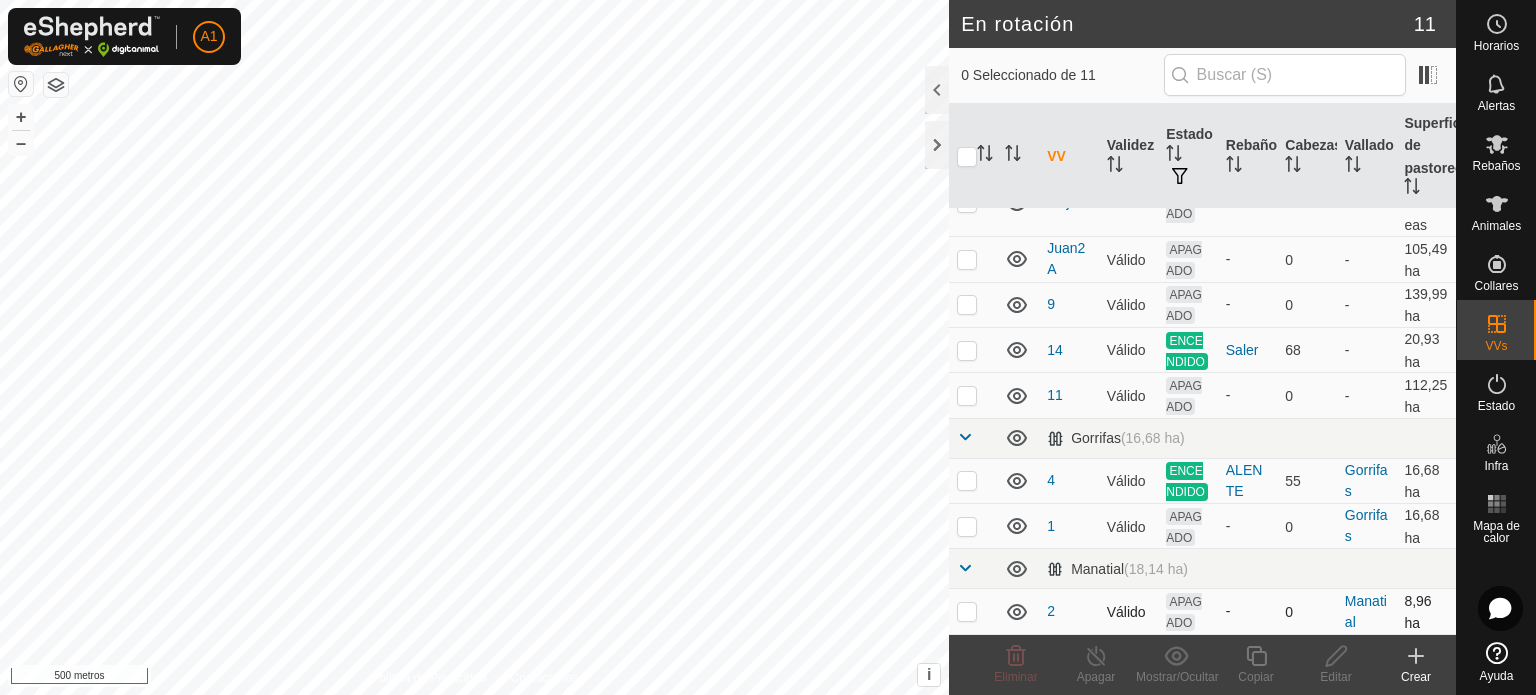 click at bounding box center (967, 611) 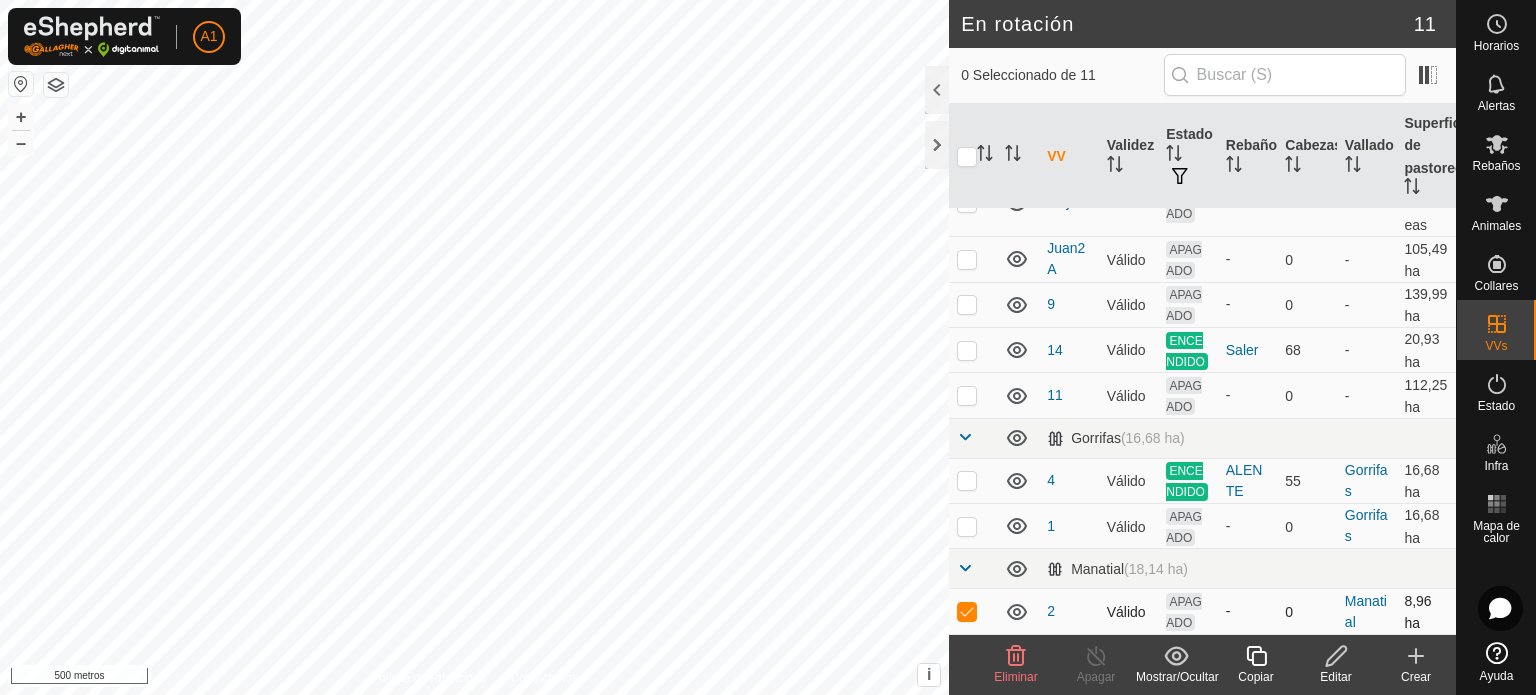 click at bounding box center (967, 611) 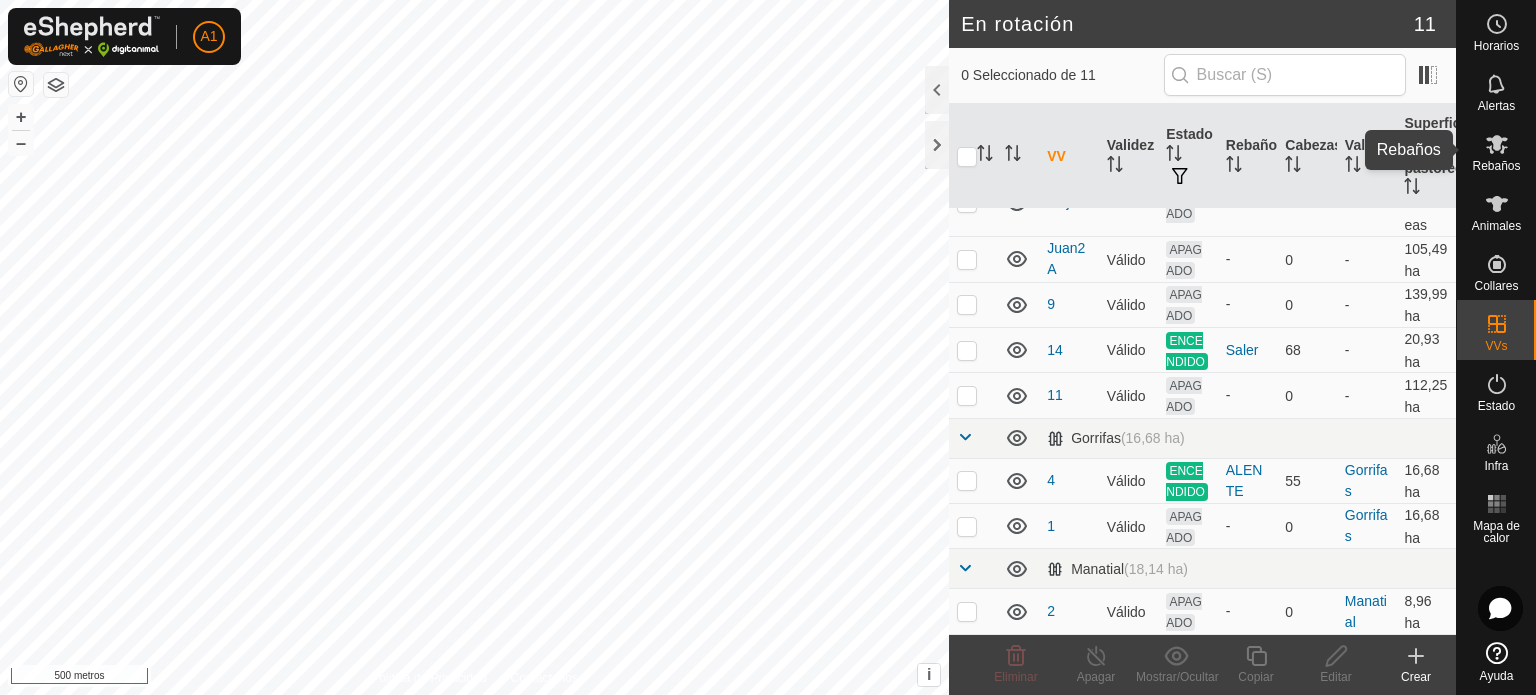click at bounding box center (1497, 144) 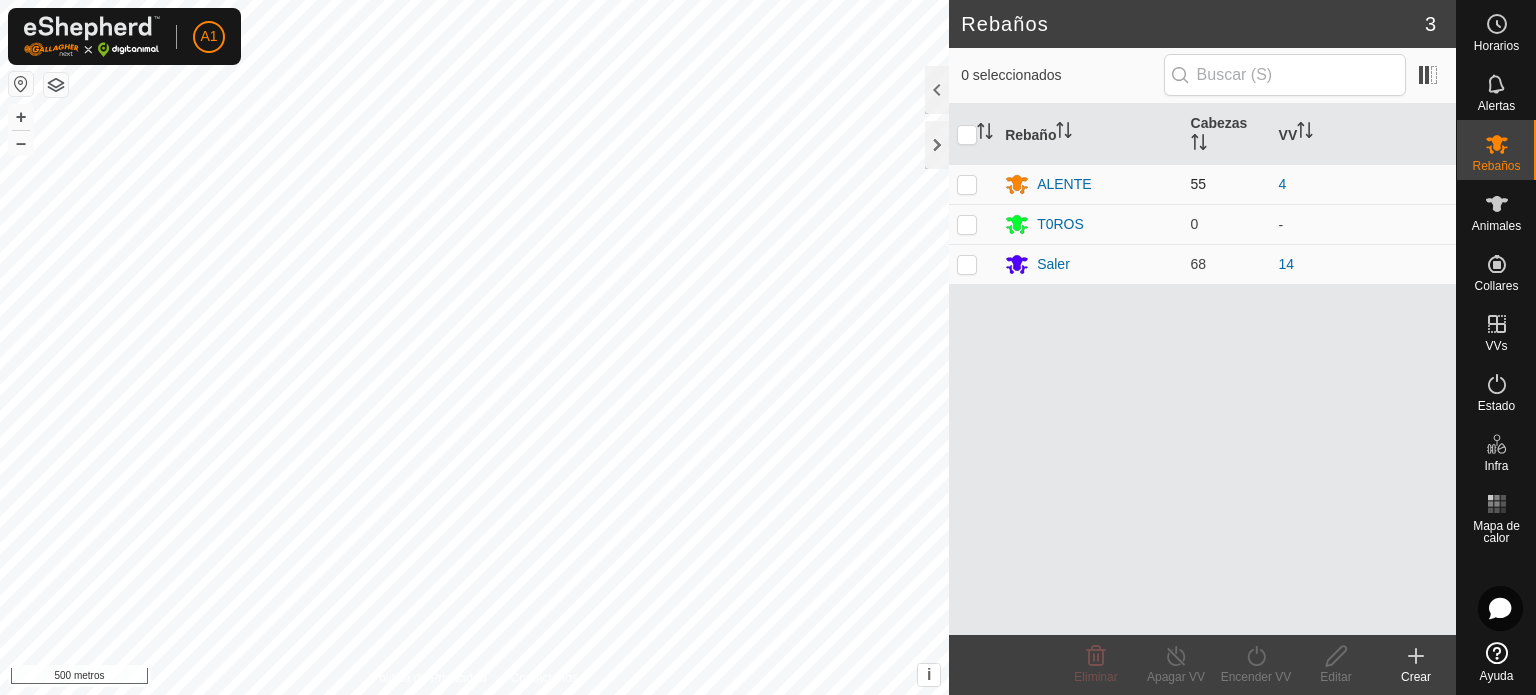click at bounding box center (967, 184) 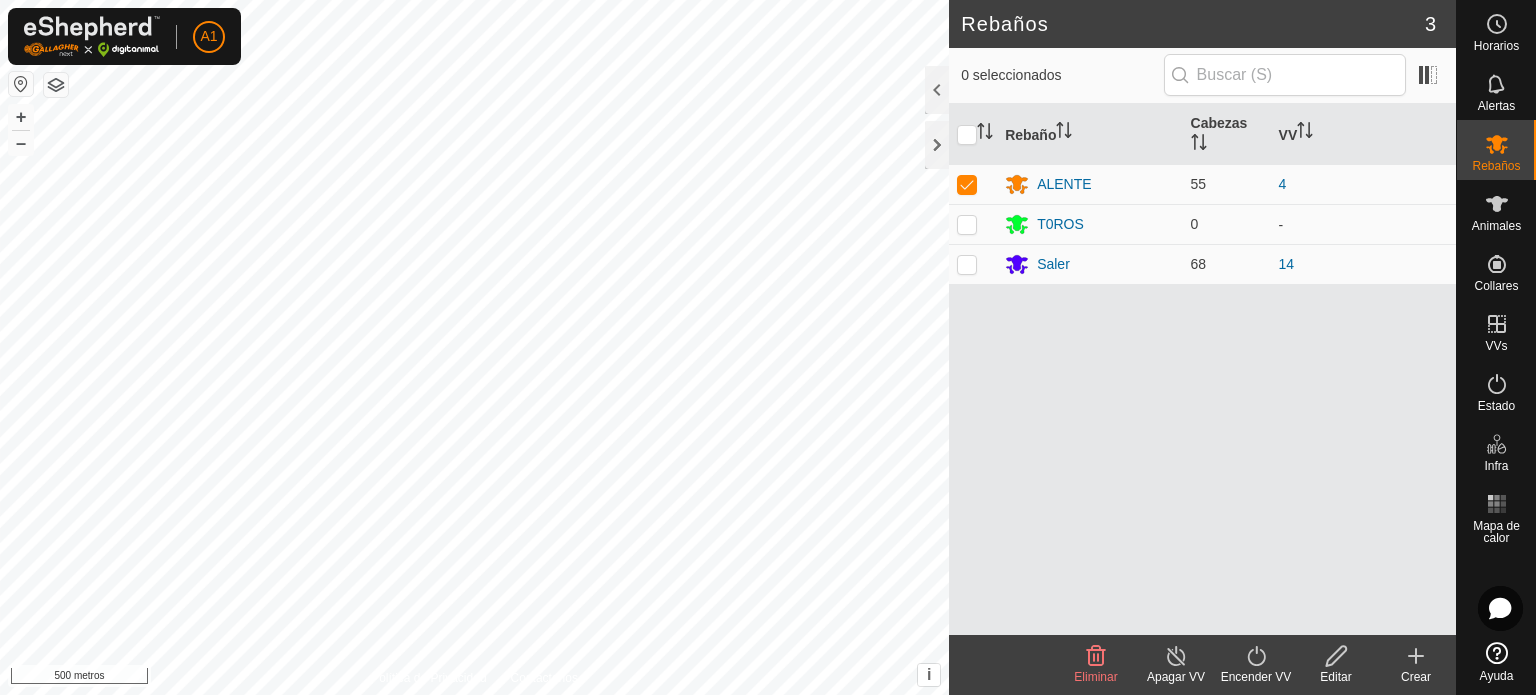 click on "Encender VV" 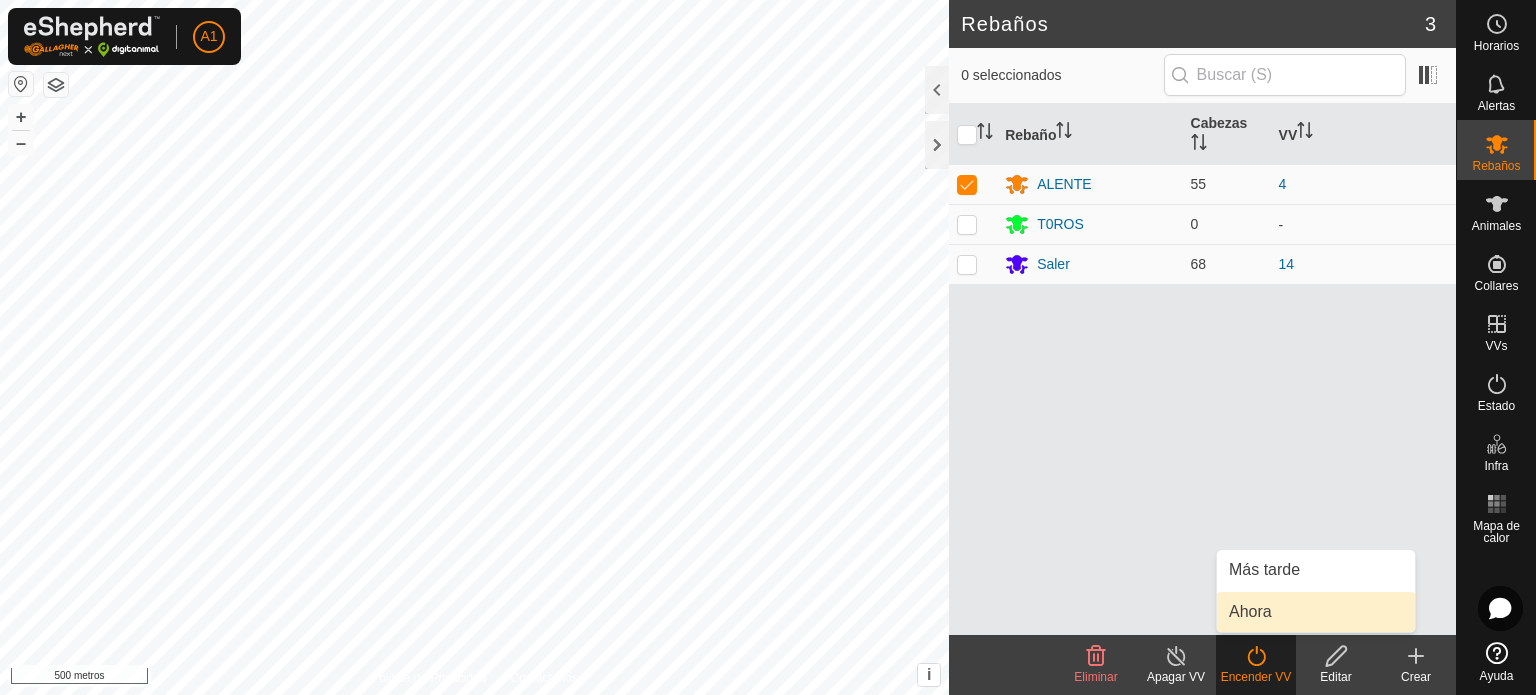 click on "Ahora" at bounding box center [1316, 612] 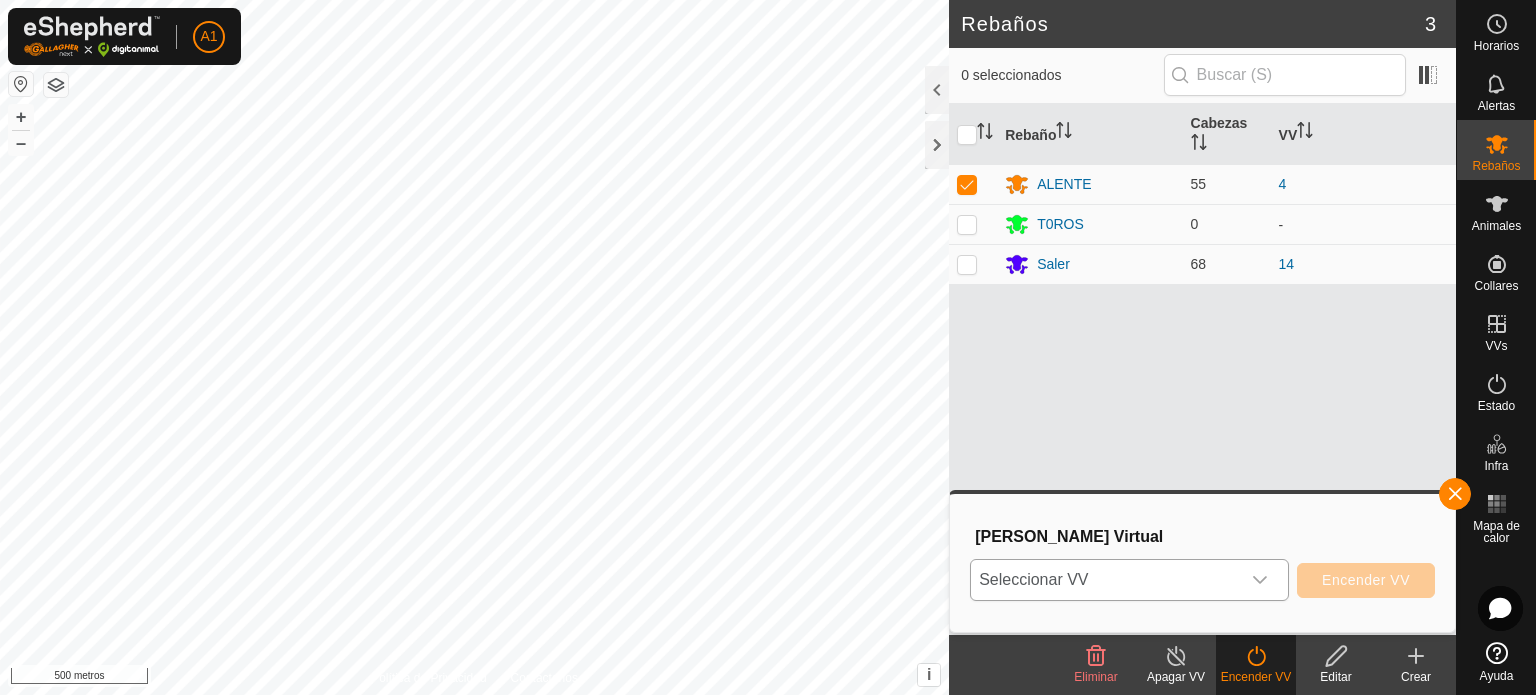 click 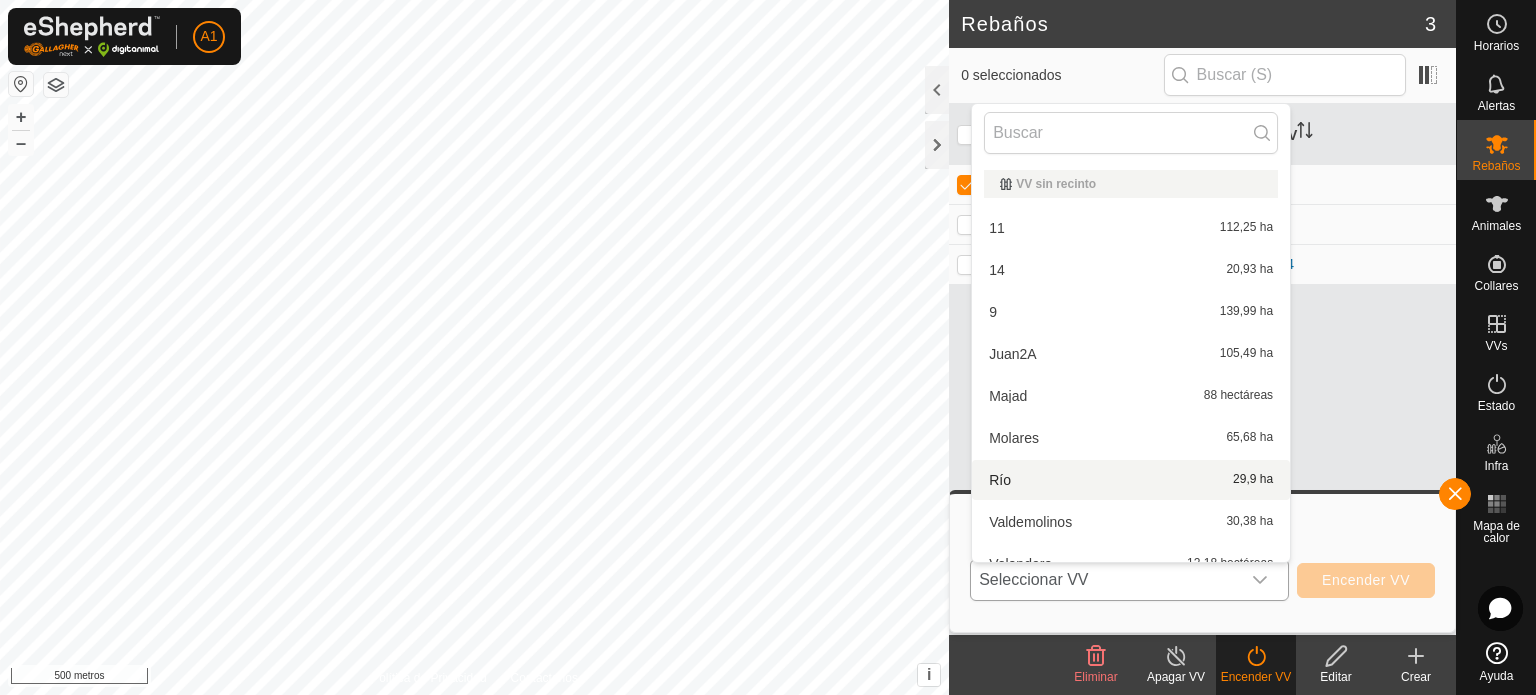 scroll, scrollTop: 22, scrollLeft: 0, axis: vertical 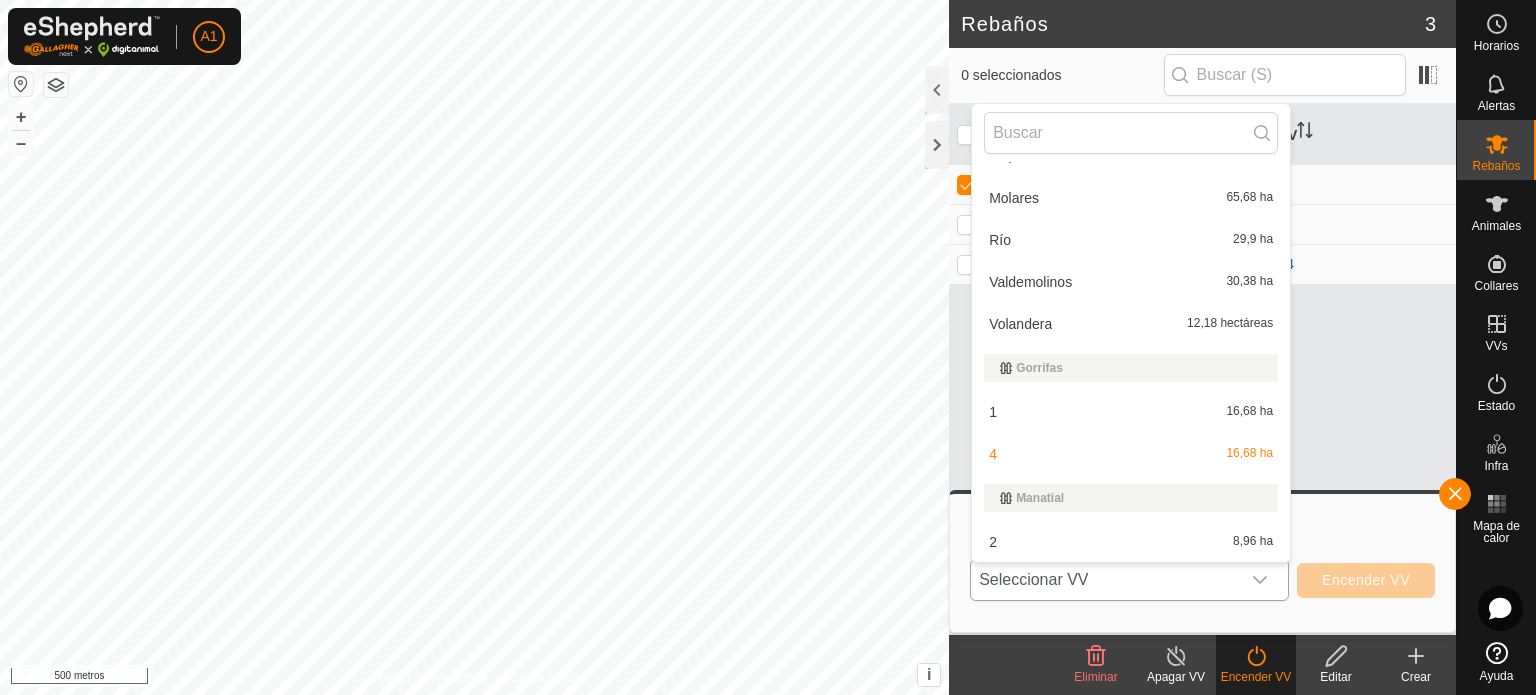 click on "1 16,68 ha" at bounding box center (1131, 412) 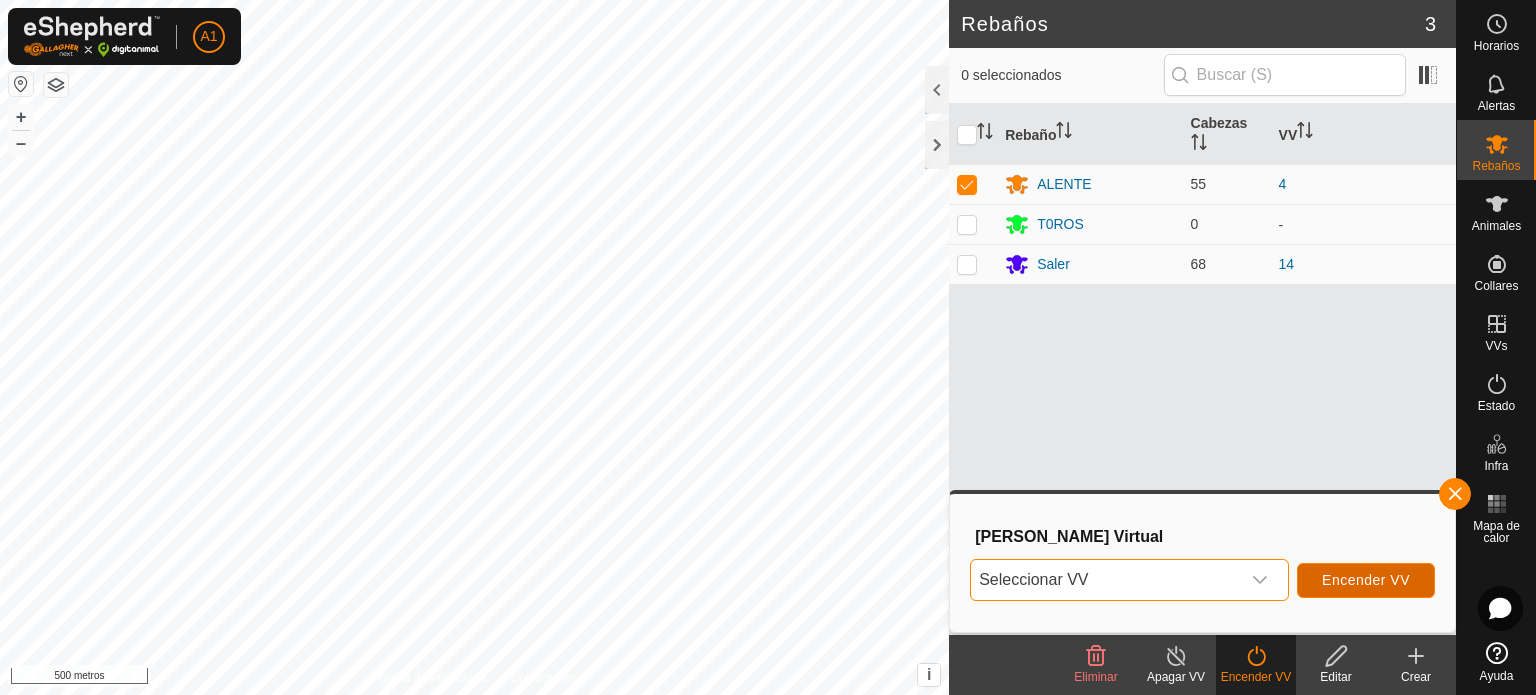 click on "Encender VV" at bounding box center [1366, 580] 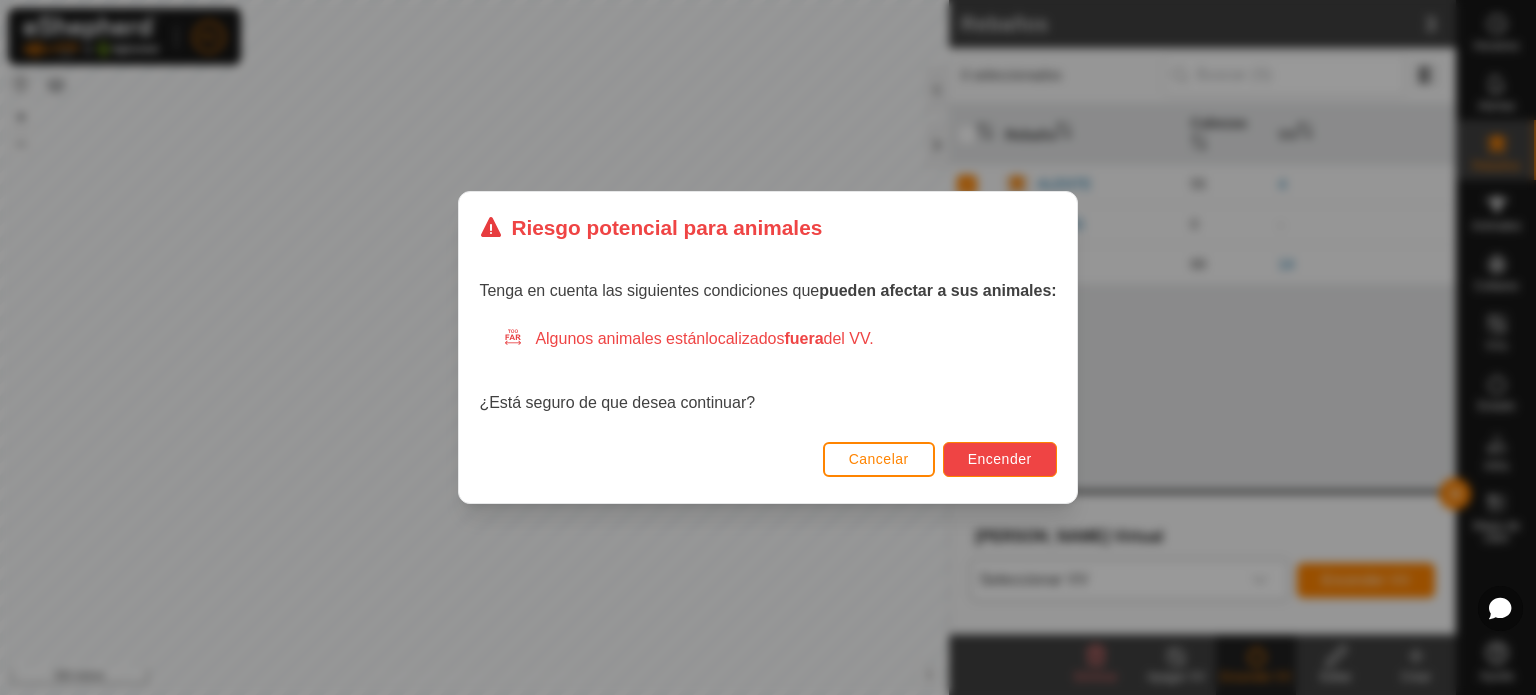 click on "Encender" at bounding box center (1000, 459) 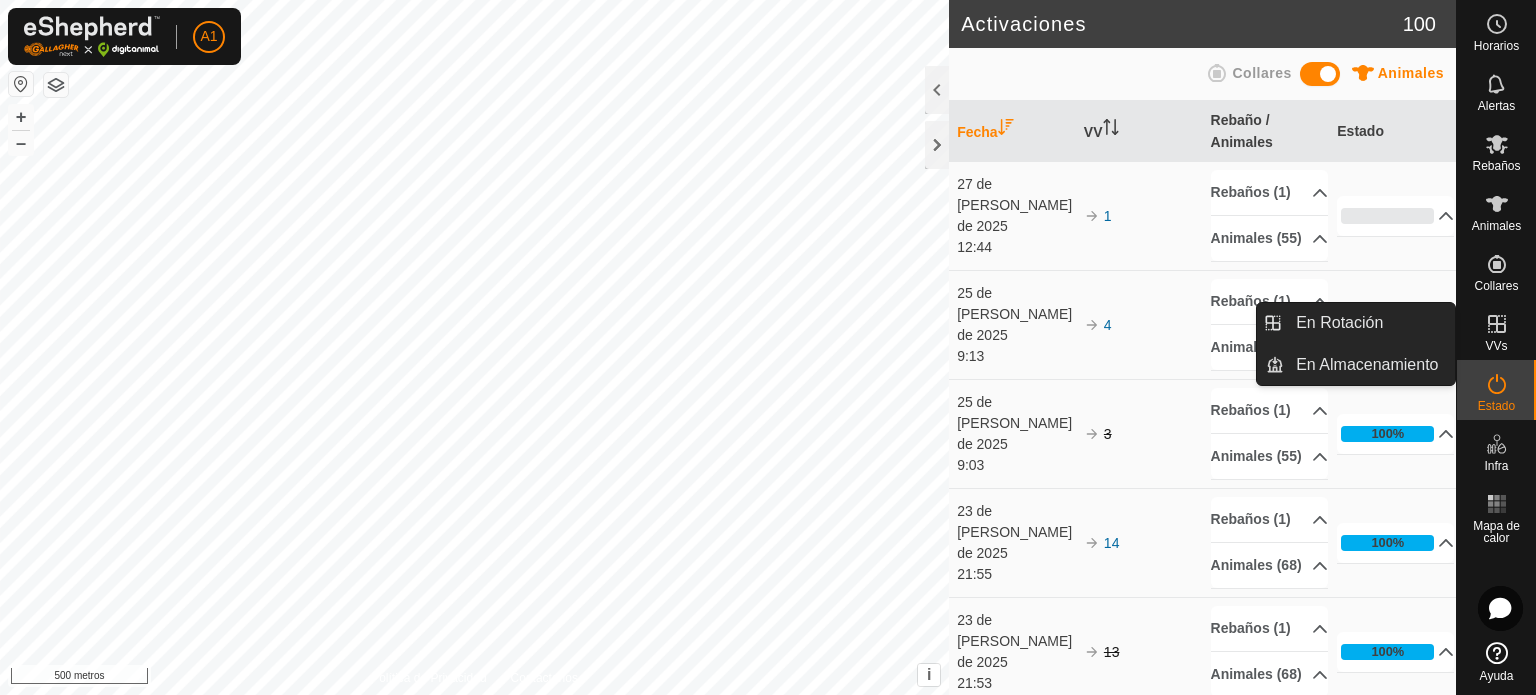 click 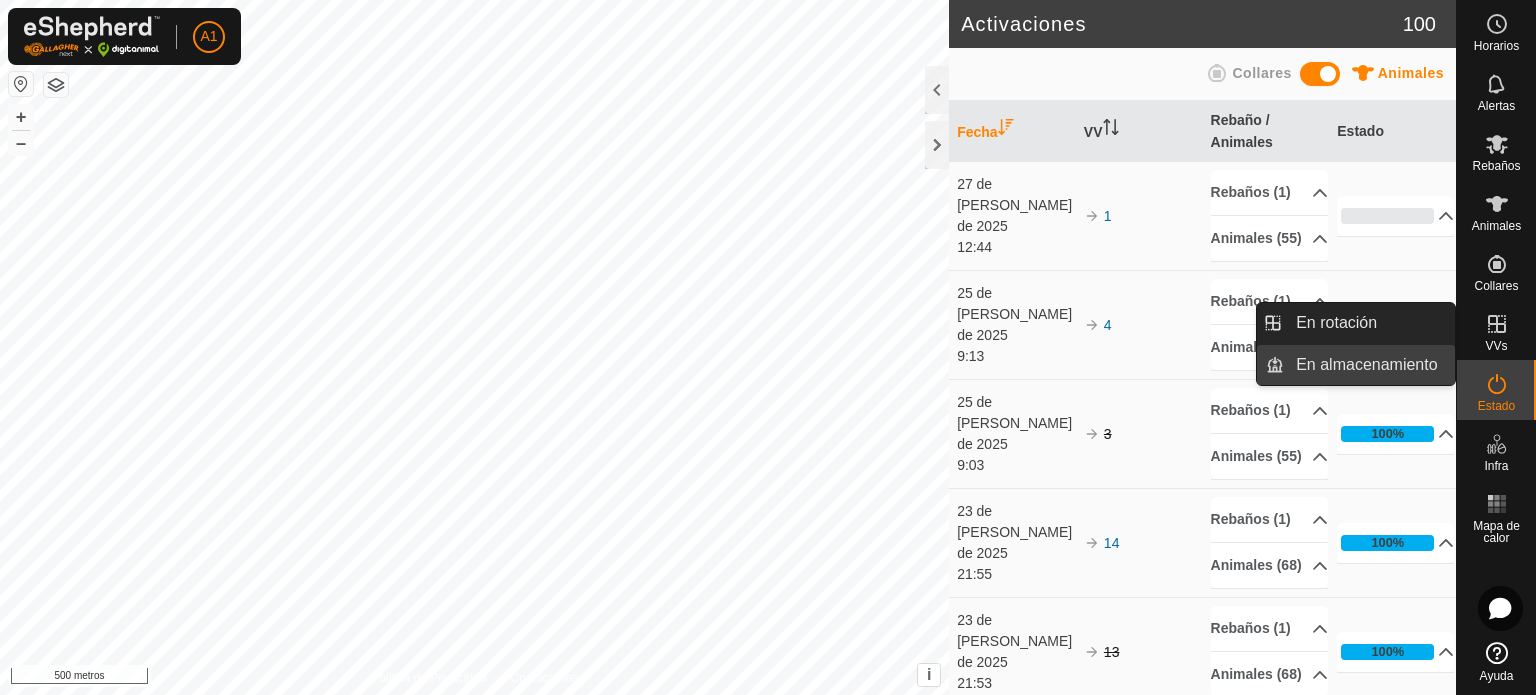 click on "En almacenamiento" at bounding box center (1369, 365) 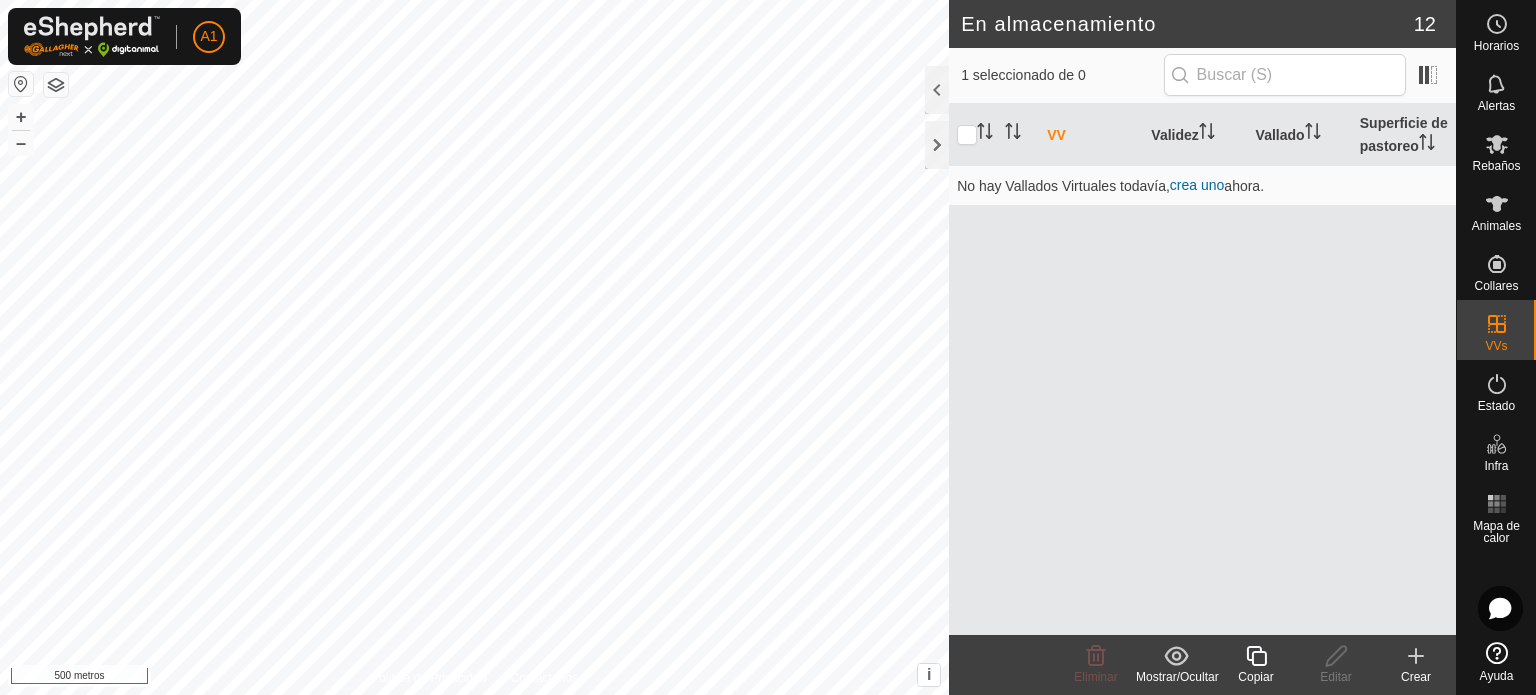 click on "VV" at bounding box center (1056, 135) 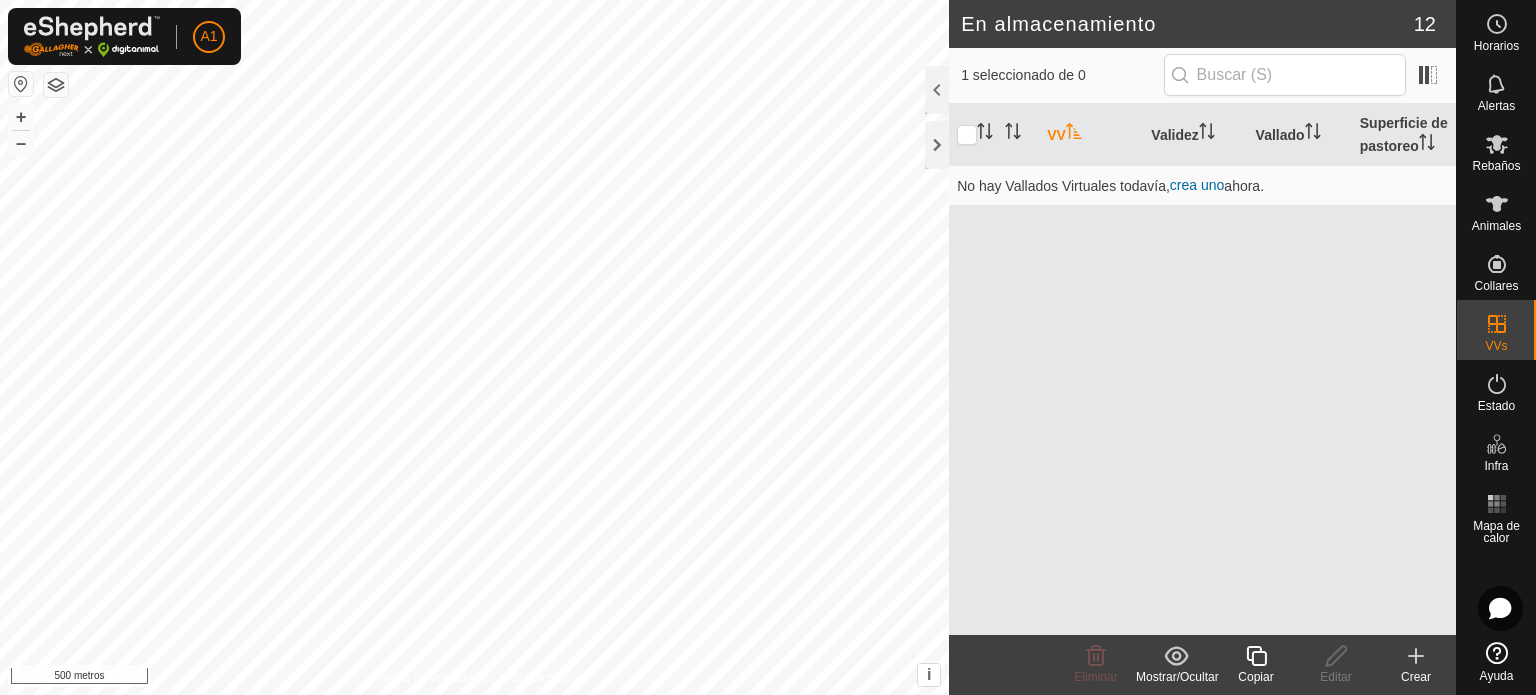 click on "VV" at bounding box center (1056, 135) 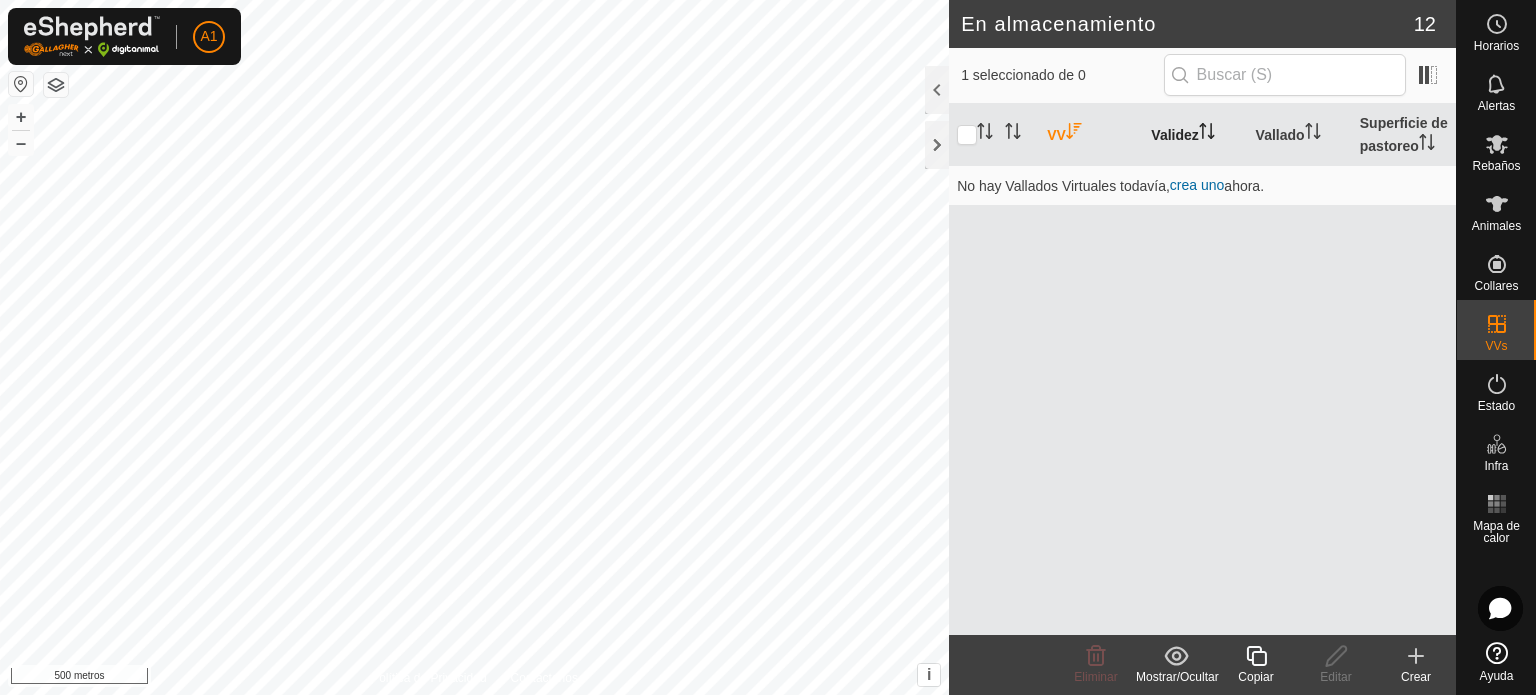 click on "Validez" at bounding box center [1174, 135] 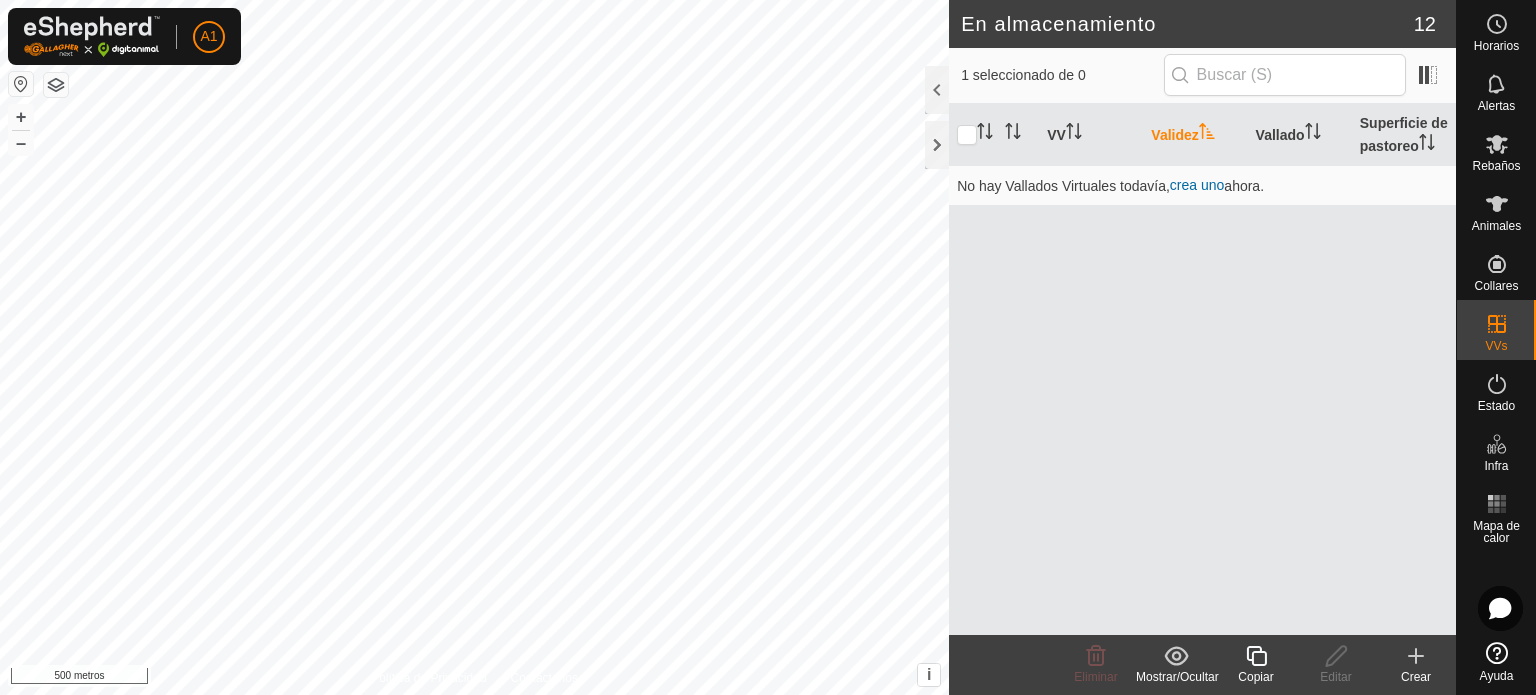 click on "Validez" at bounding box center [1174, 135] 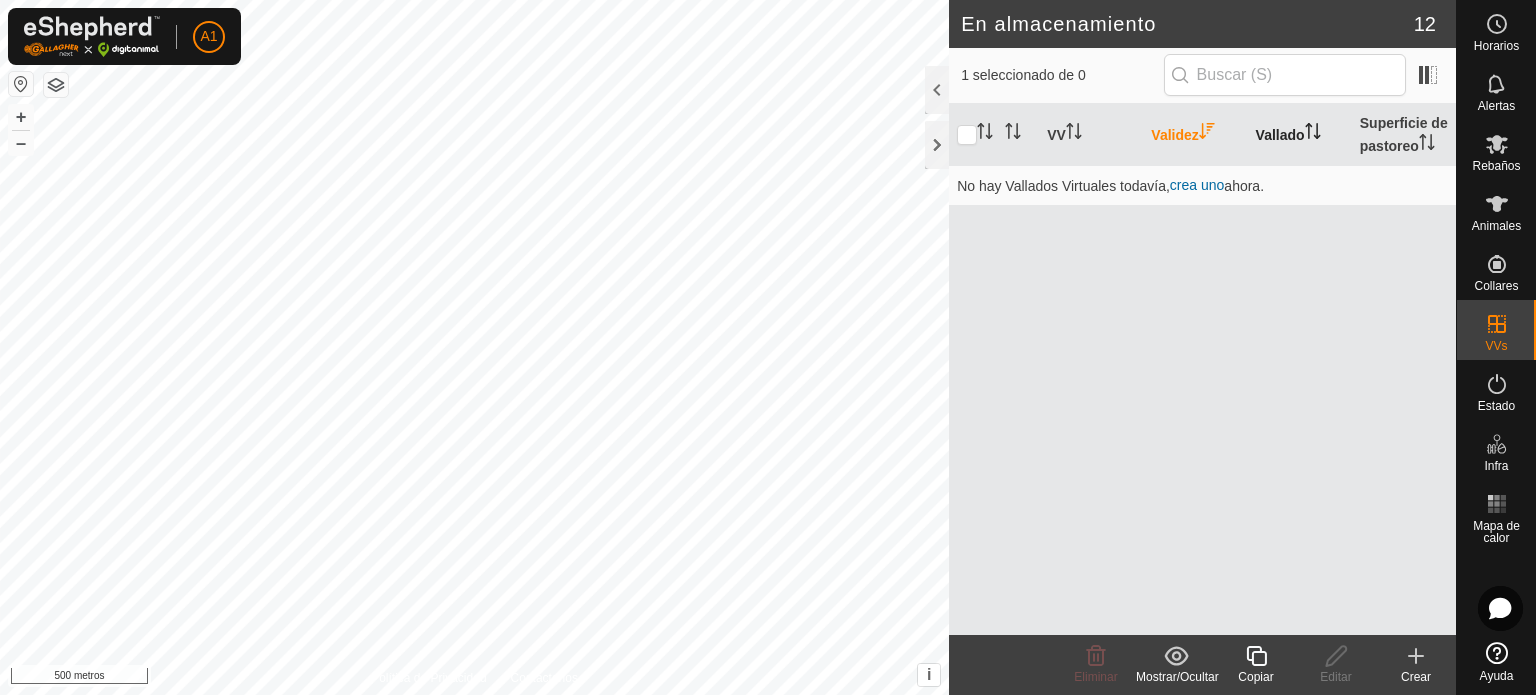 click on "Vallado" at bounding box center [1280, 135] 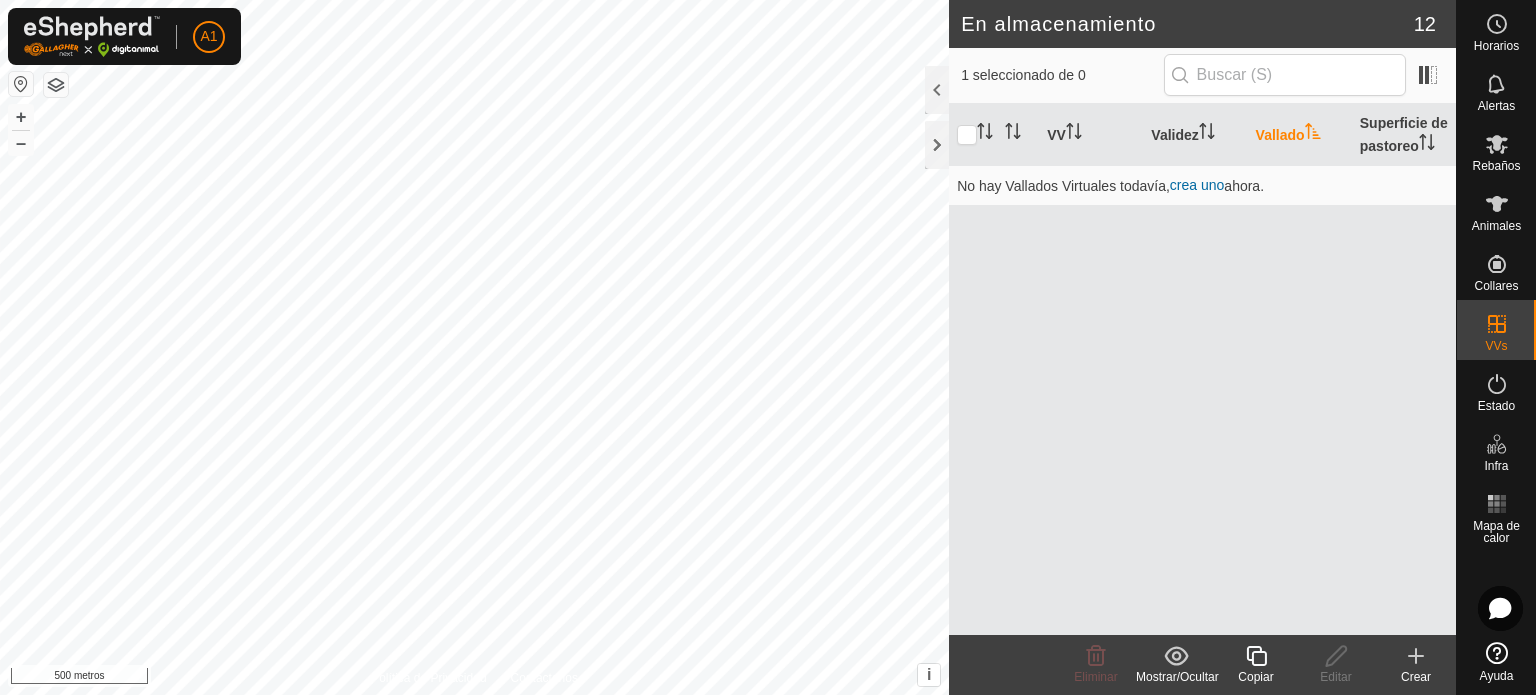 click on "Vallado" at bounding box center [1280, 135] 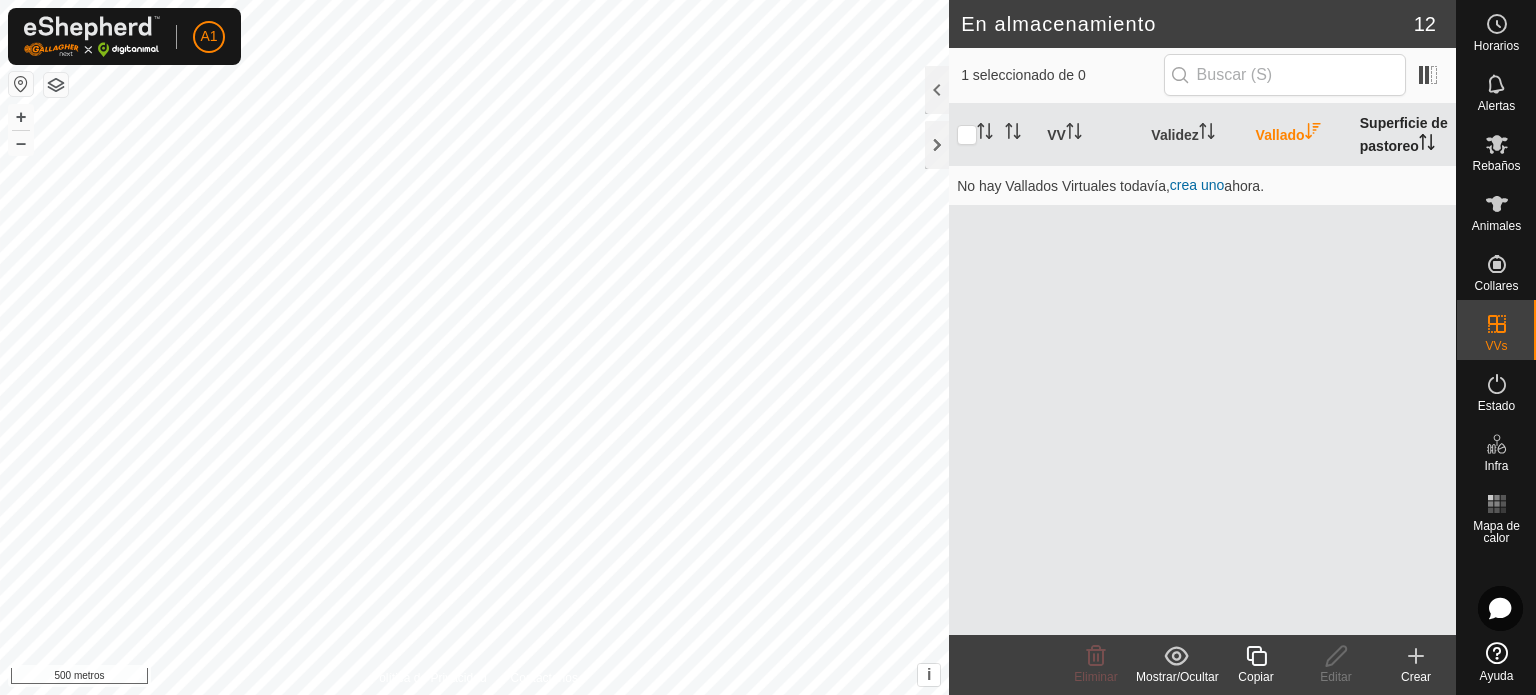click on "Superficie de pastoreo" at bounding box center (1404, 134) 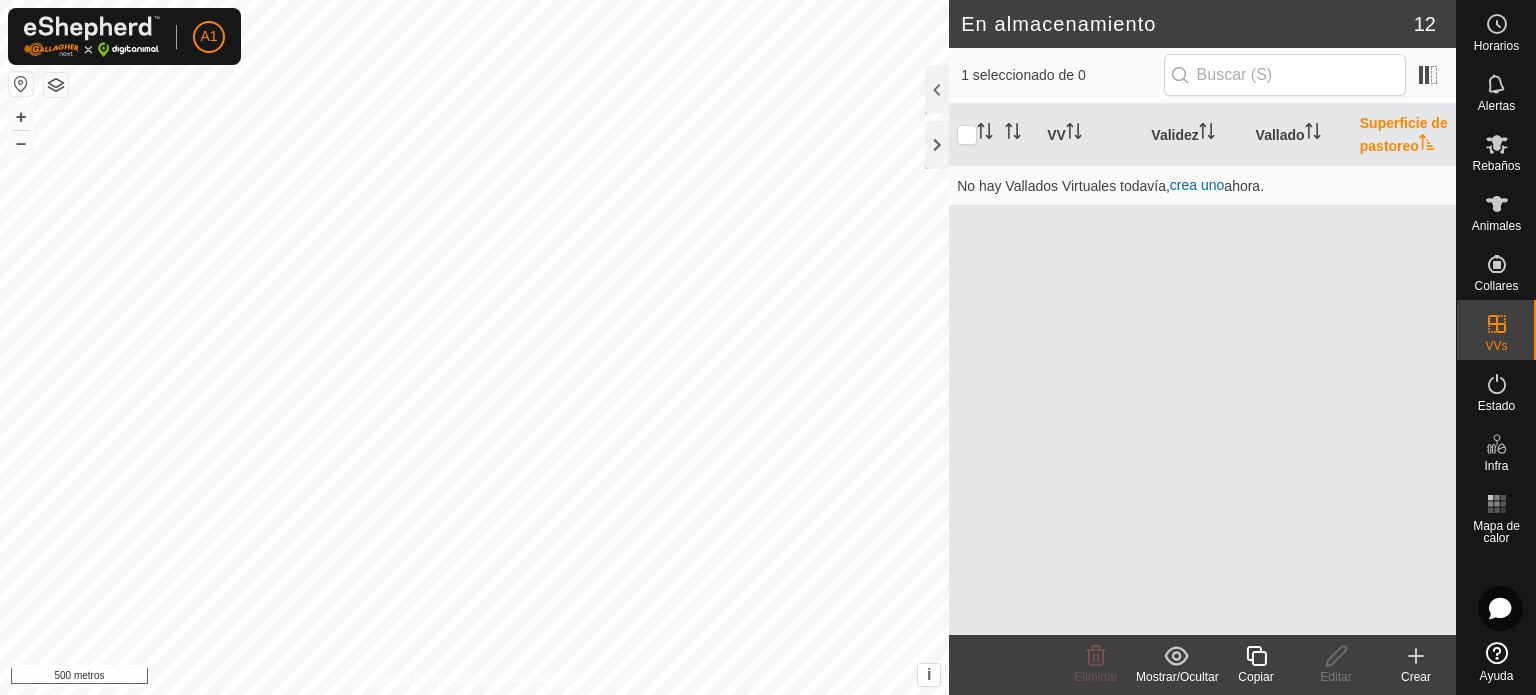 click on "Superficie de pastoreo" at bounding box center [1404, 134] 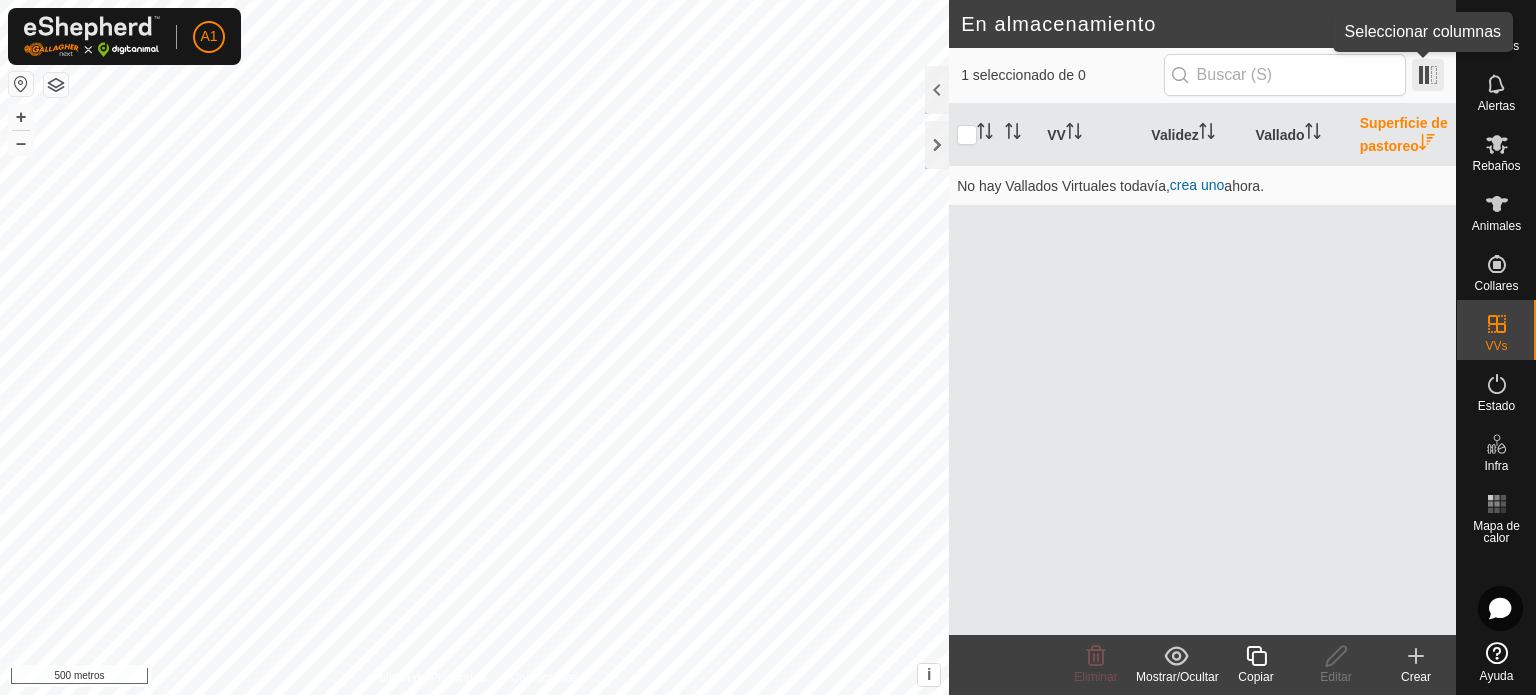 click at bounding box center [1428, 75] 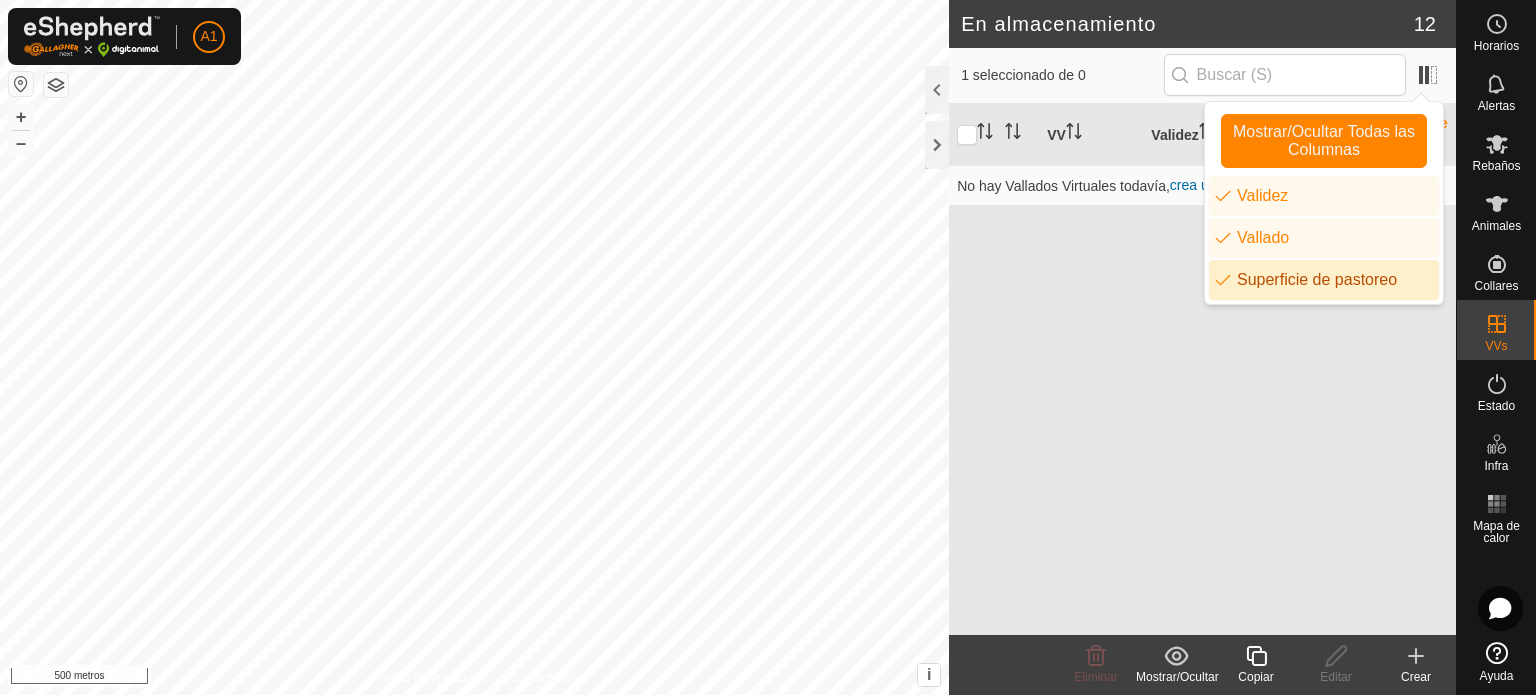 click on "VV Validez Vallado Superficie de pastoreo No hay Vallados Virtuales todavía,  crea uno  ahora." at bounding box center (1202, 369) 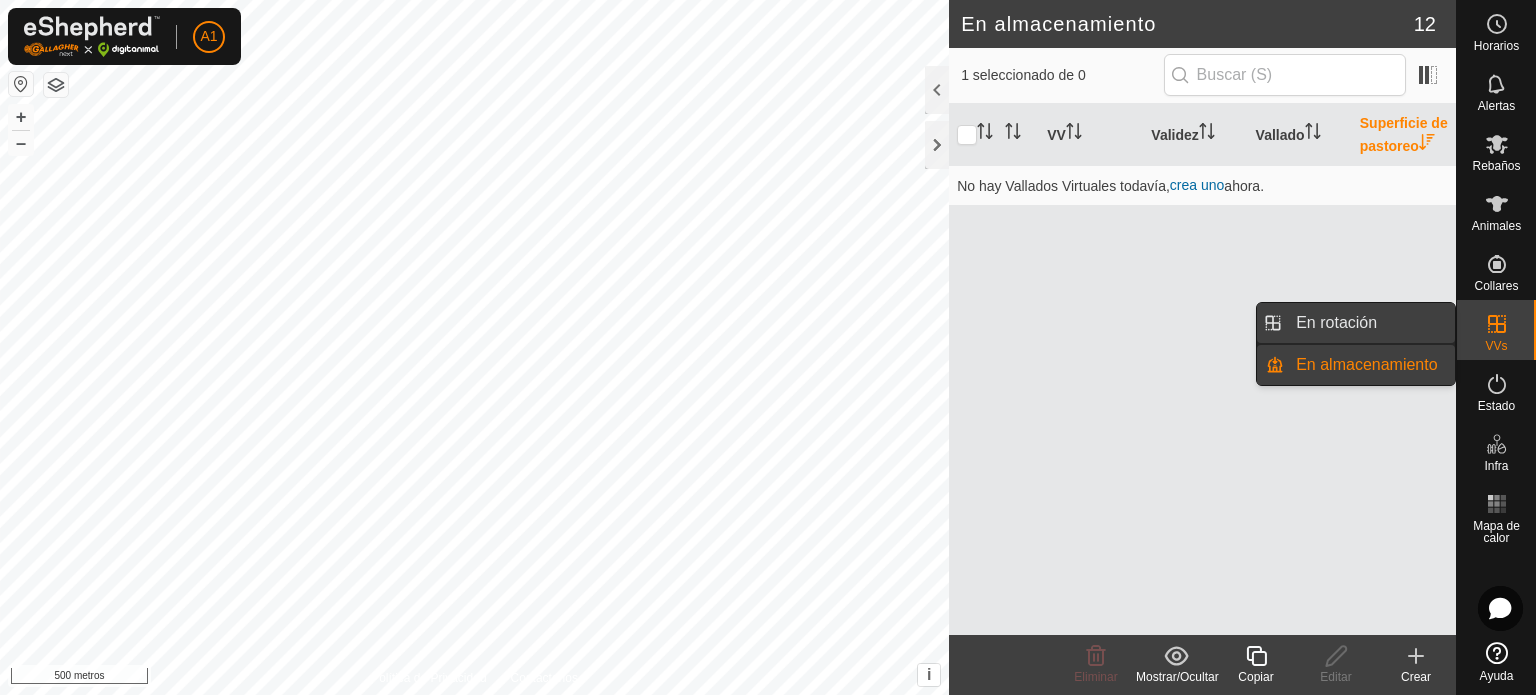 click on "En rotación" at bounding box center [1369, 323] 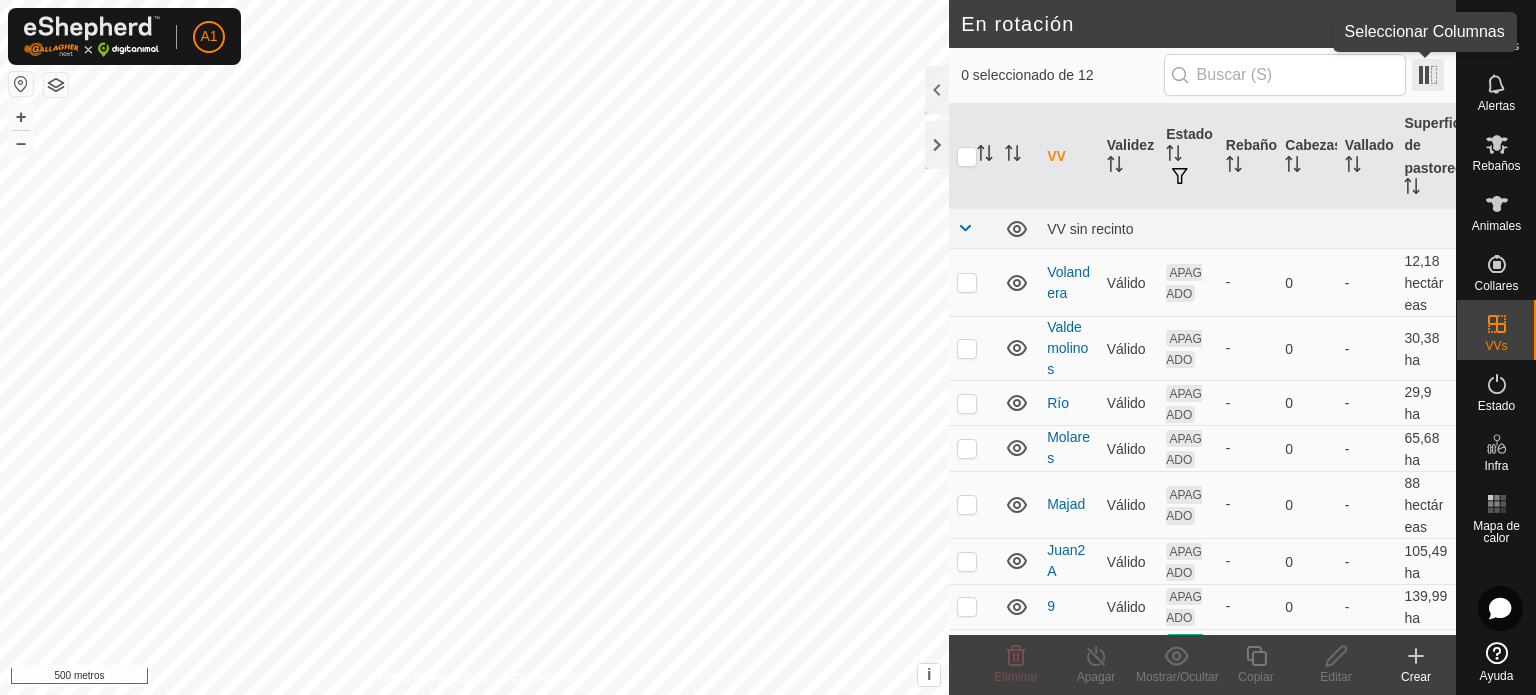 click at bounding box center [1428, 75] 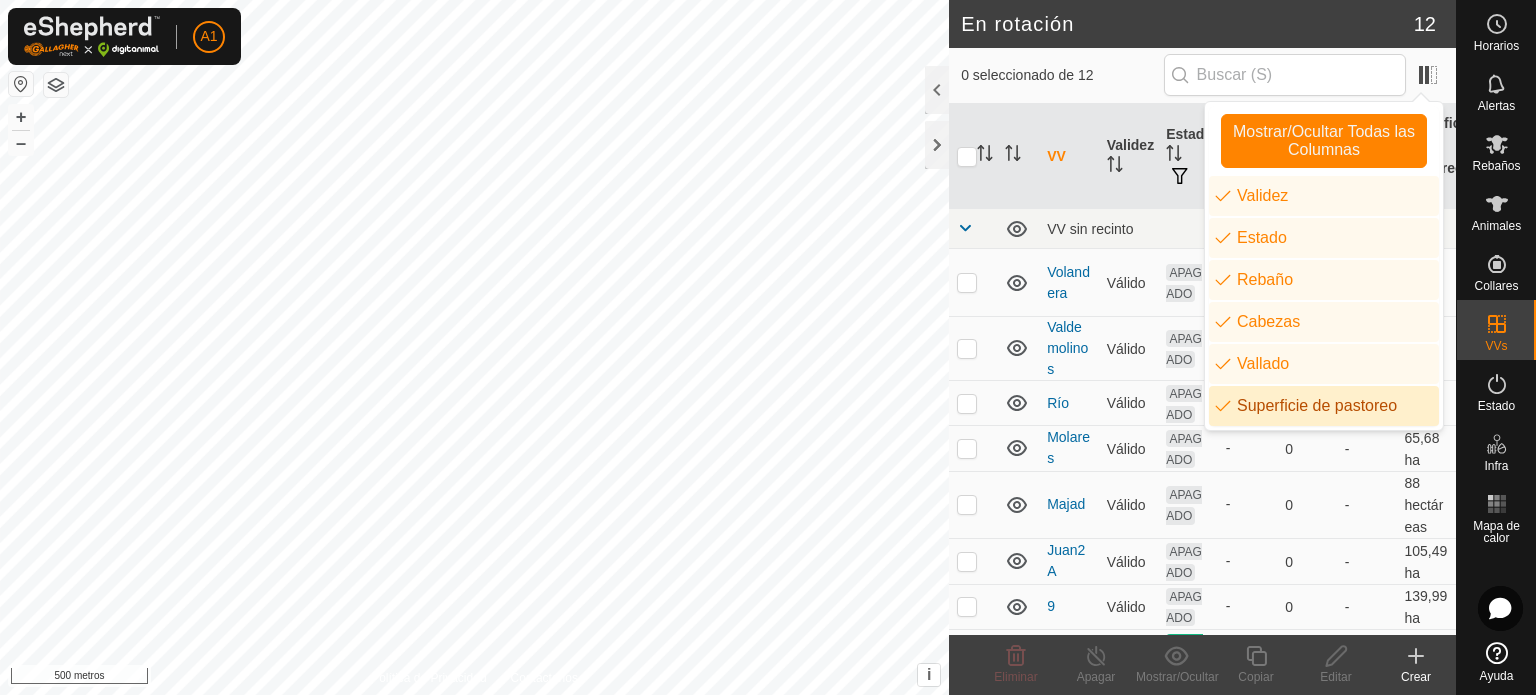 click on "Crear" 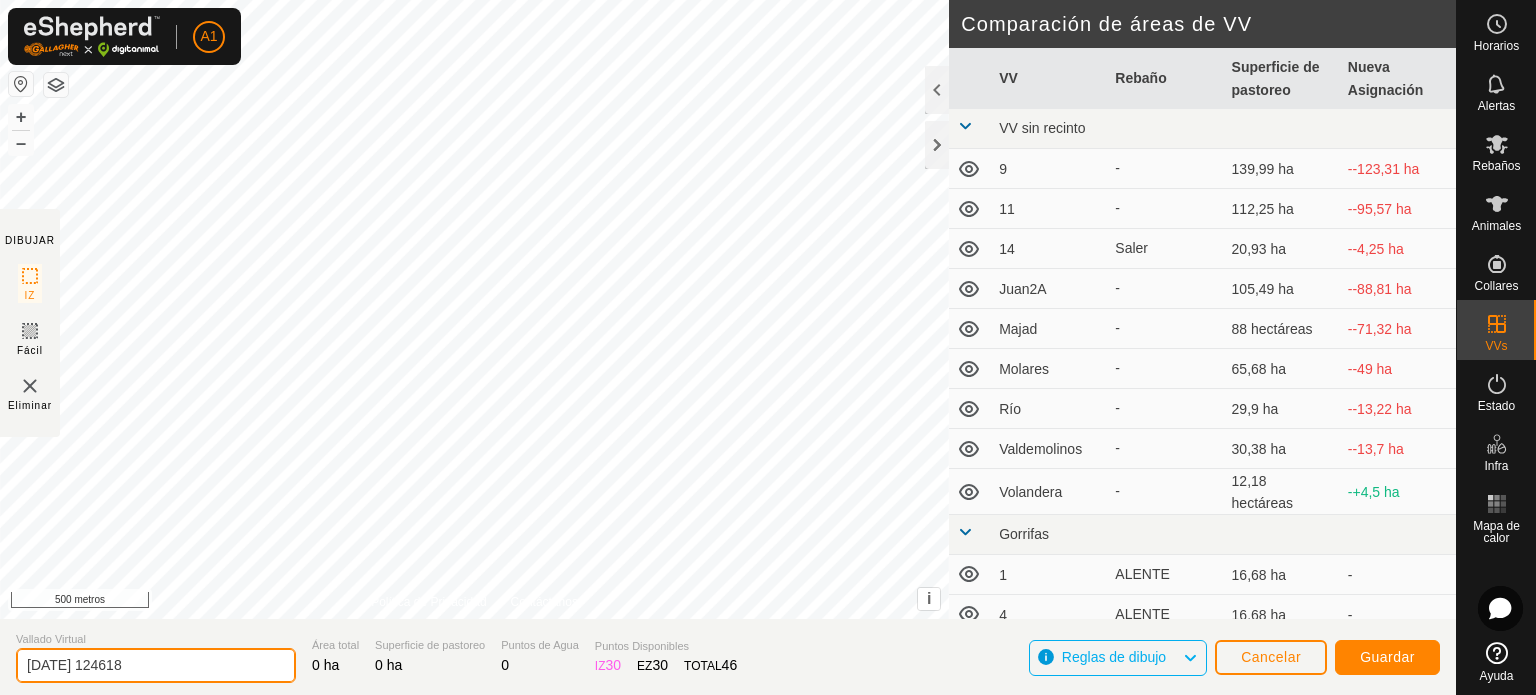drag, startPoint x: 193, startPoint y: 660, endPoint x: 0, endPoint y: 647, distance: 193.43733 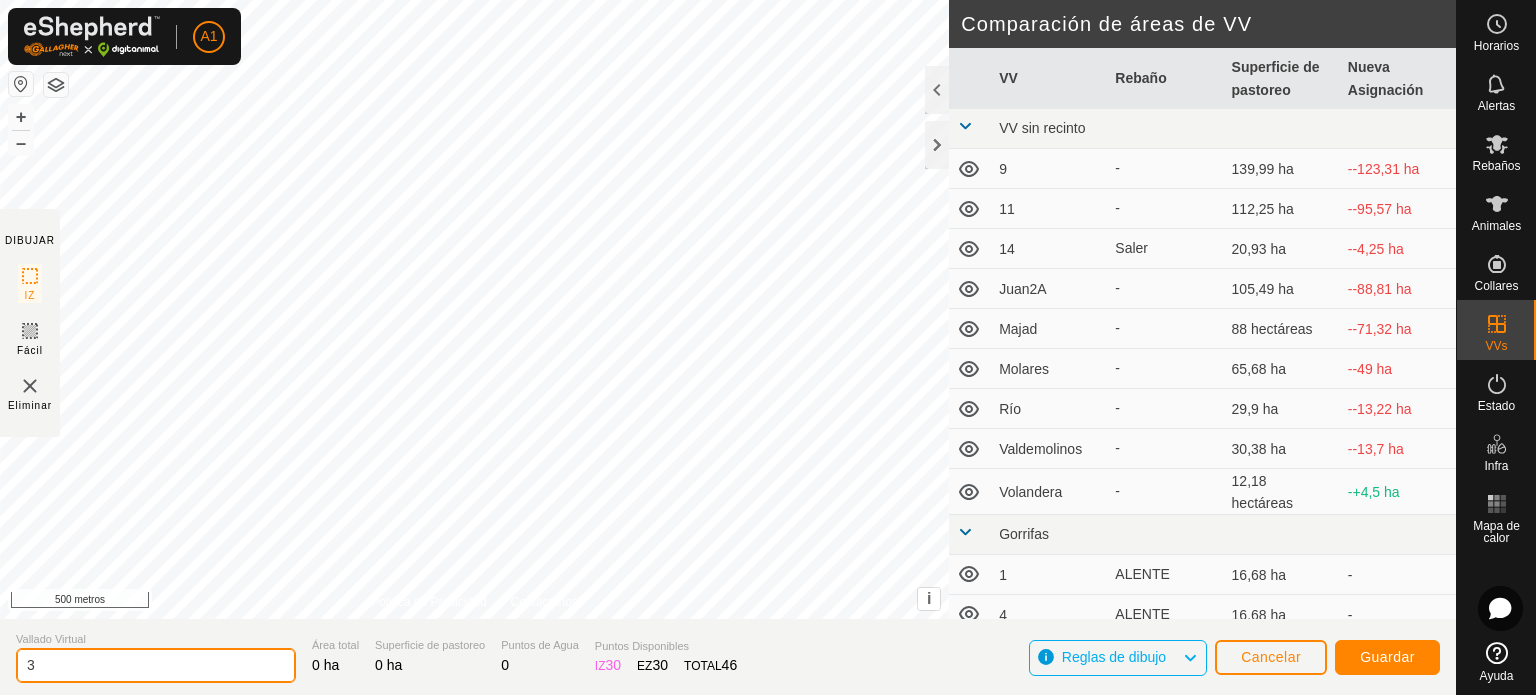 type on "3" 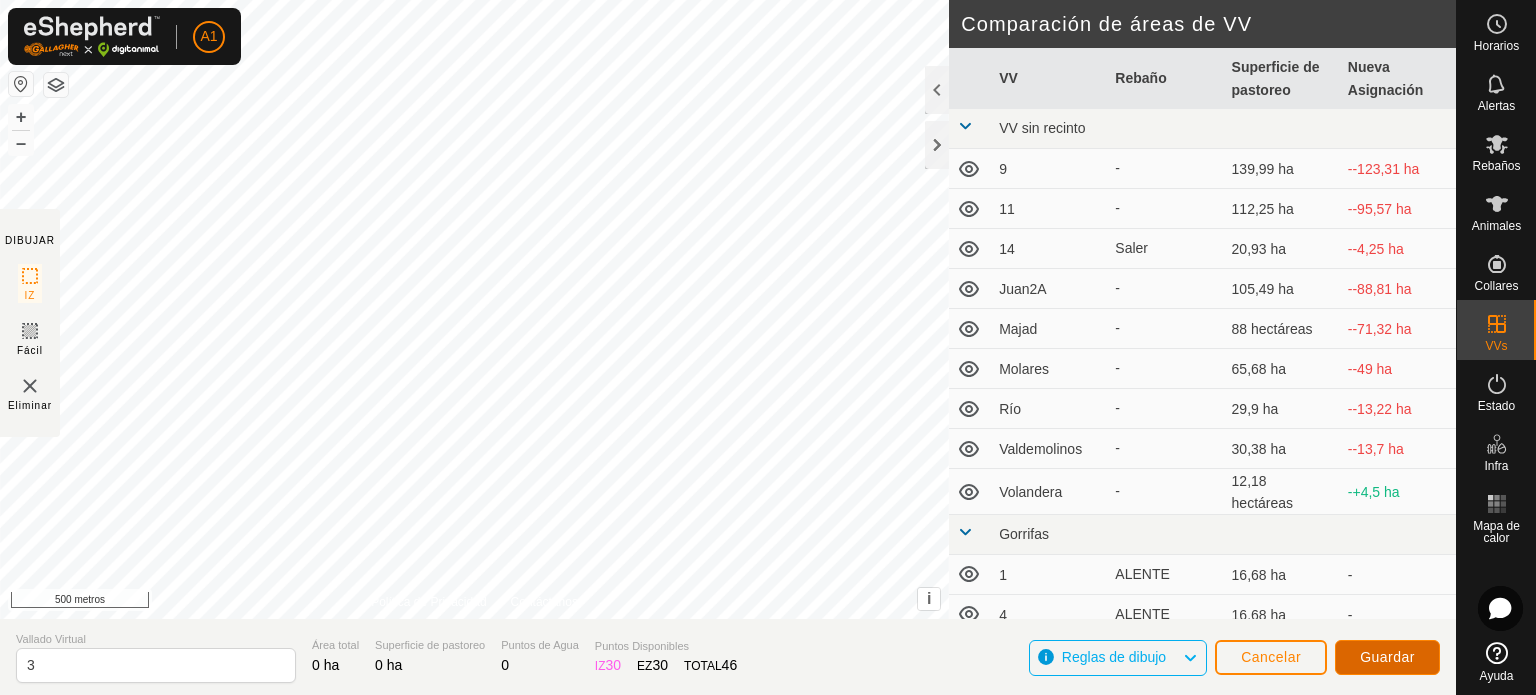 click on "Guardar" 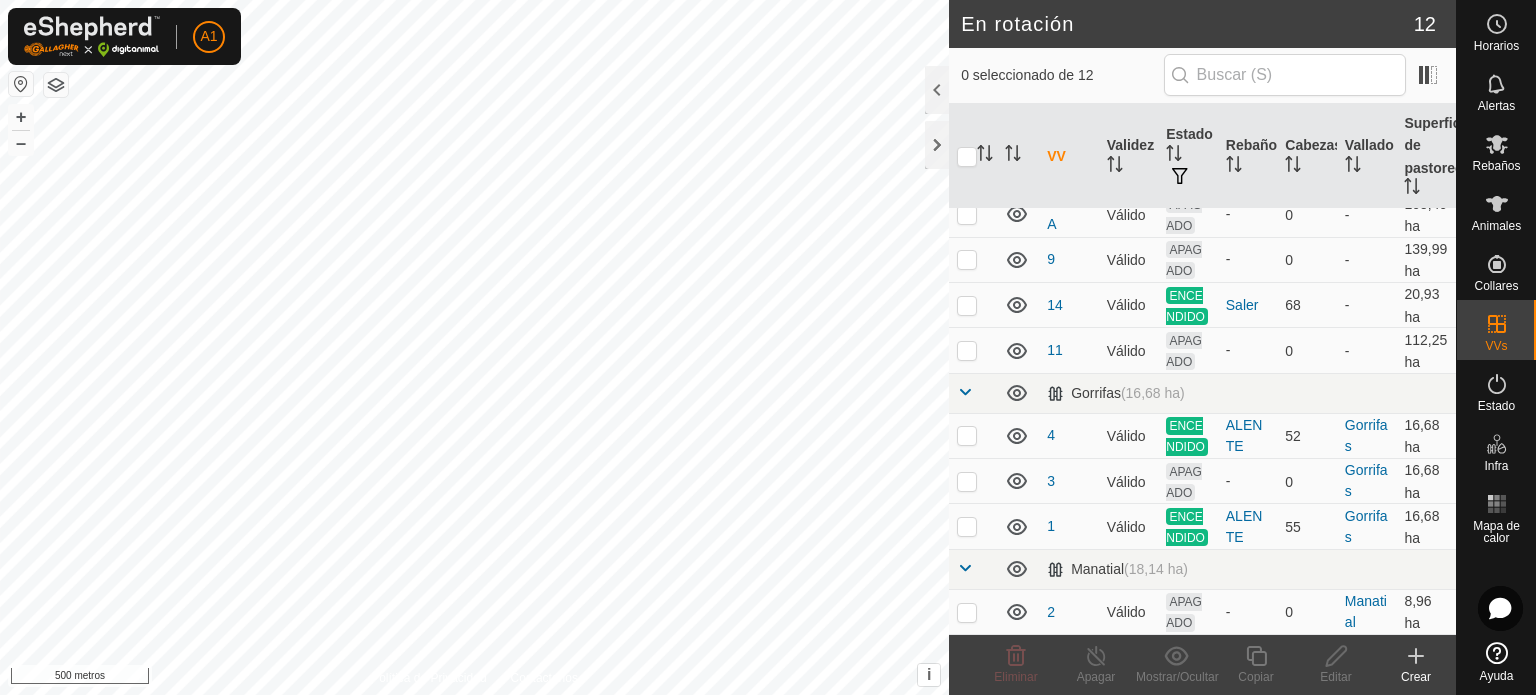 scroll, scrollTop: 408, scrollLeft: 0, axis: vertical 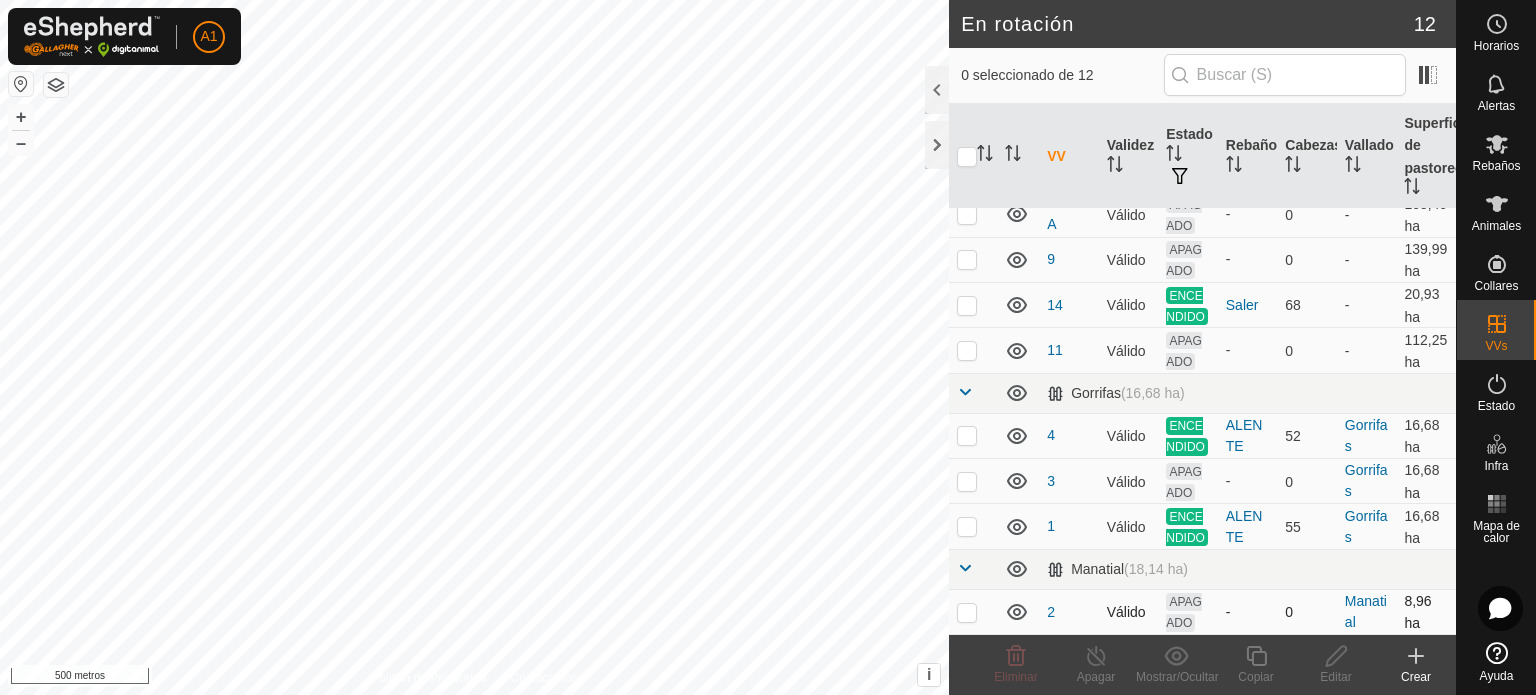 click at bounding box center (967, 612) 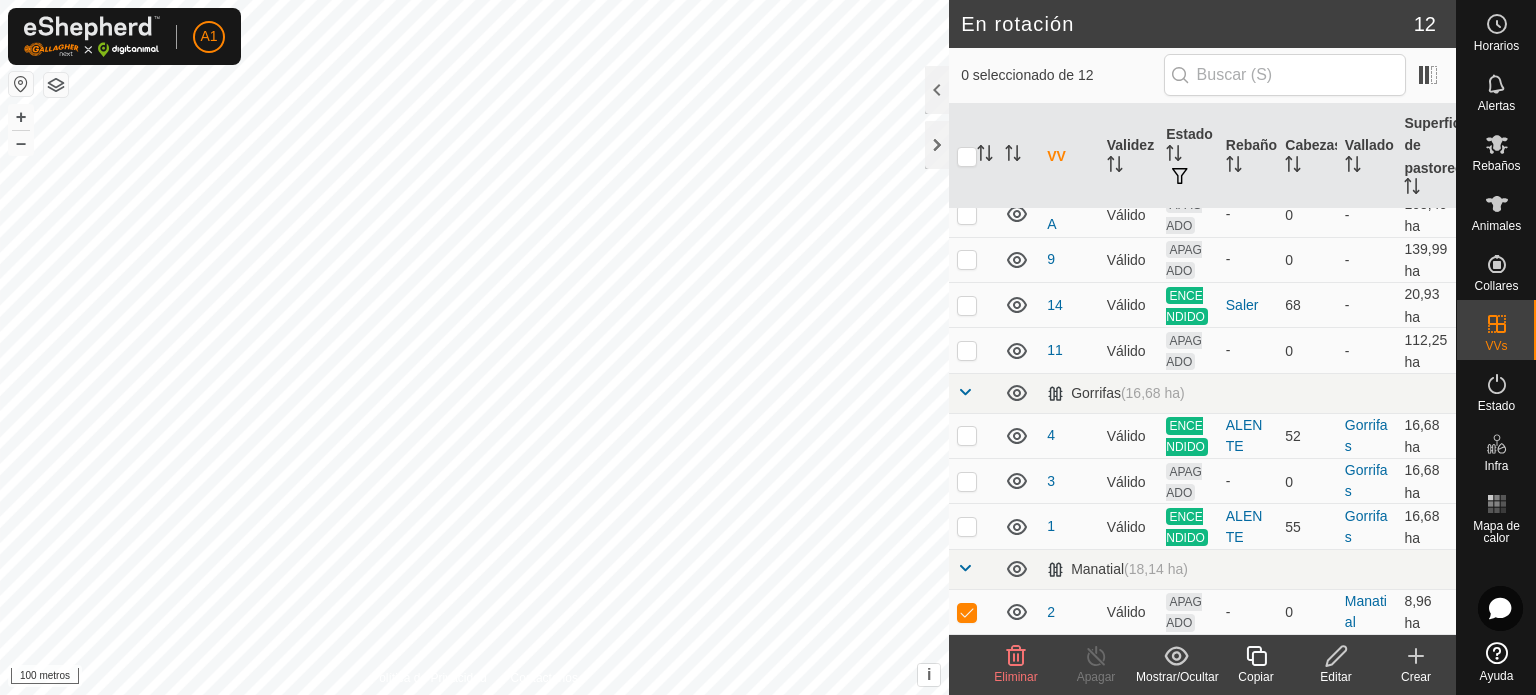 scroll, scrollTop: 408, scrollLeft: 0, axis: vertical 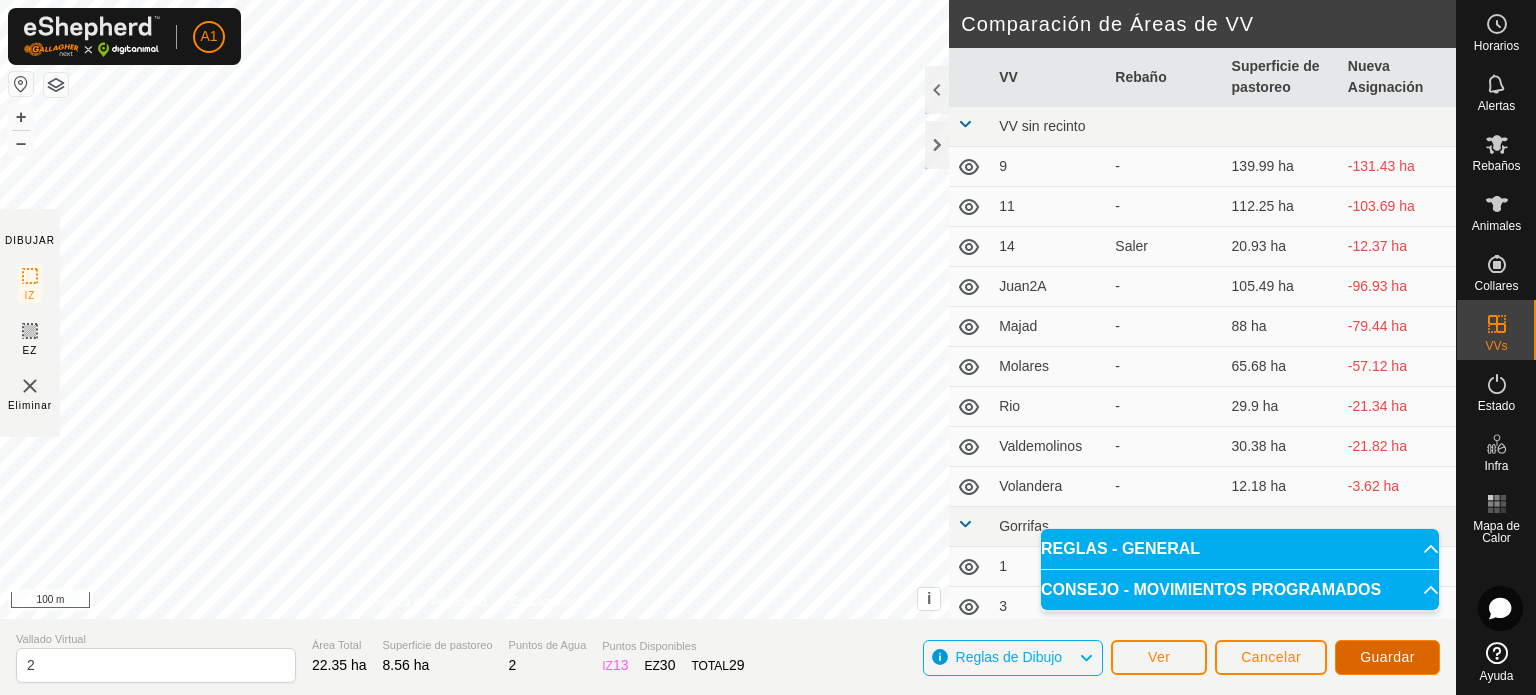 click on "Guardar" 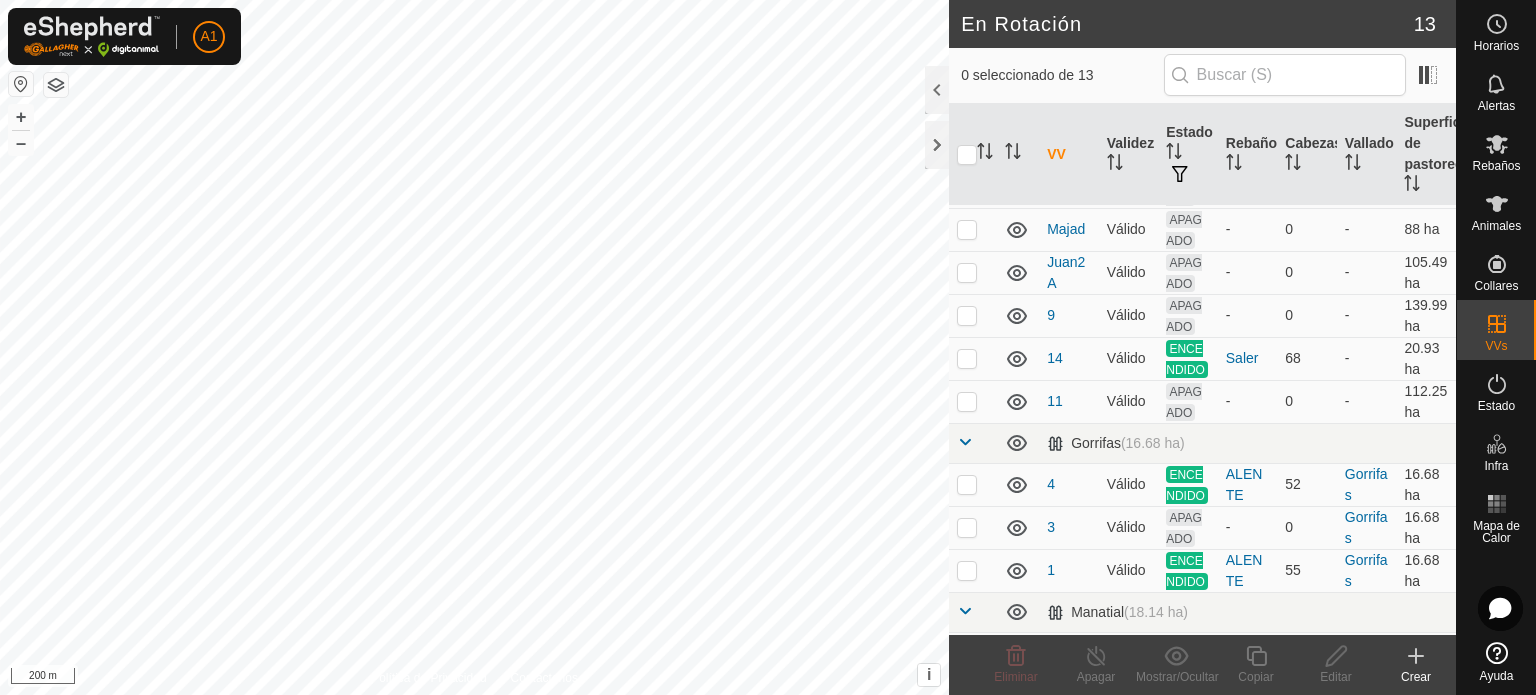 scroll, scrollTop: 330, scrollLeft: 0, axis: vertical 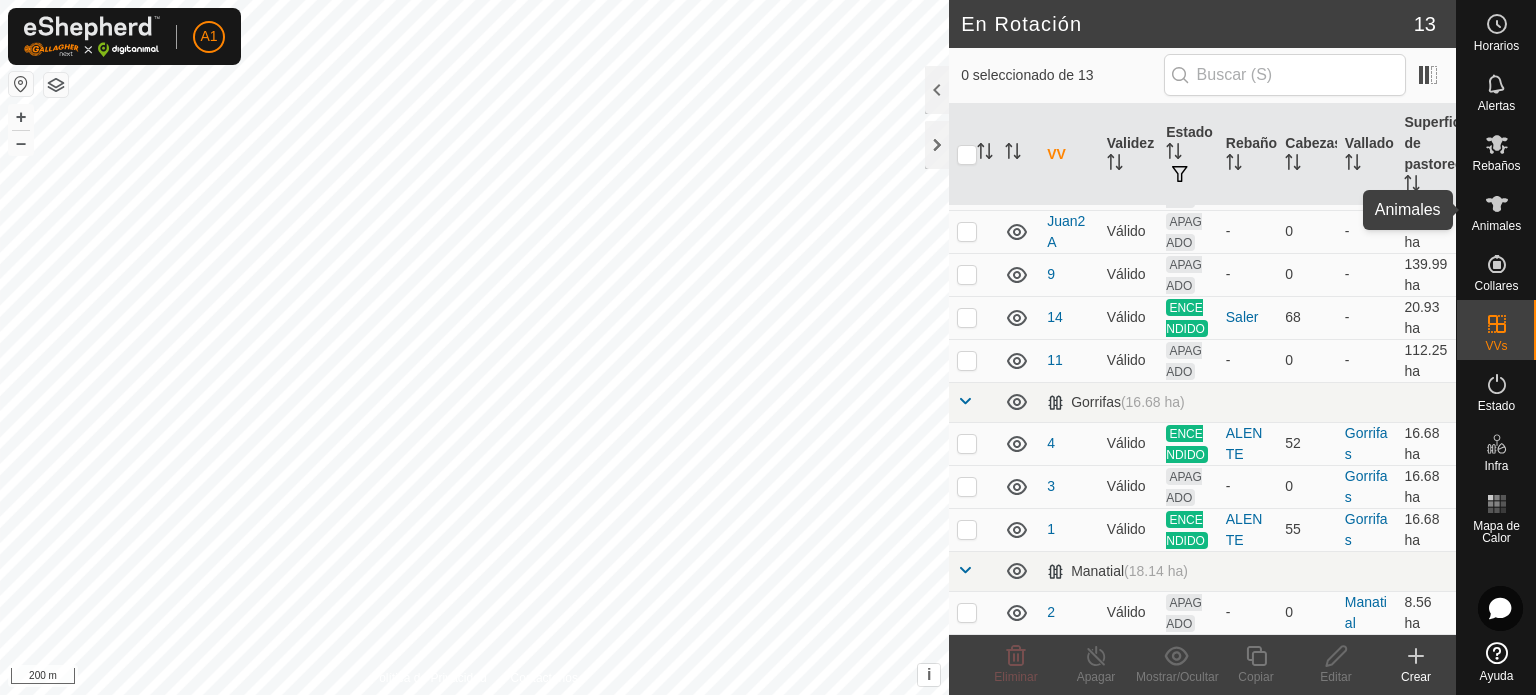 click on "Animales" at bounding box center [1496, 226] 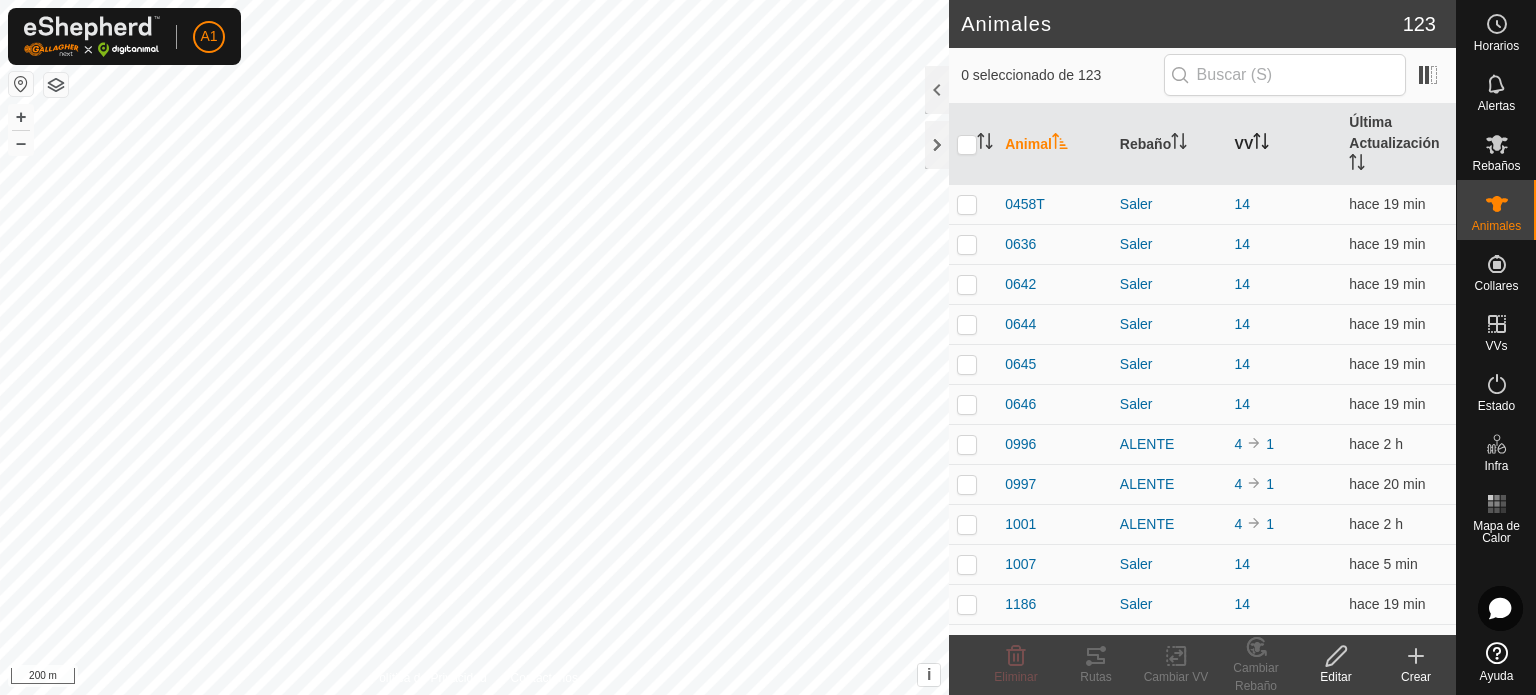 click on "VV" at bounding box center (1284, 144) 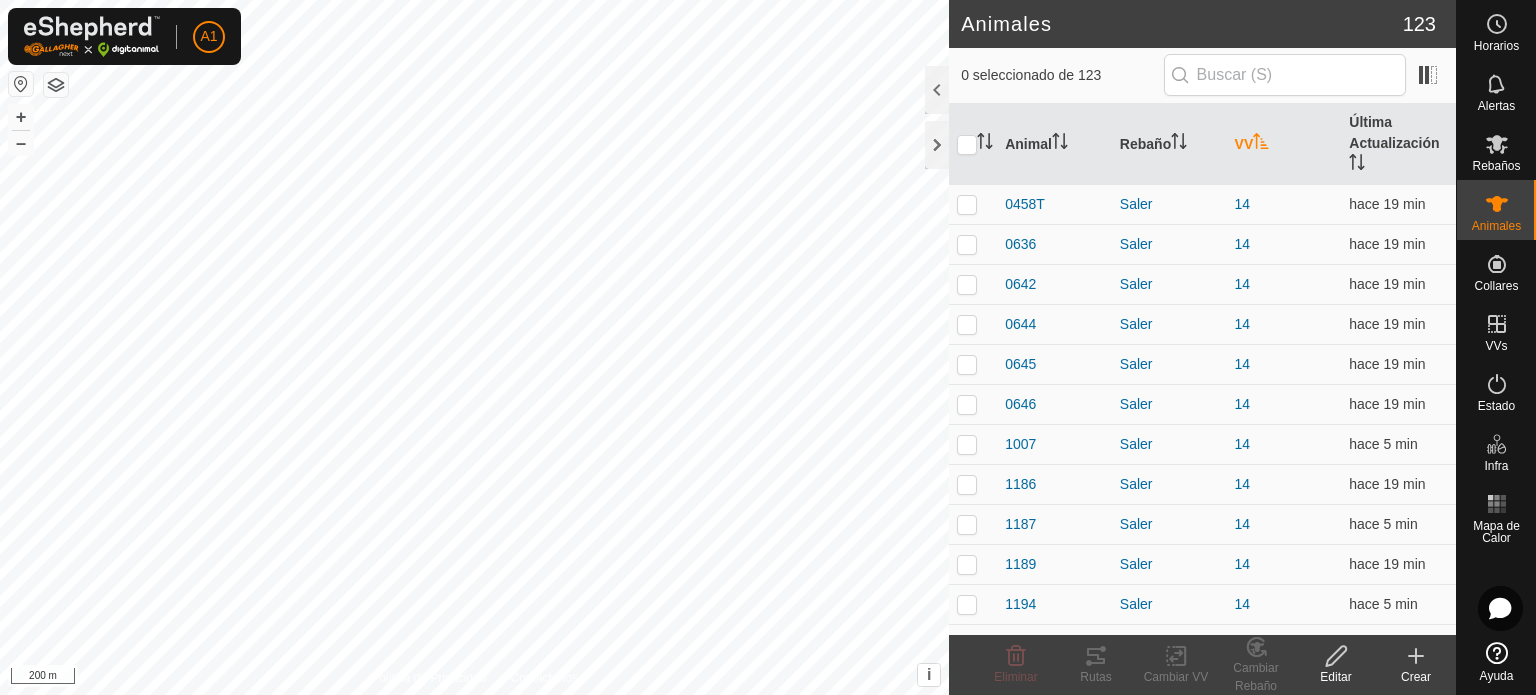 click on "VV" at bounding box center [1284, 144] 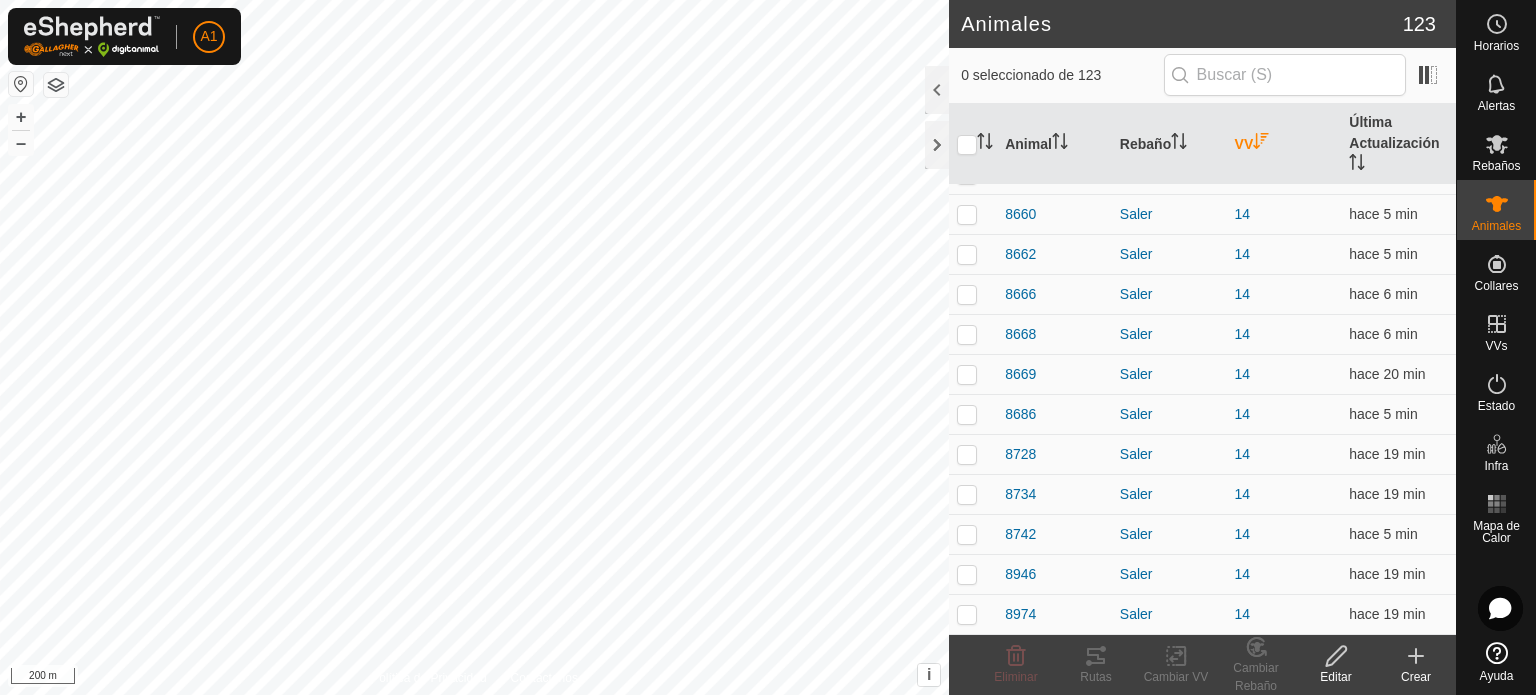 scroll, scrollTop: 4468, scrollLeft: 0, axis: vertical 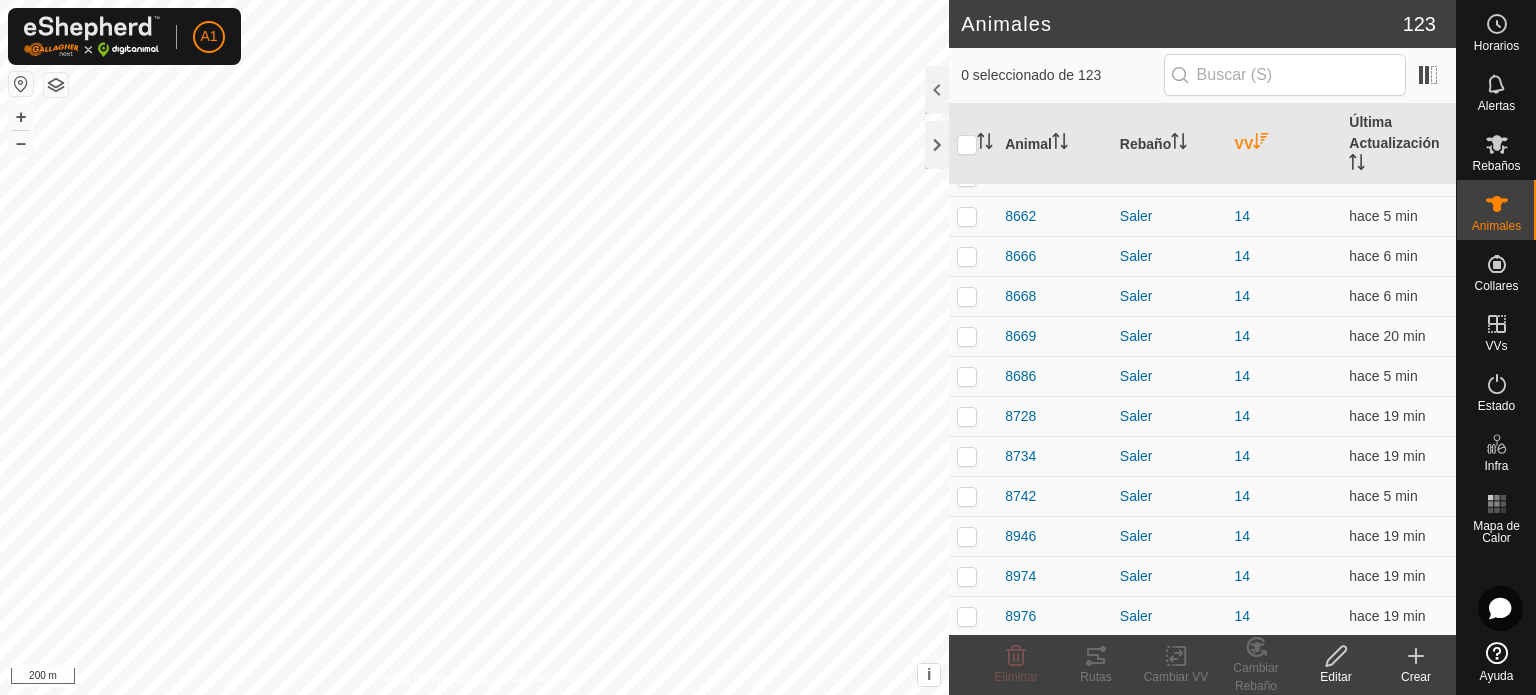 click on "VV" at bounding box center (1284, 144) 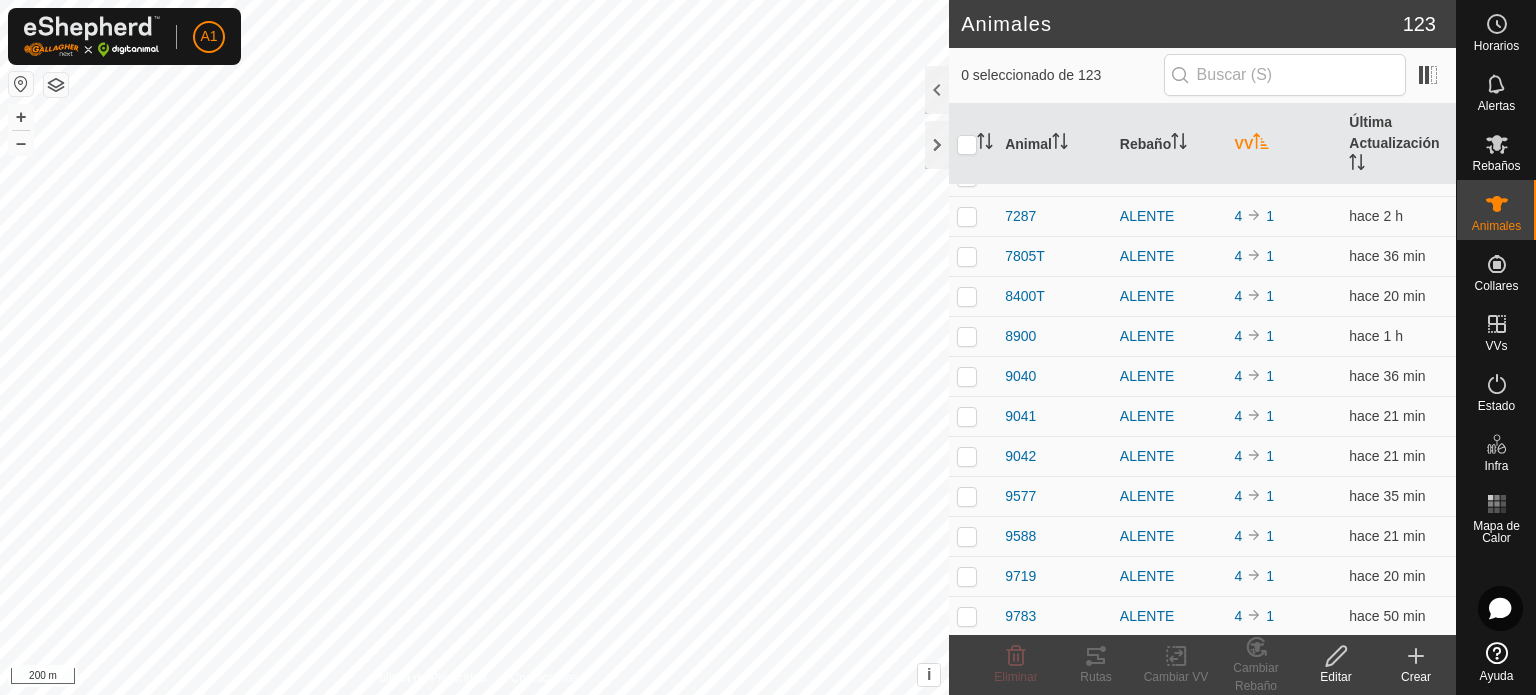 scroll, scrollTop: 0, scrollLeft: 0, axis: both 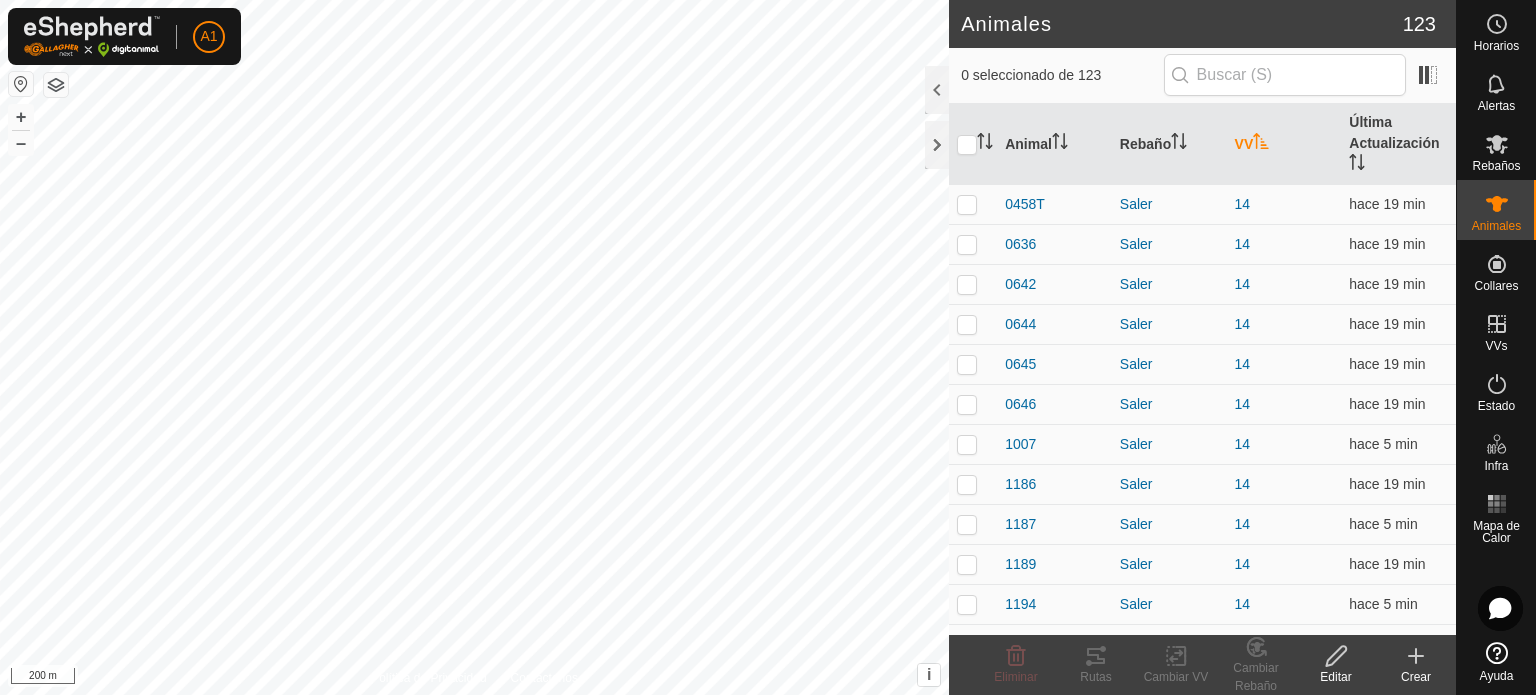 click on "VV" at bounding box center (1284, 144) 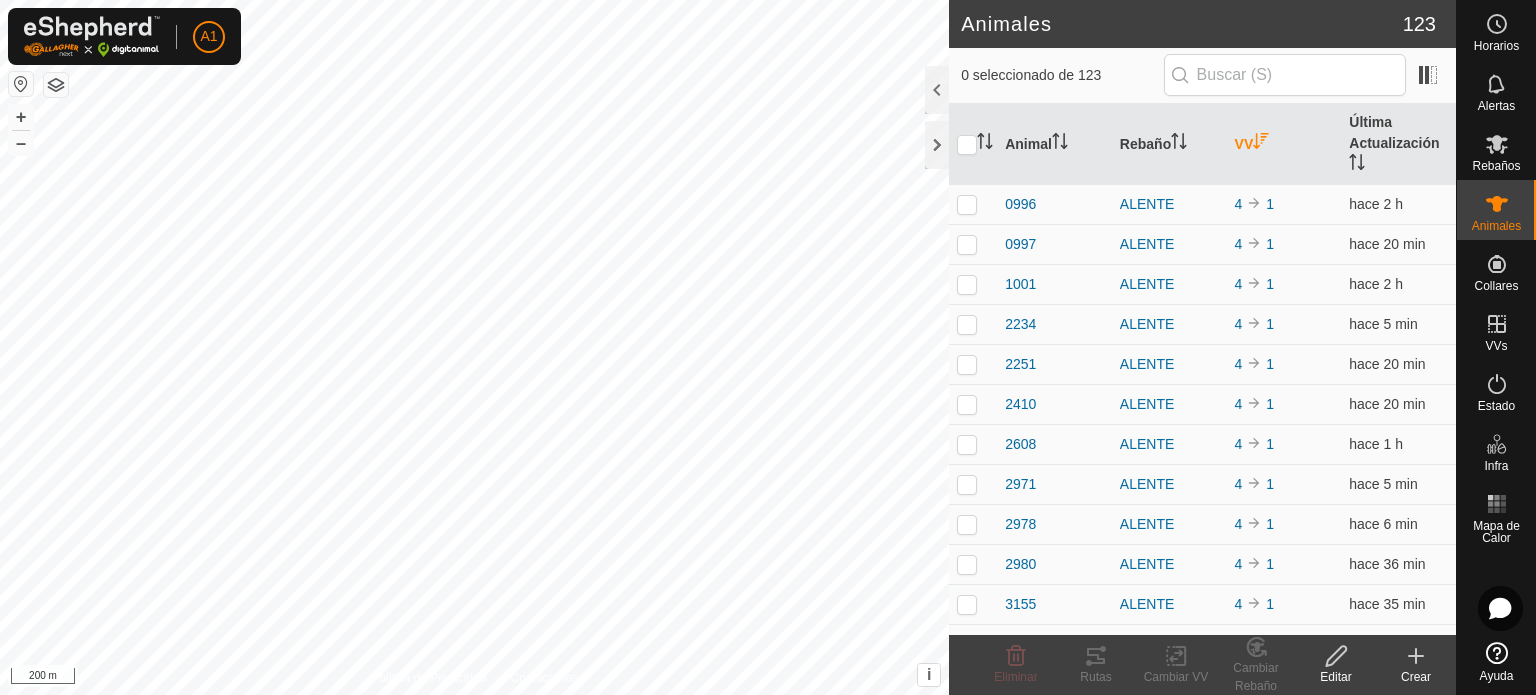 click on "VV" at bounding box center (1284, 144) 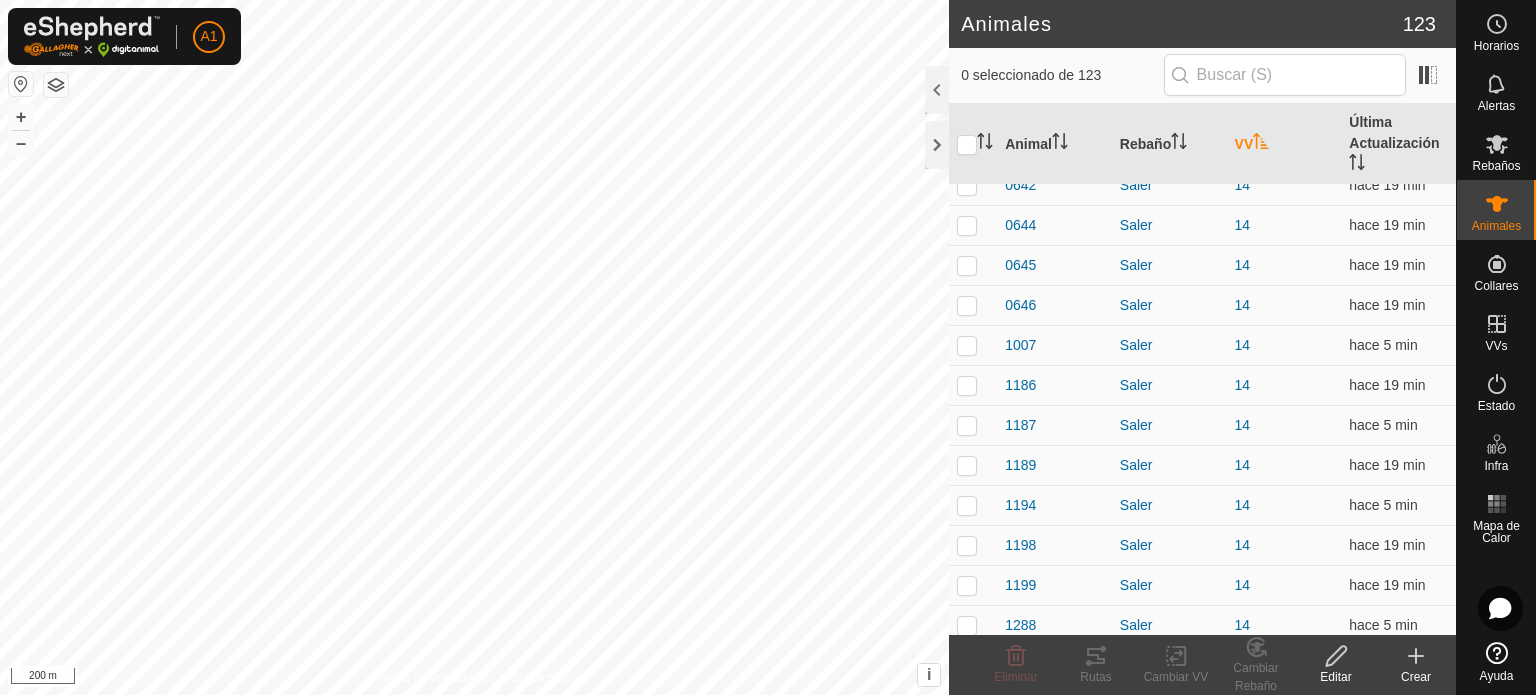 scroll, scrollTop: 115, scrollLeft: 0, axis: vertical 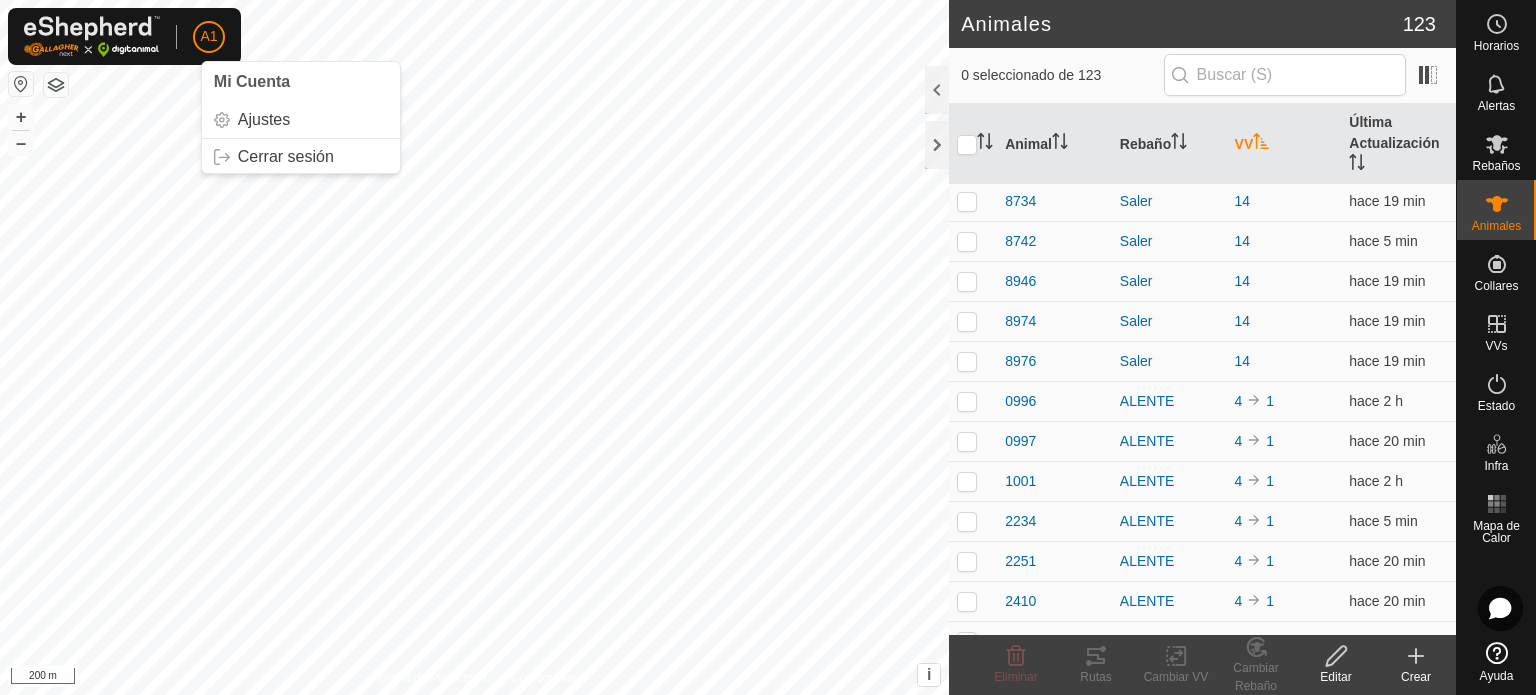 click on "A1" 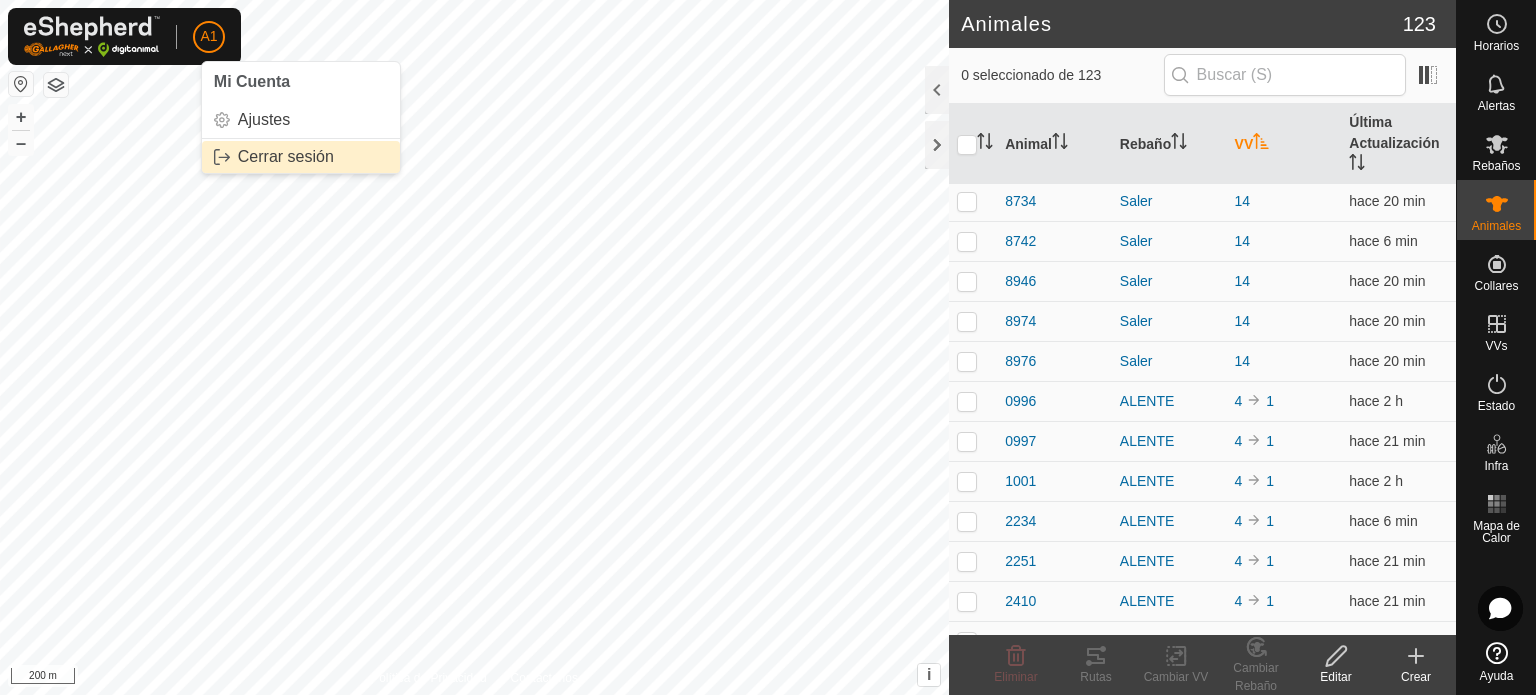 click on "Cerrar sesión" at bounding box center [301, 157] 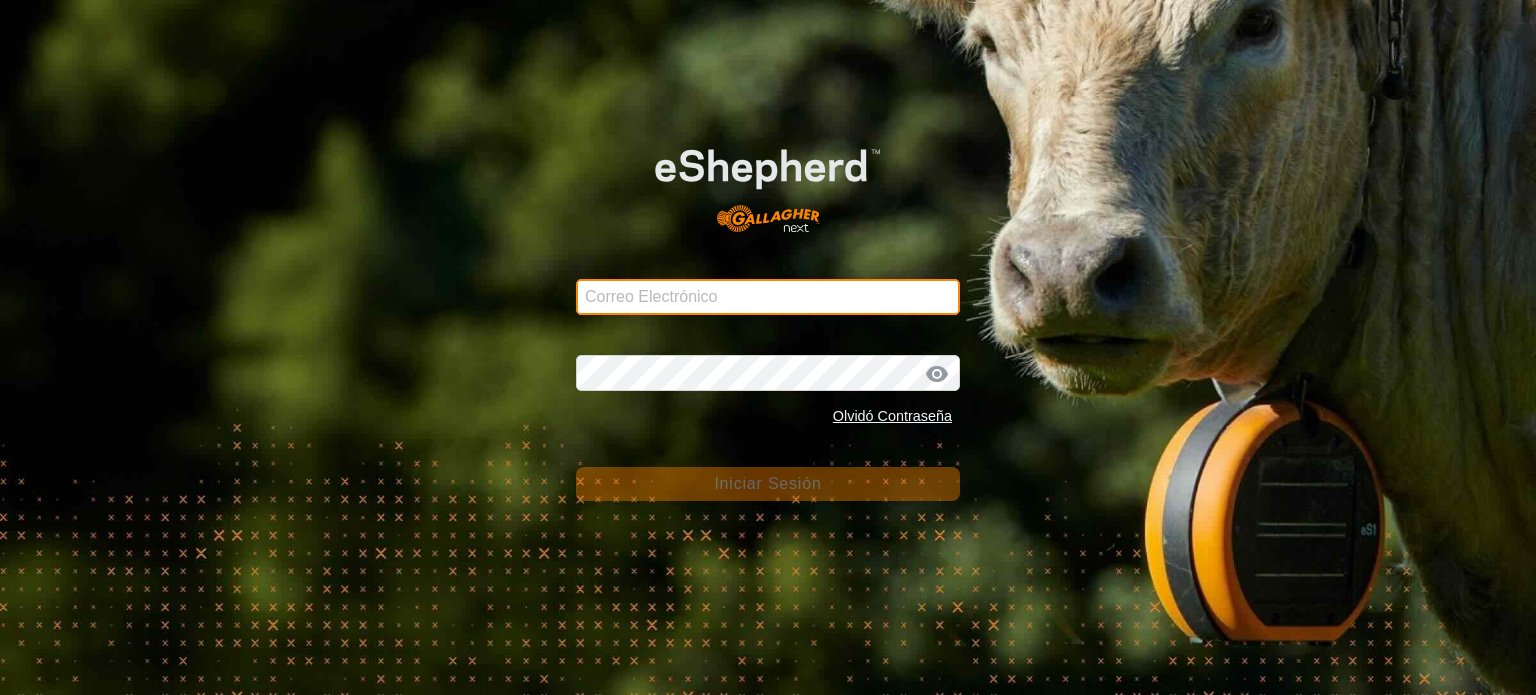 type on "[EMAIL_ADDRESS][DOMAIN_NAME]" 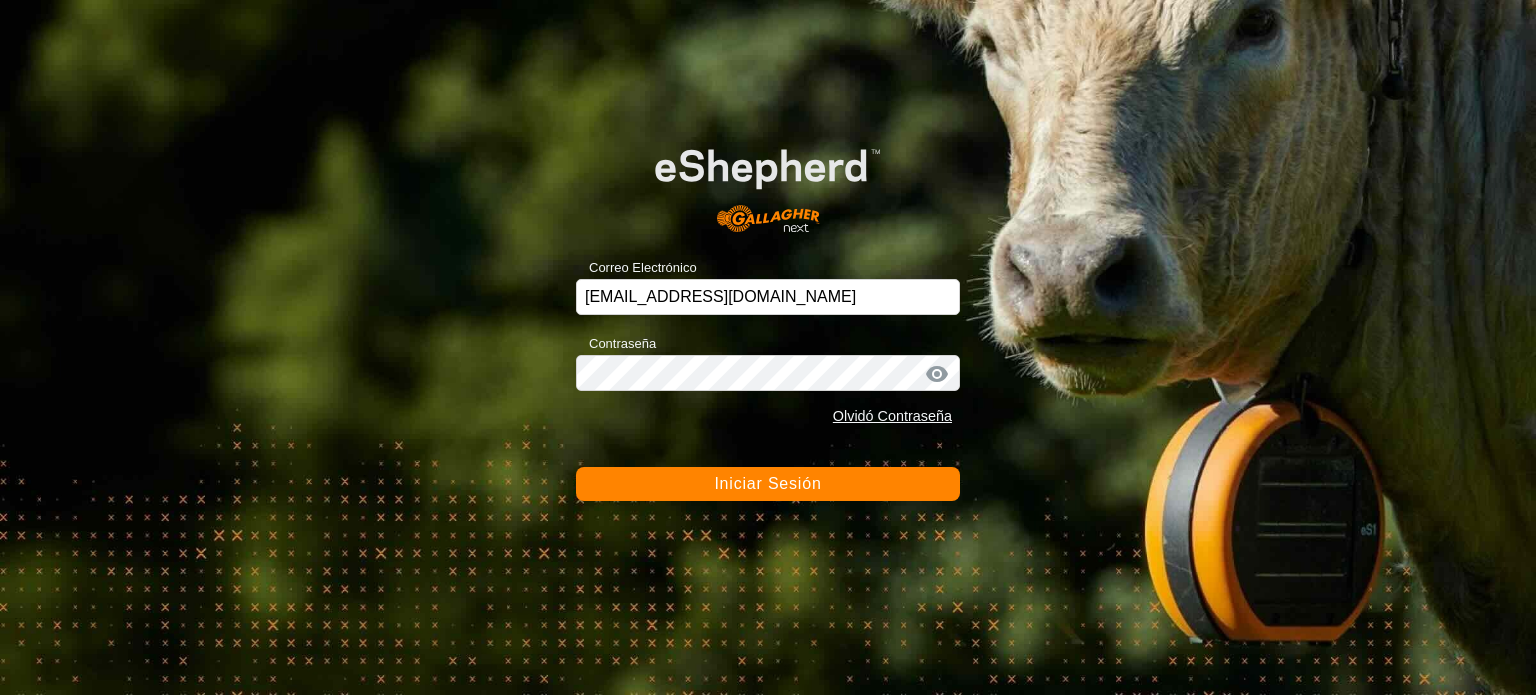 click on "Iniciar Sesión" 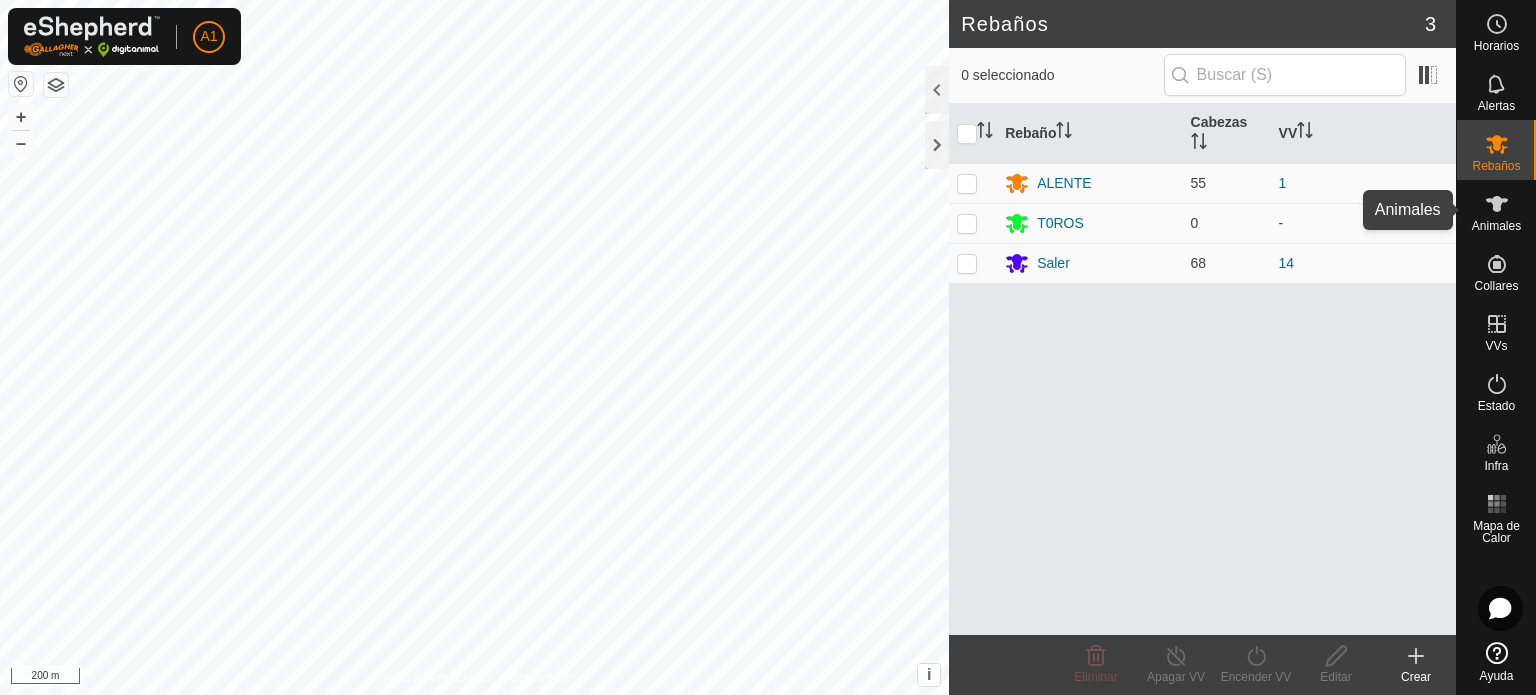 click at bounding box center (1497, 204) 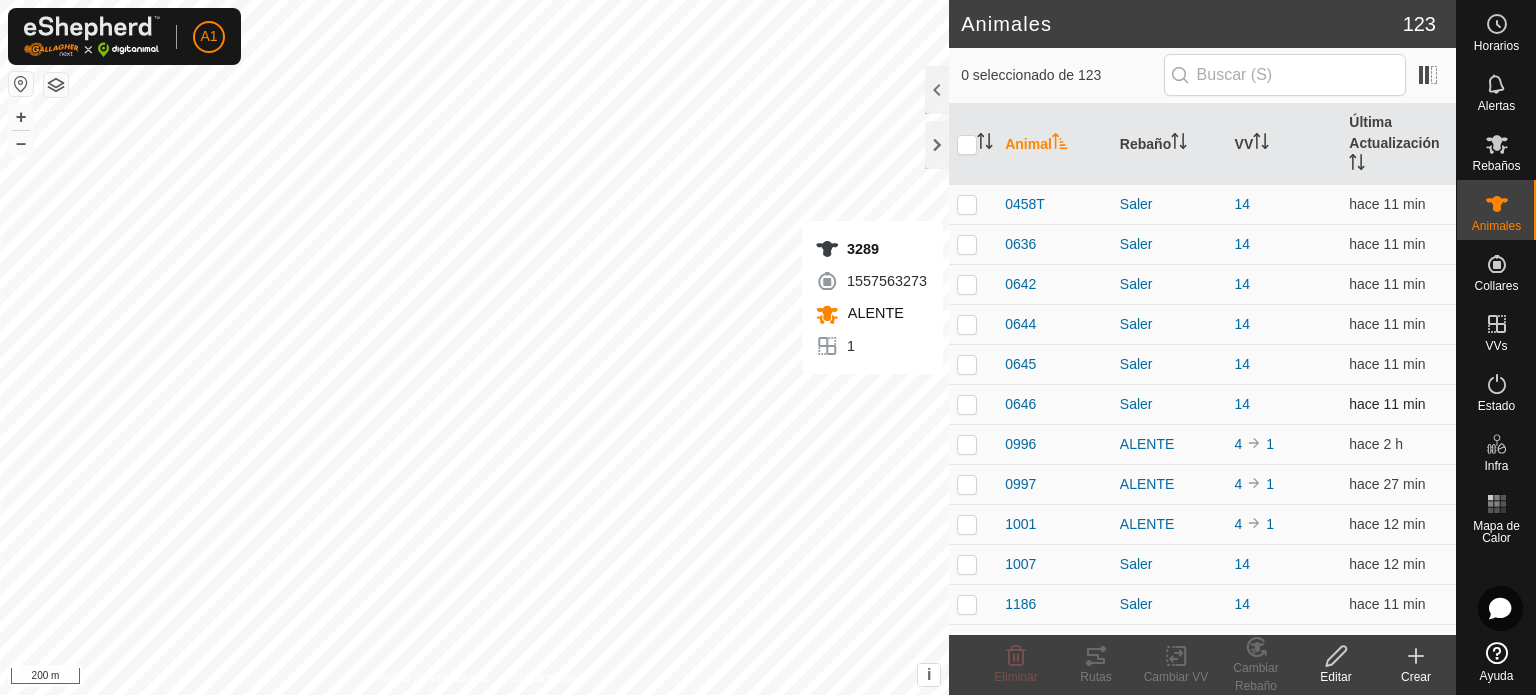 checkbox on "true" 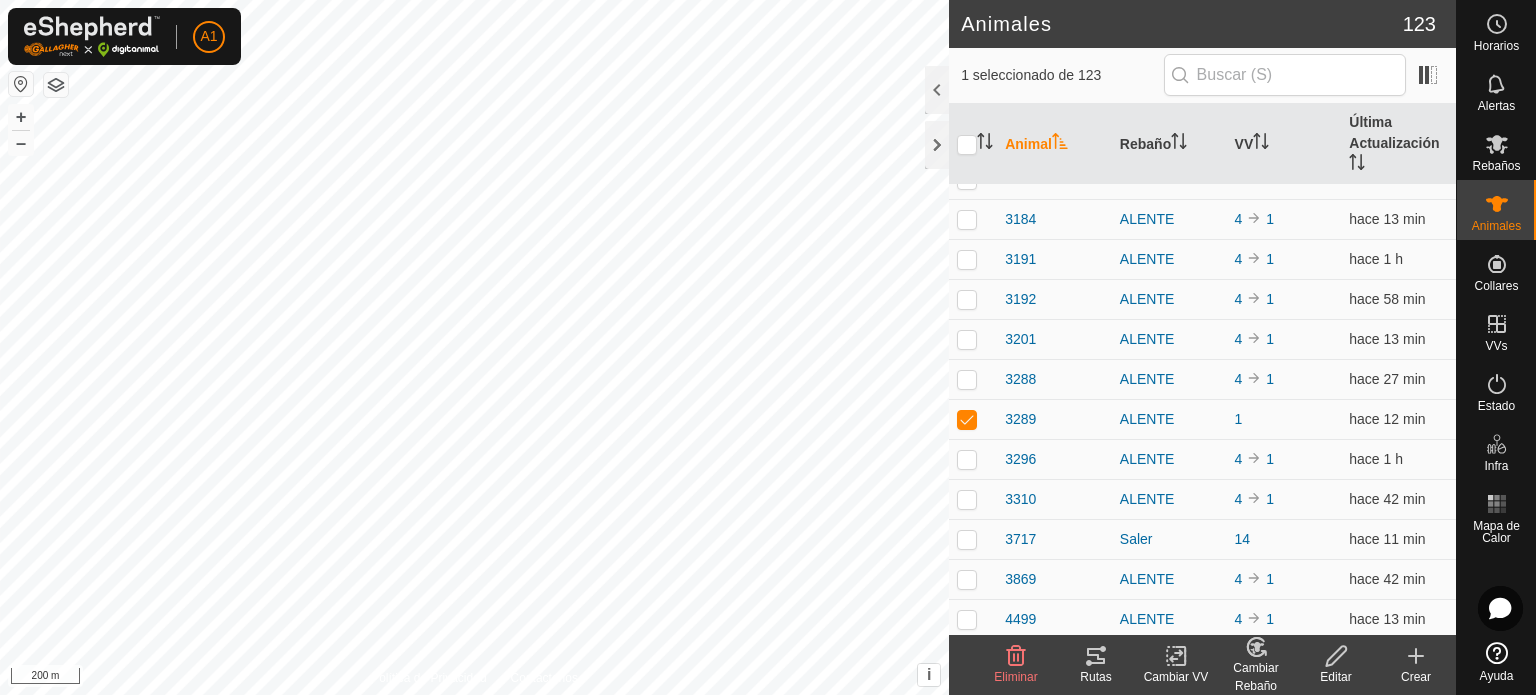 scroll, scrollTop: 1569, scrollLeft: 0, axis: vertical 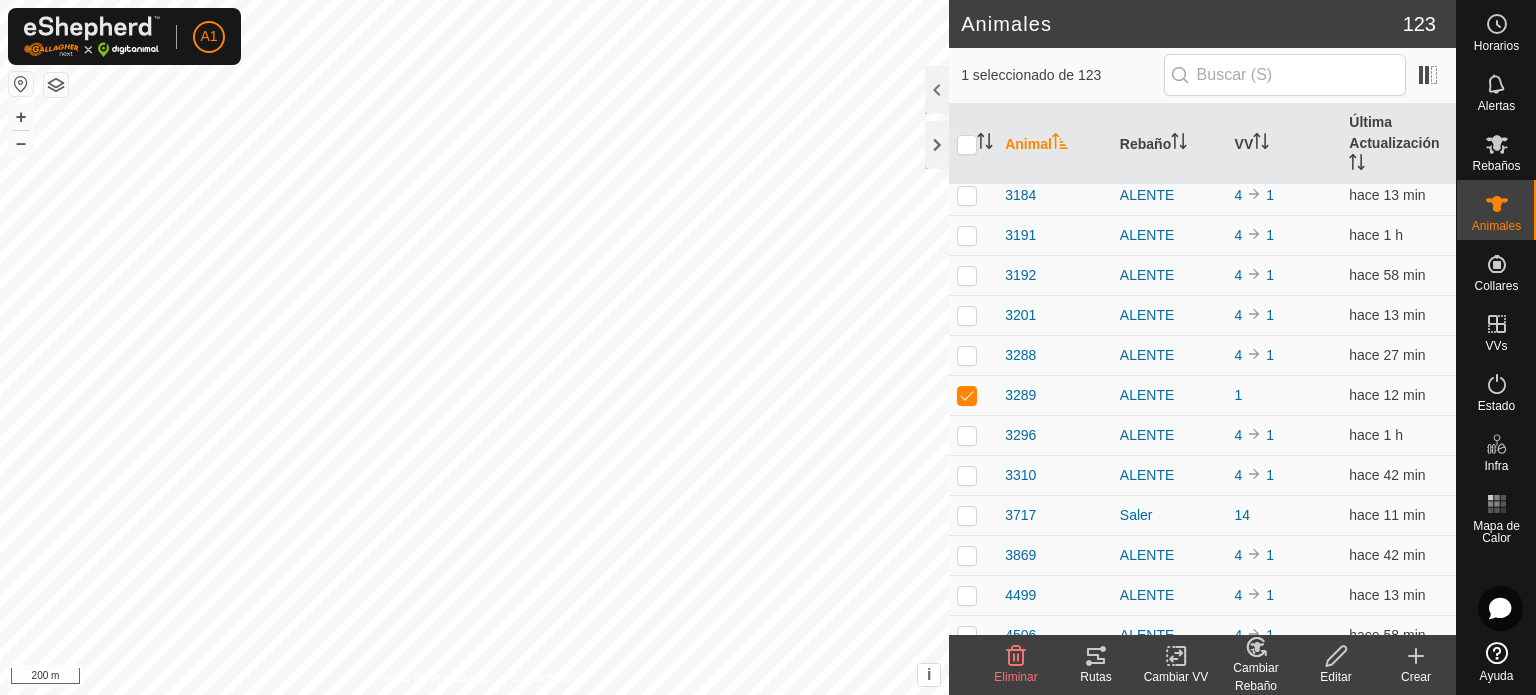 click on "Eliminar" 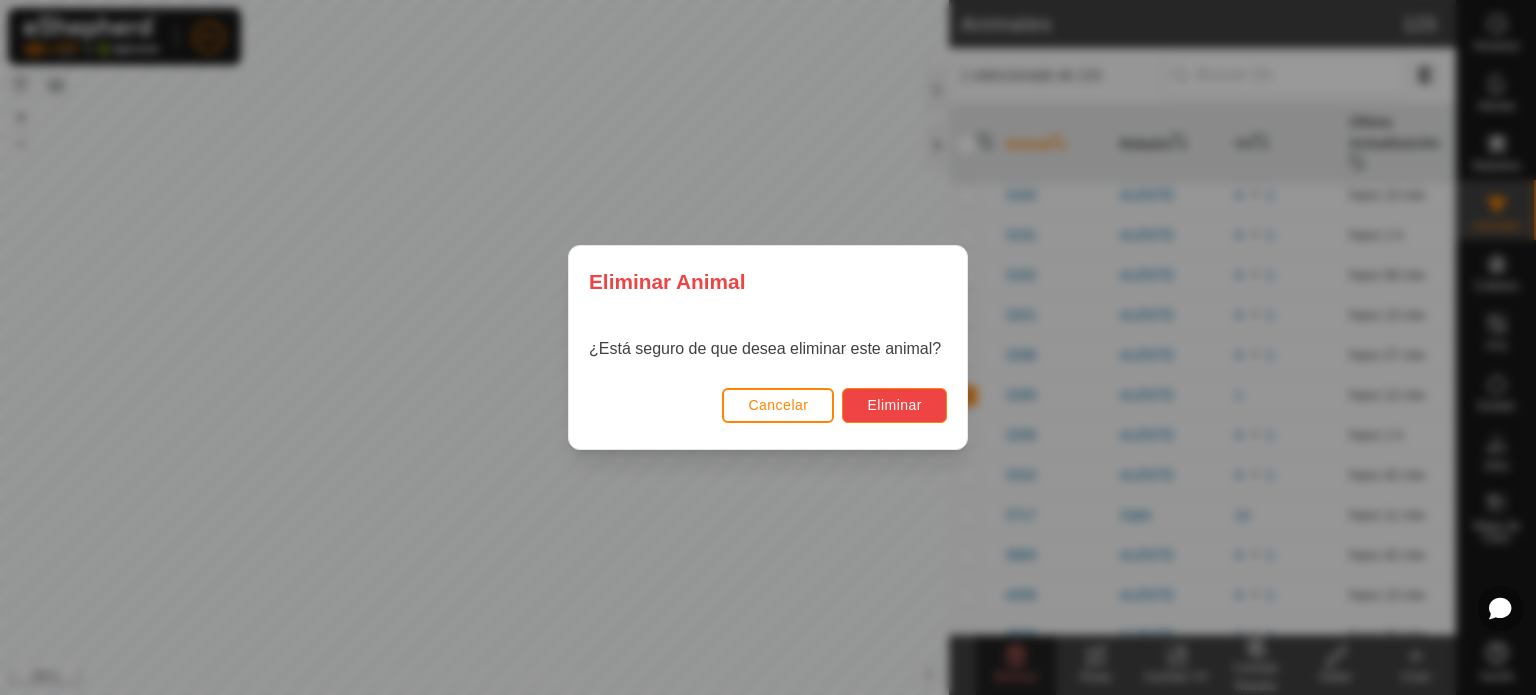 click on "Eliminar" at bounding box center [894, 405] 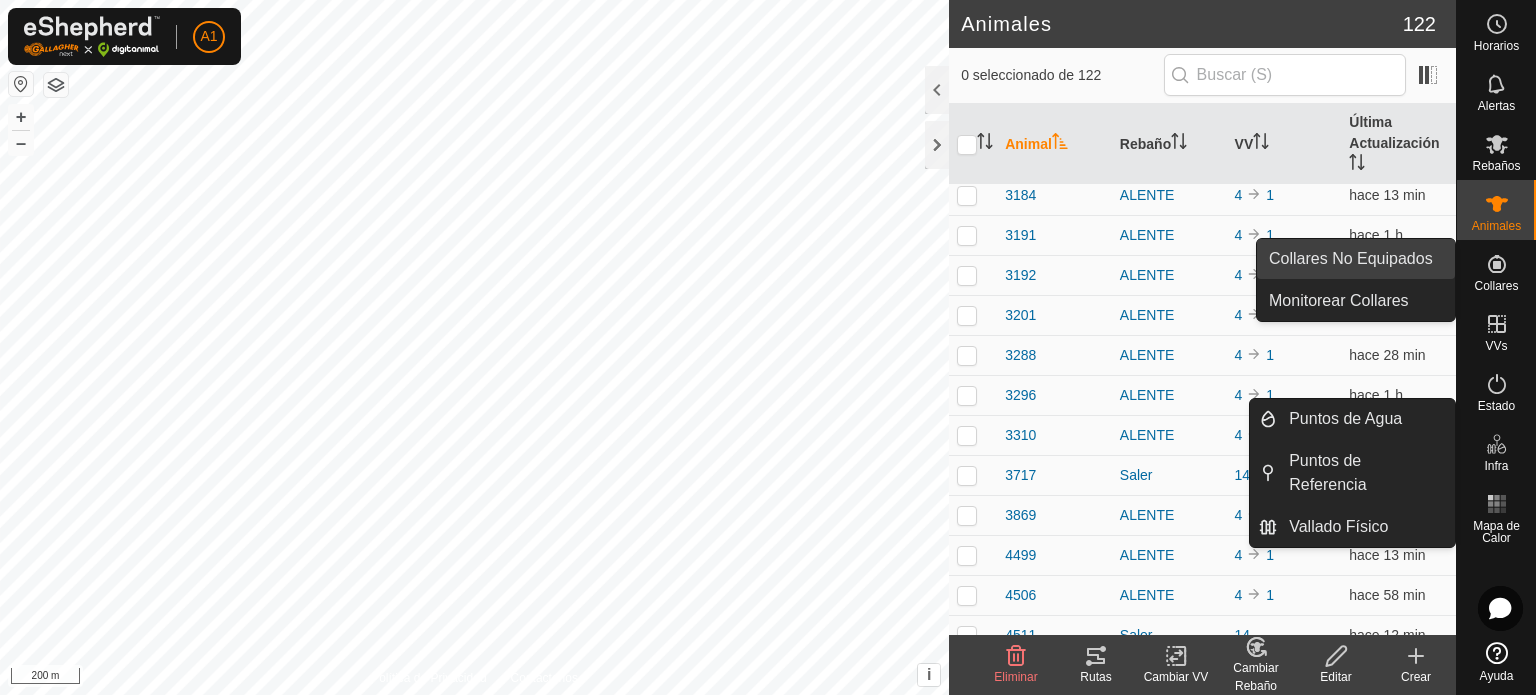 click on "Collares No Equipados" at bounding box center [1356, 259] 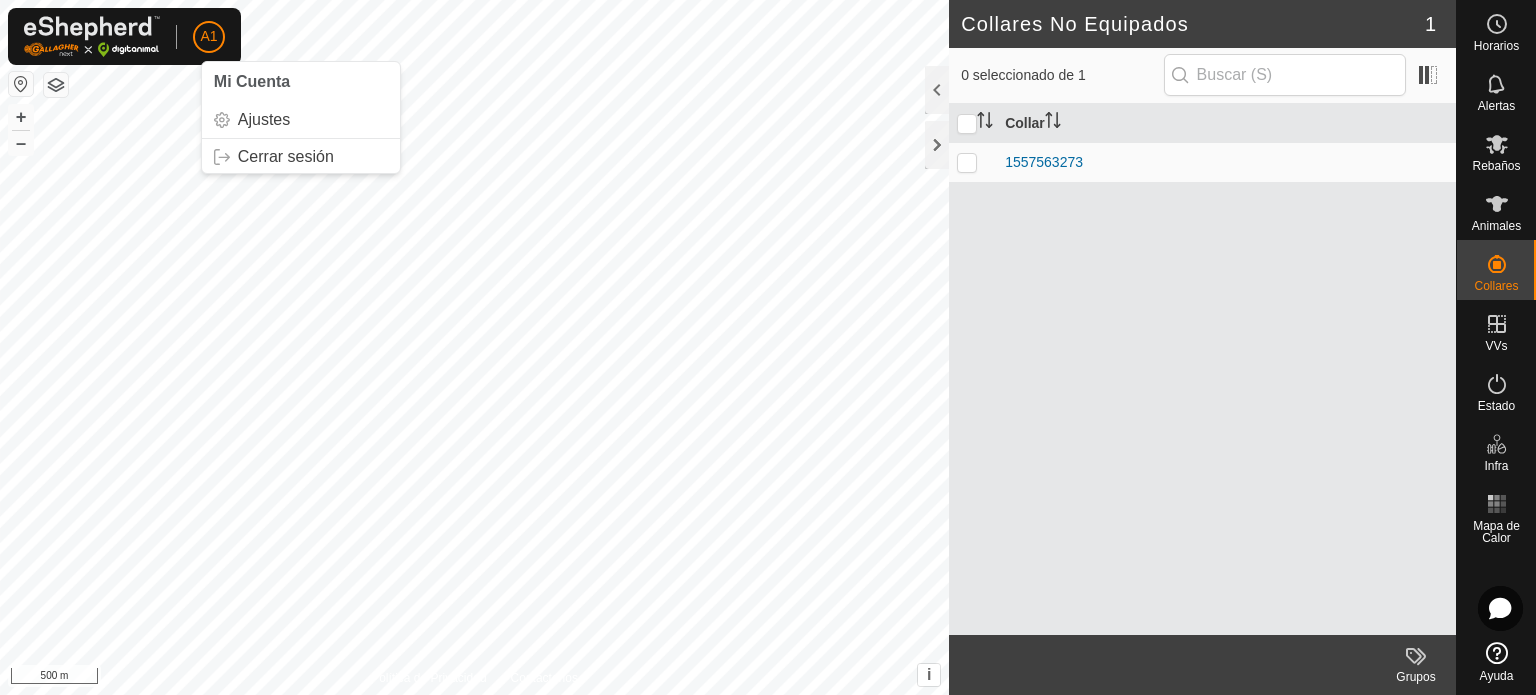 click on "A1" 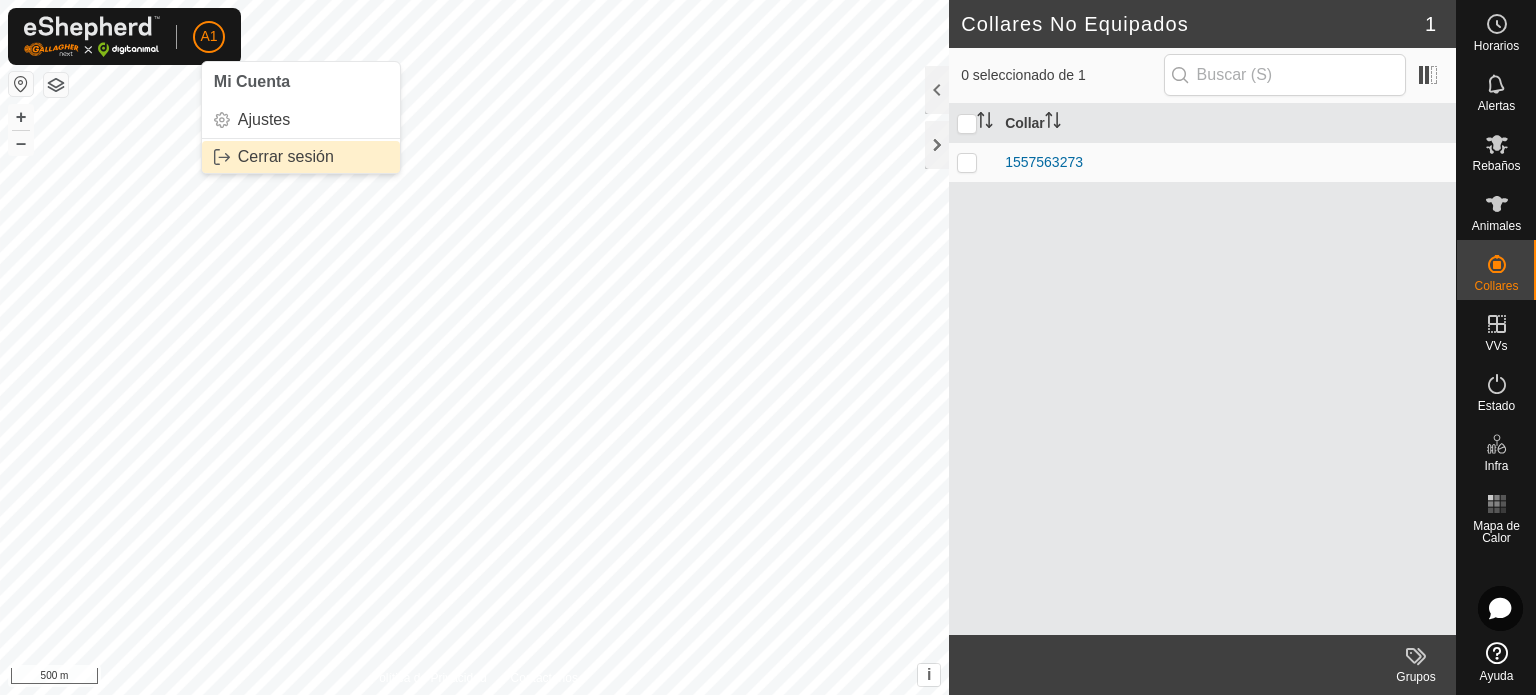 click on "Cerrar sesión" at bounding box center [301, 157] 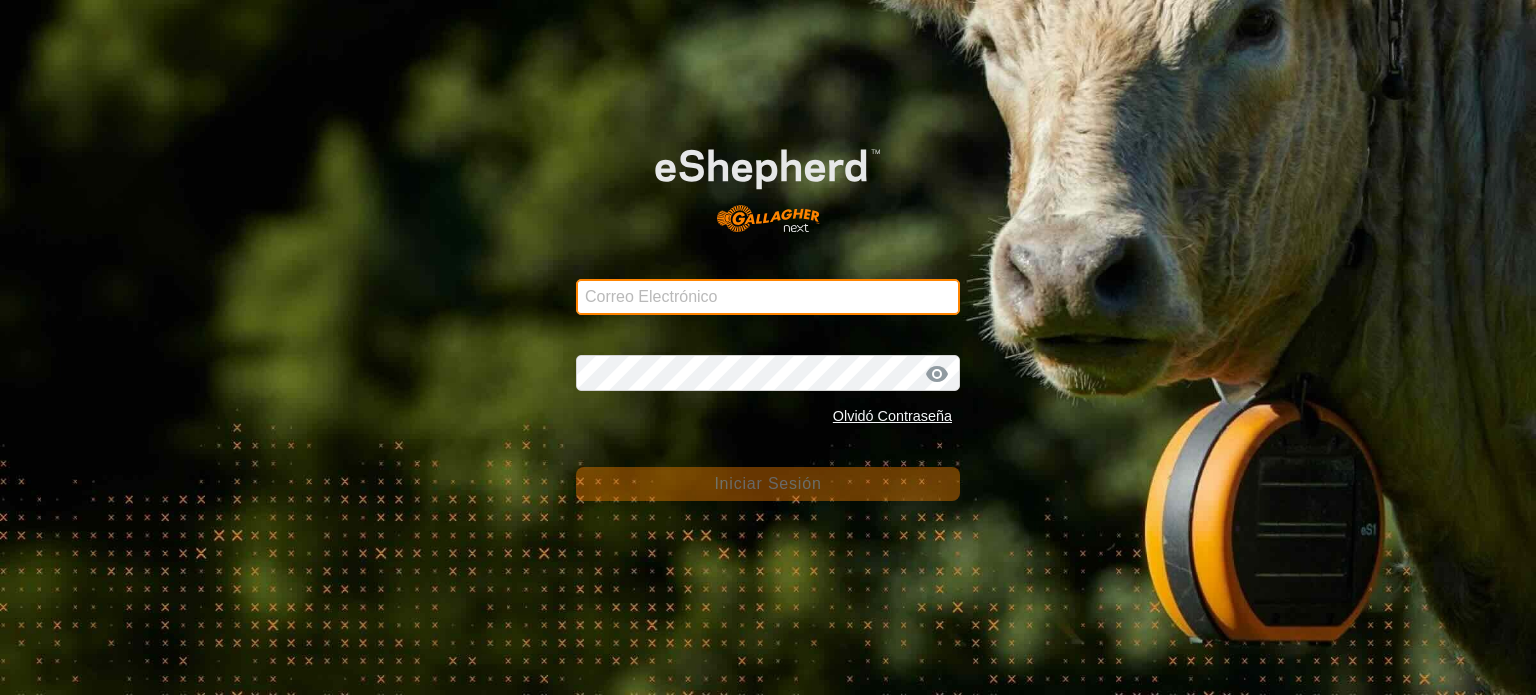 type on "[EMAIL_ADDRESS][DOMAIN_NAME]" 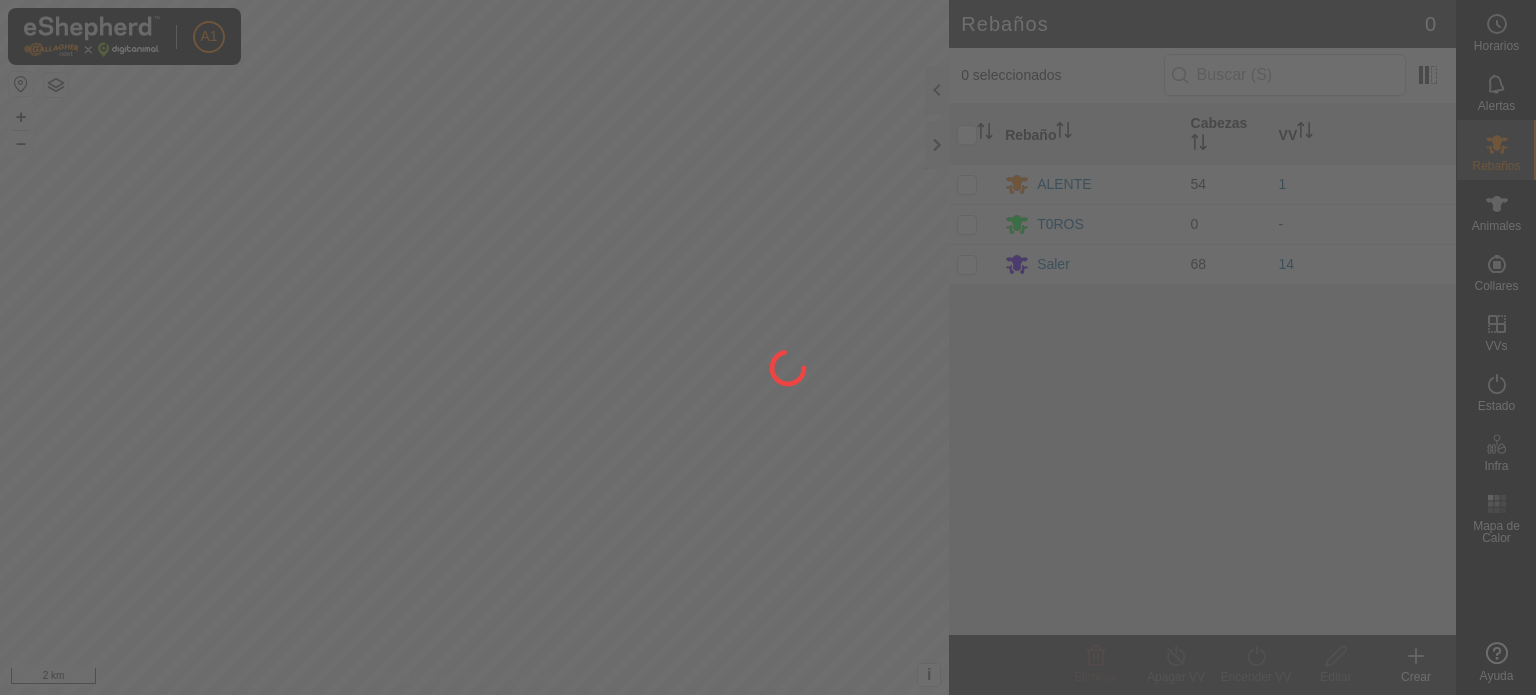 scroll, scrollTop: 0, scrollLeft: 0, axis: both 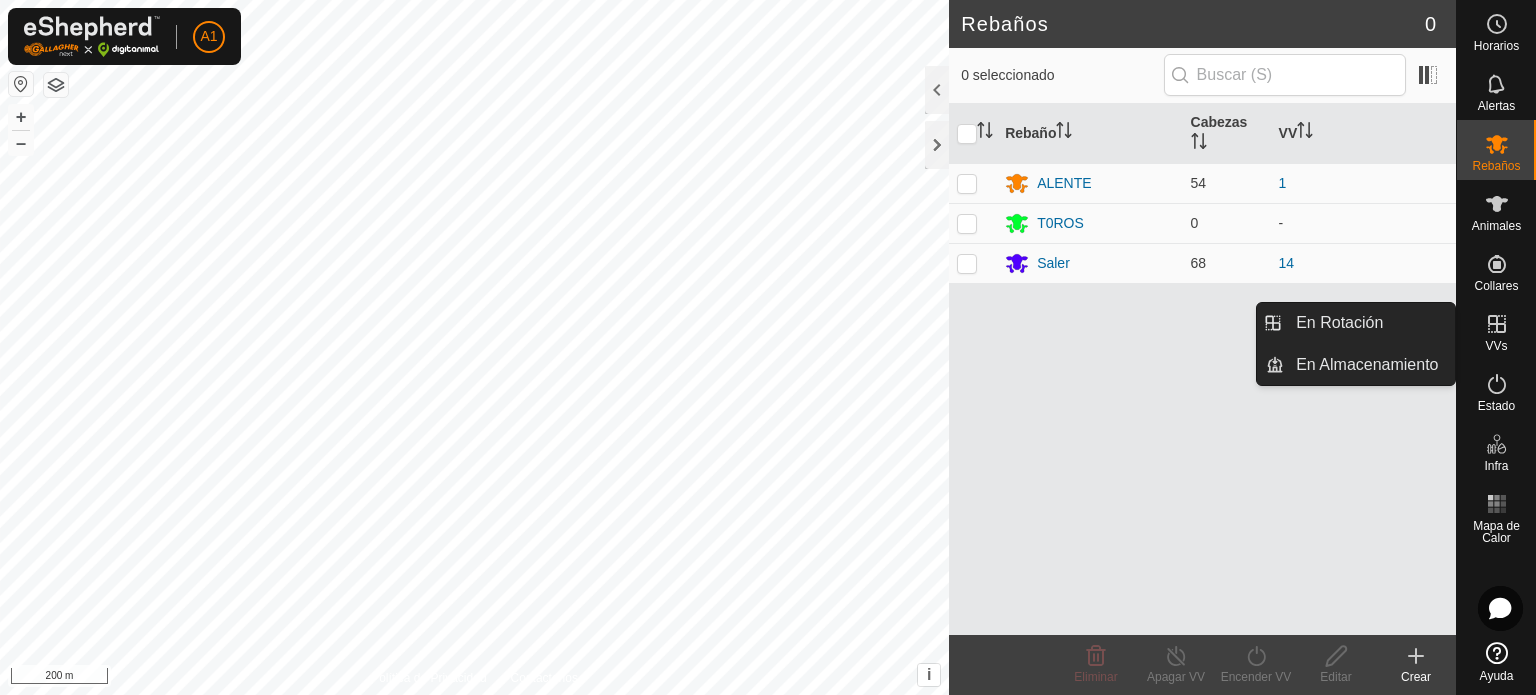click 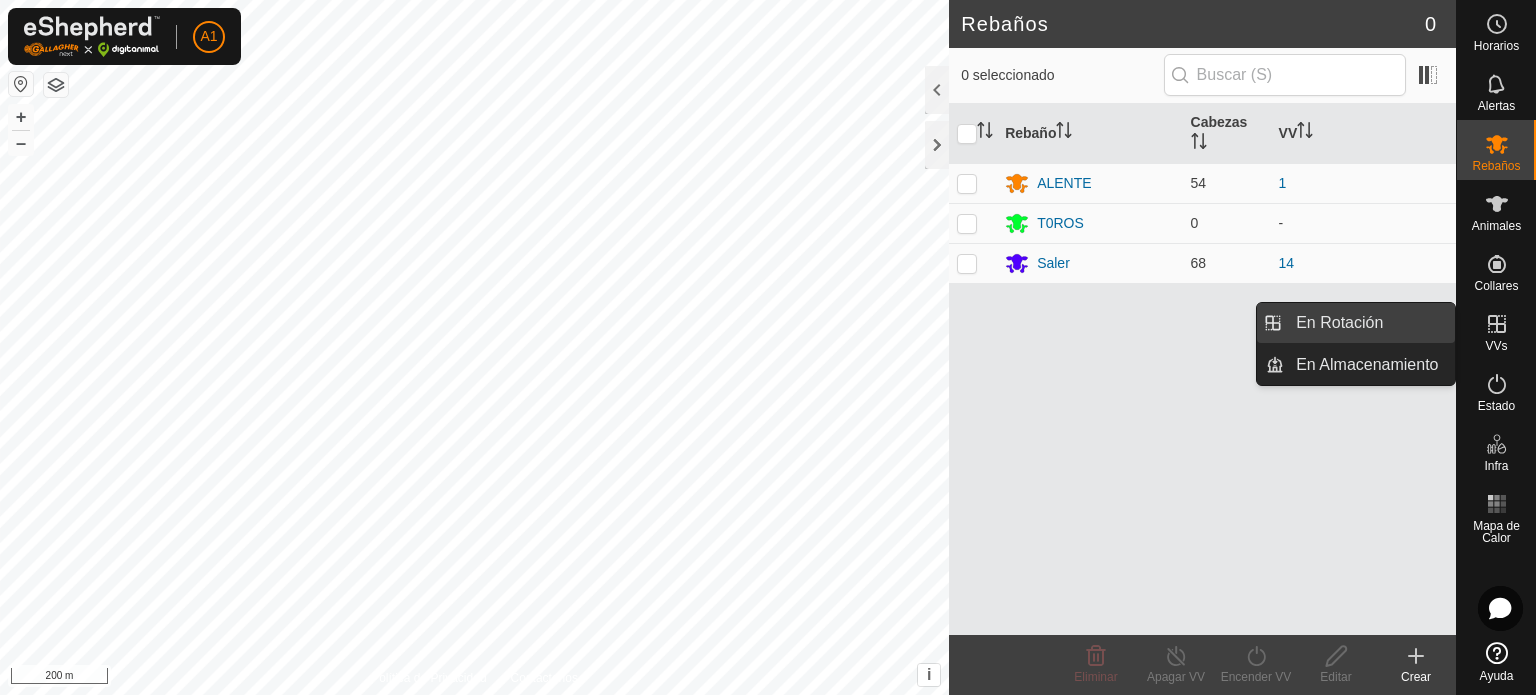click on "En Rotación" at bounding box center (1339, 323) 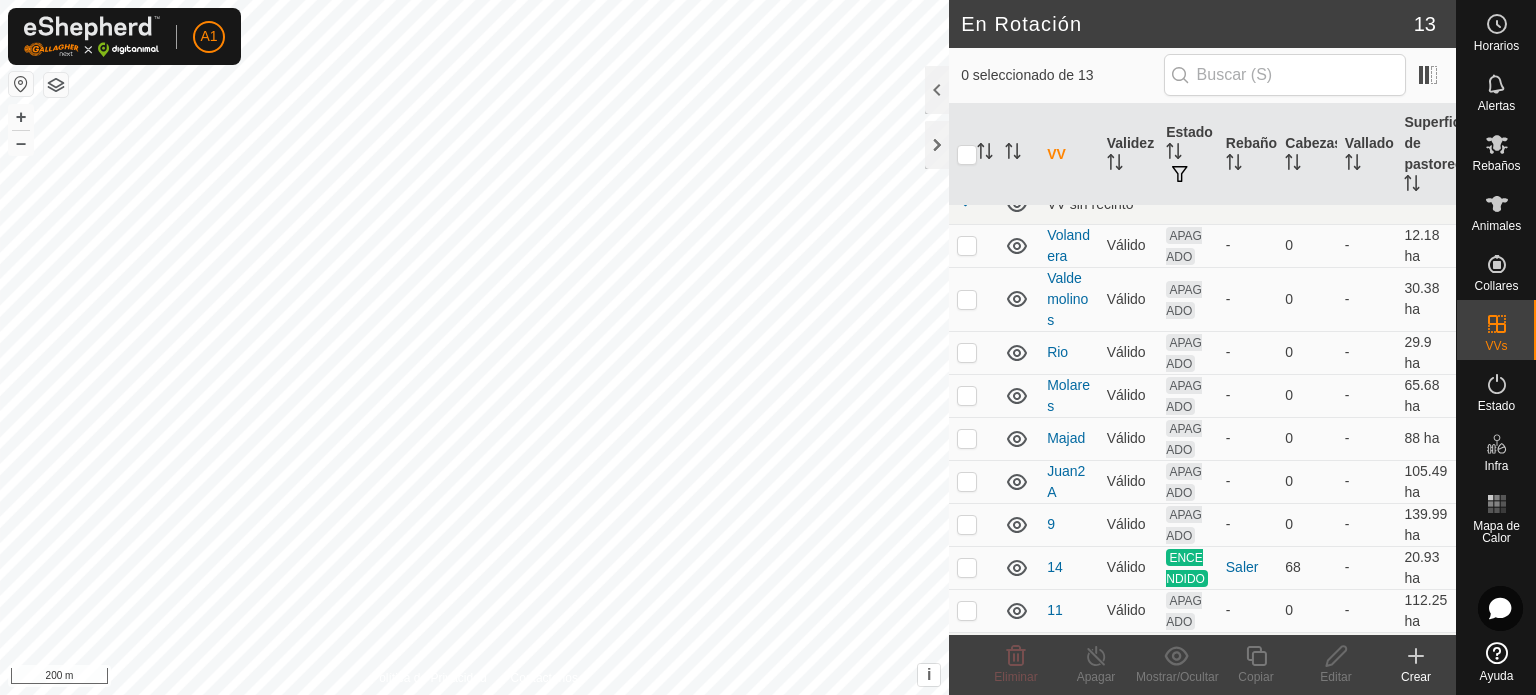 scroll, scrollTop: 50, scrollLeft: 0, axis: vertical 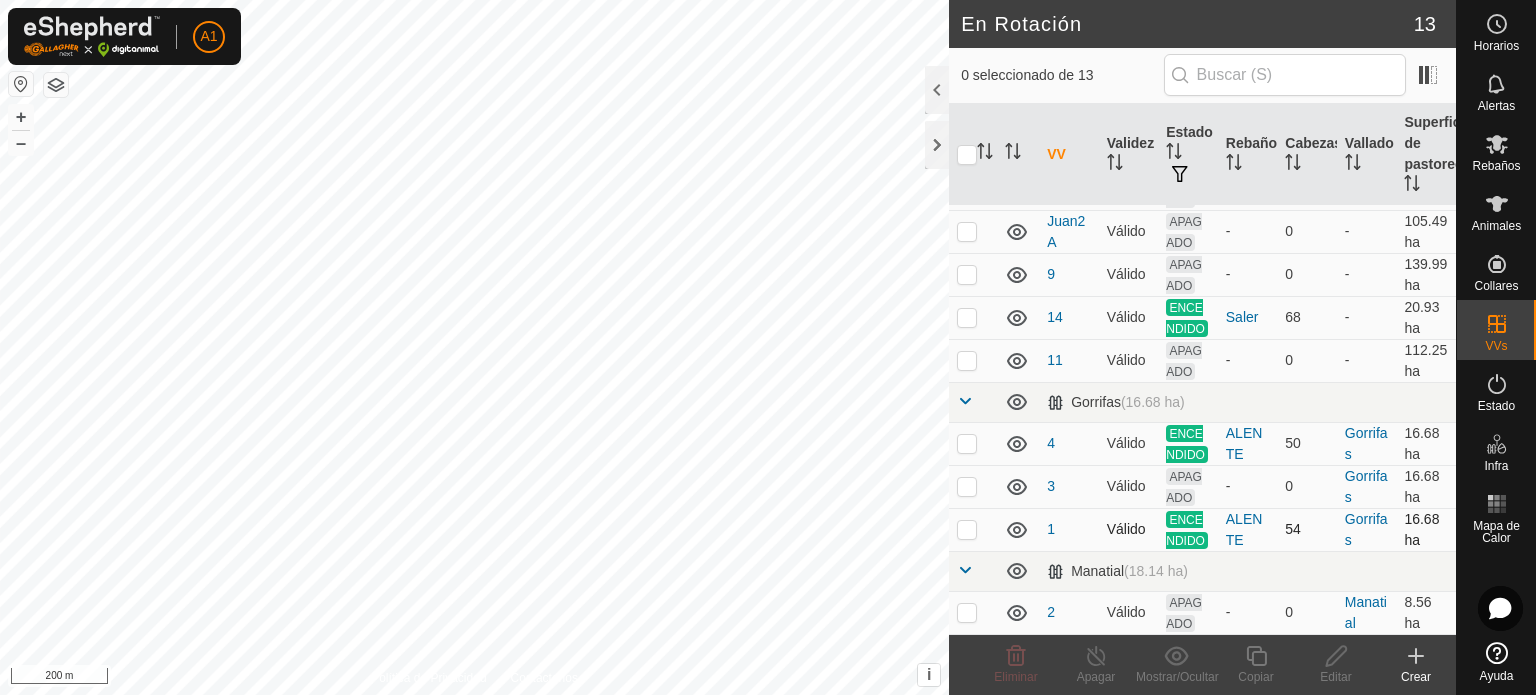 click at bounding box center [967, 529] 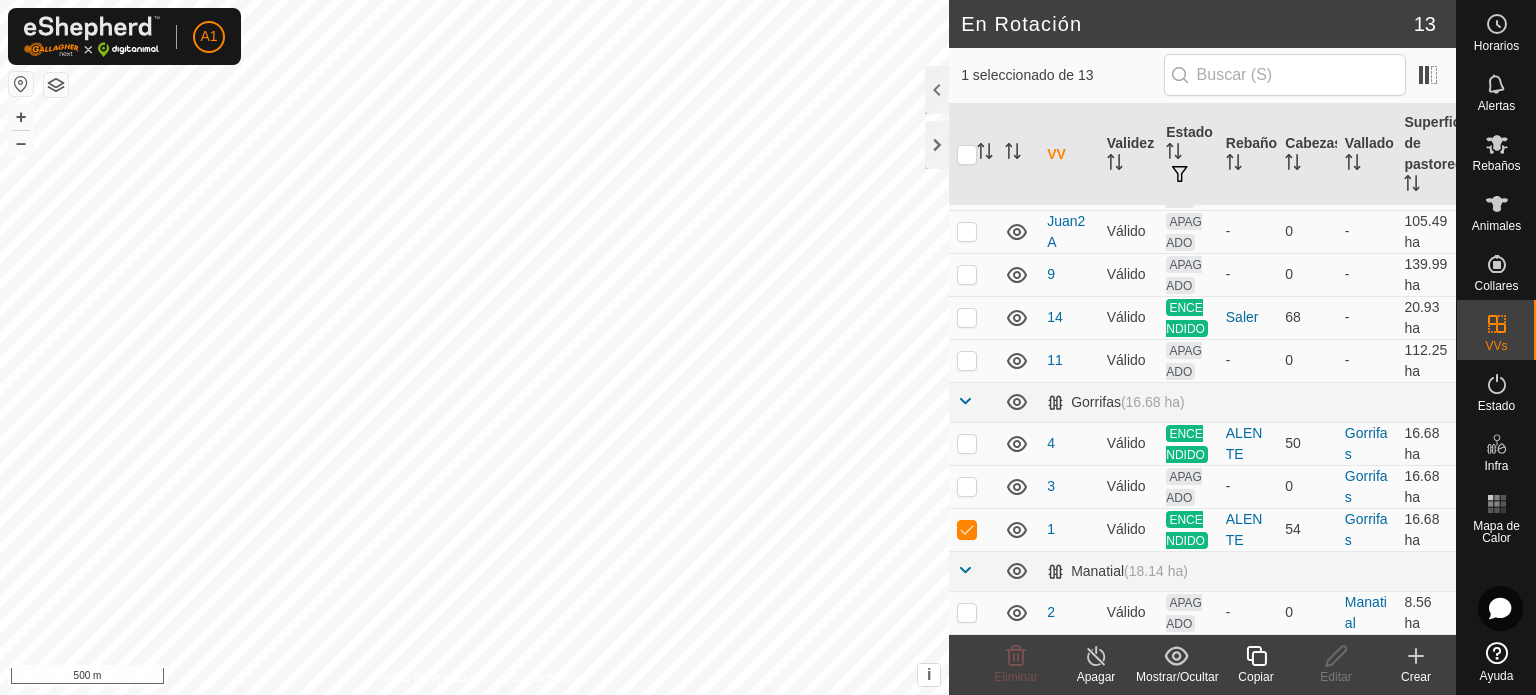 click on "Copiar" 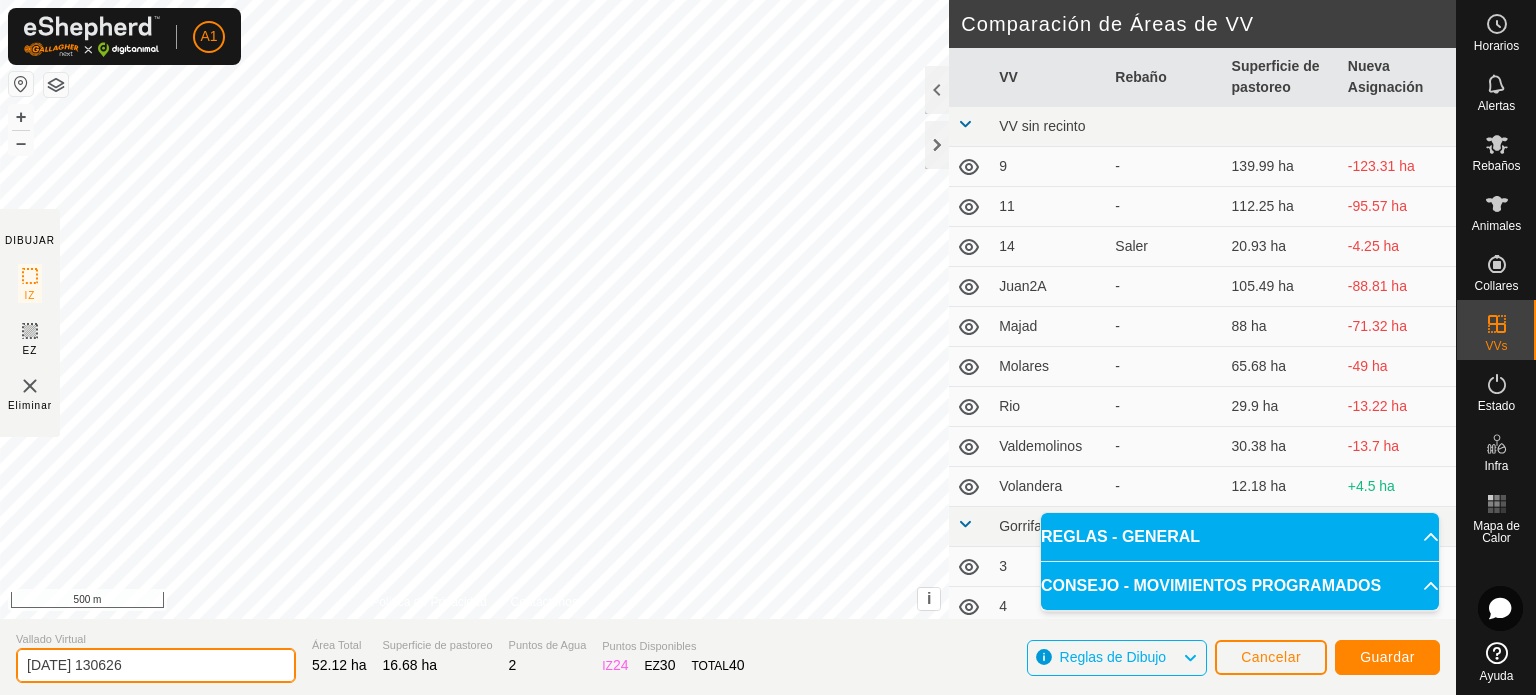 drag, startPoint x: 208, startPoint y: 660, endPoint x: 0, endPoint y: 659, distance: 208.00241 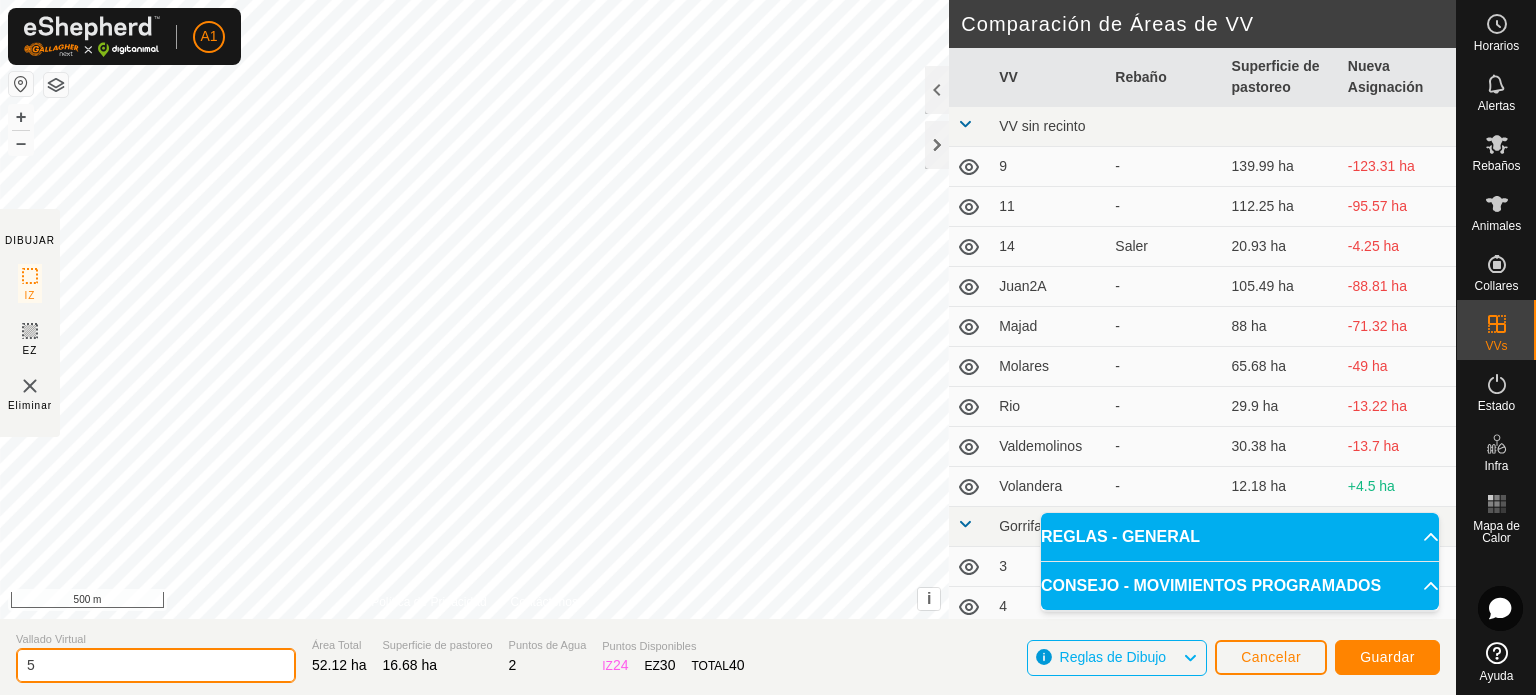 type on "5" 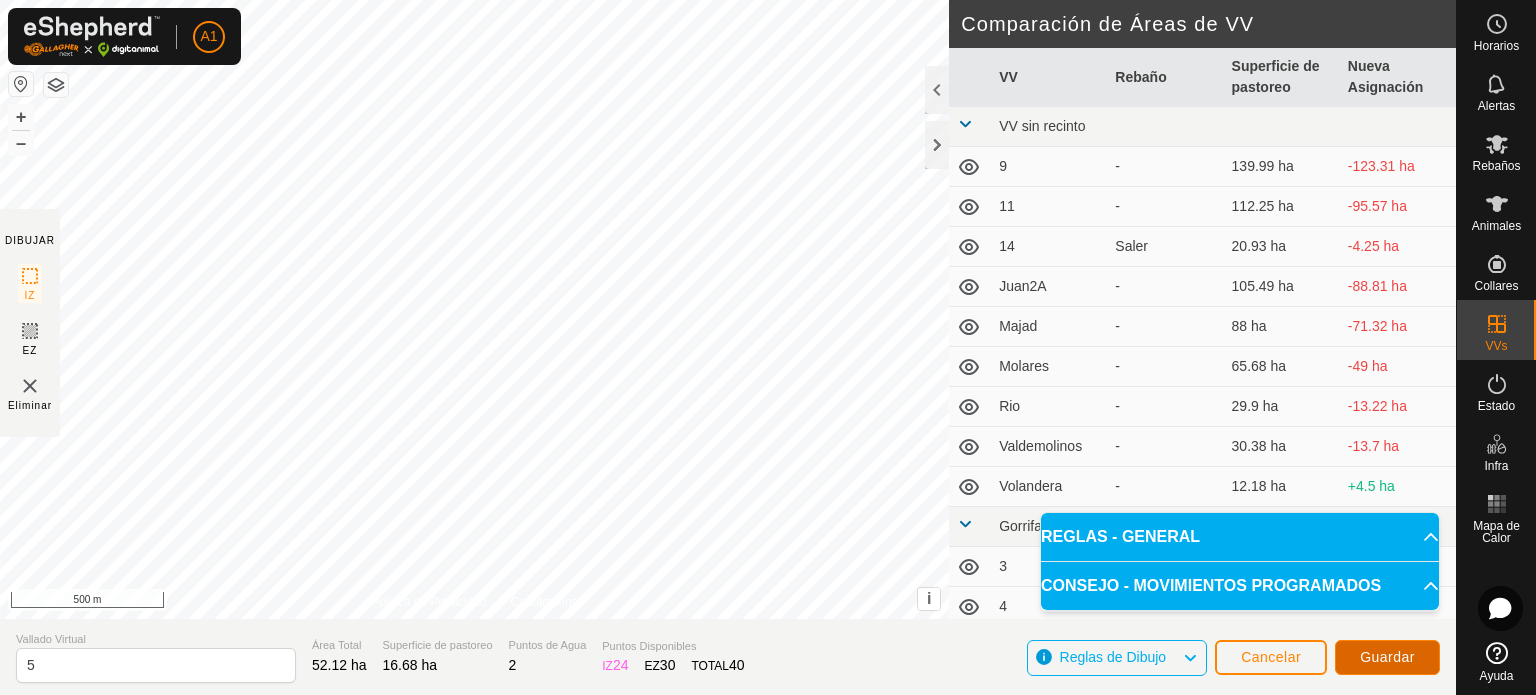 click on "Guardar" 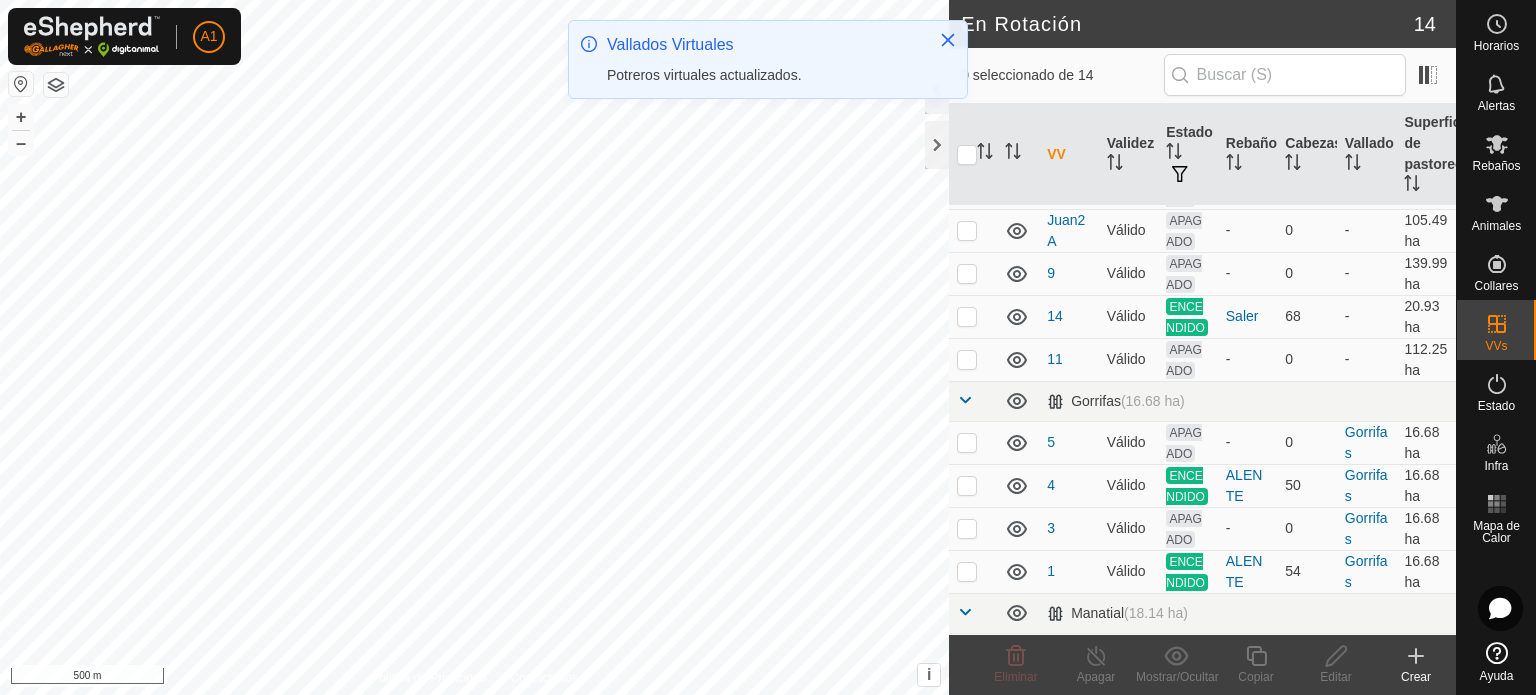scroll, scrollTop: 292, scrollLeft: 0, axis: vertical 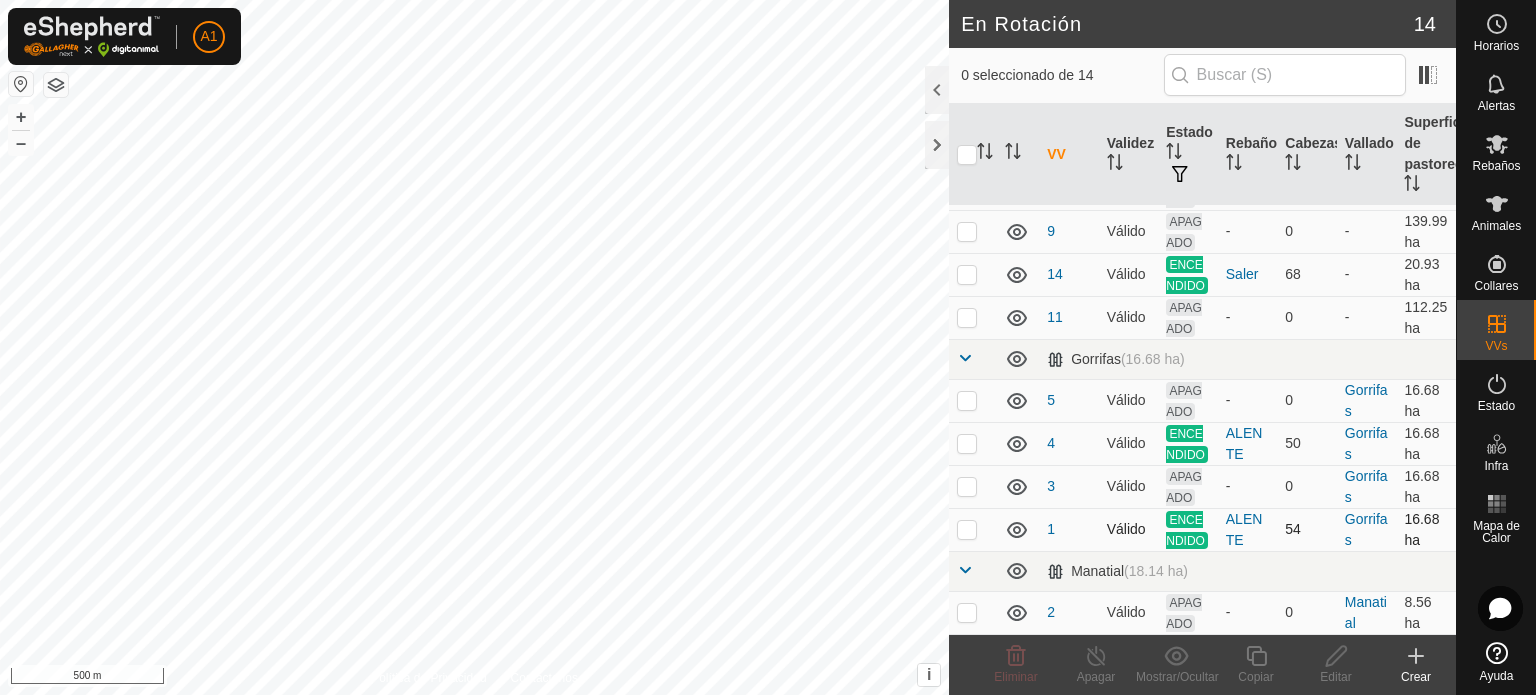 click at bounding box center (967, 529) 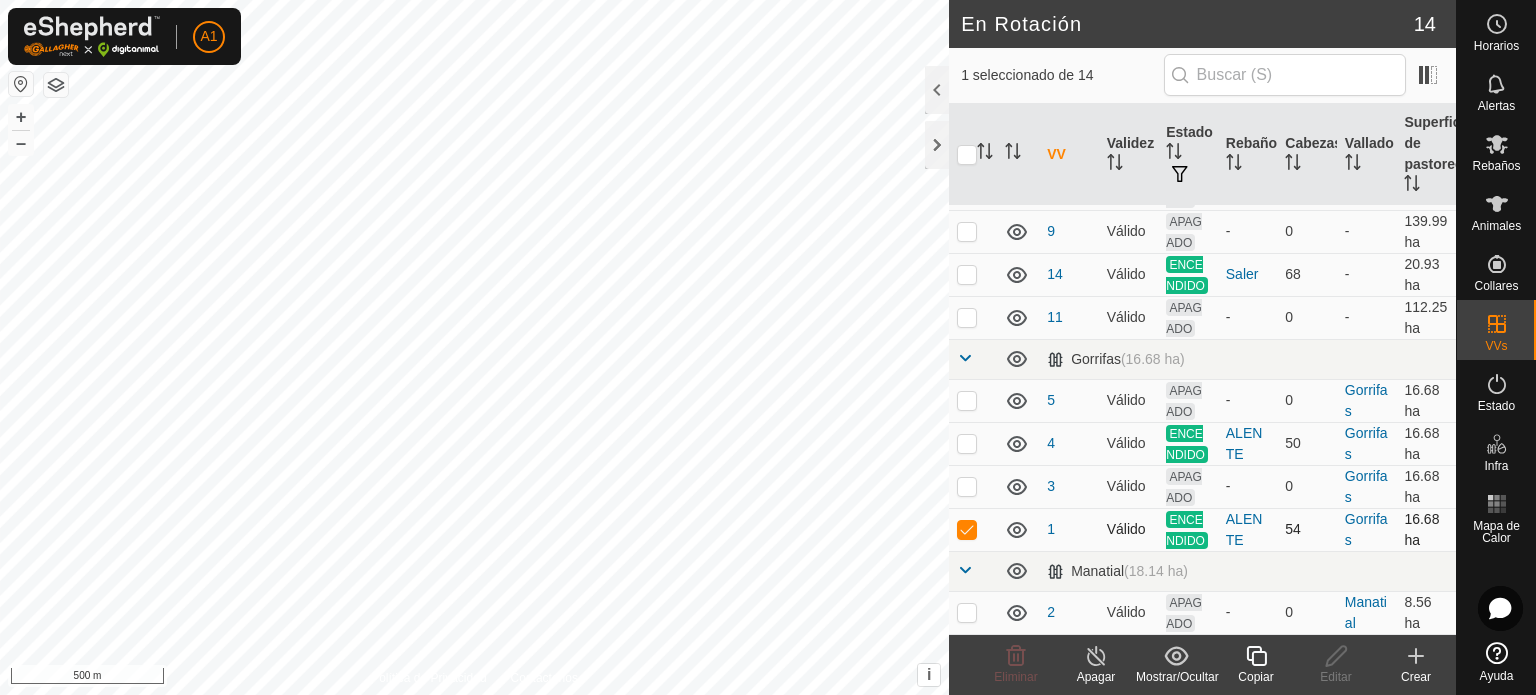 checkbox on "true" 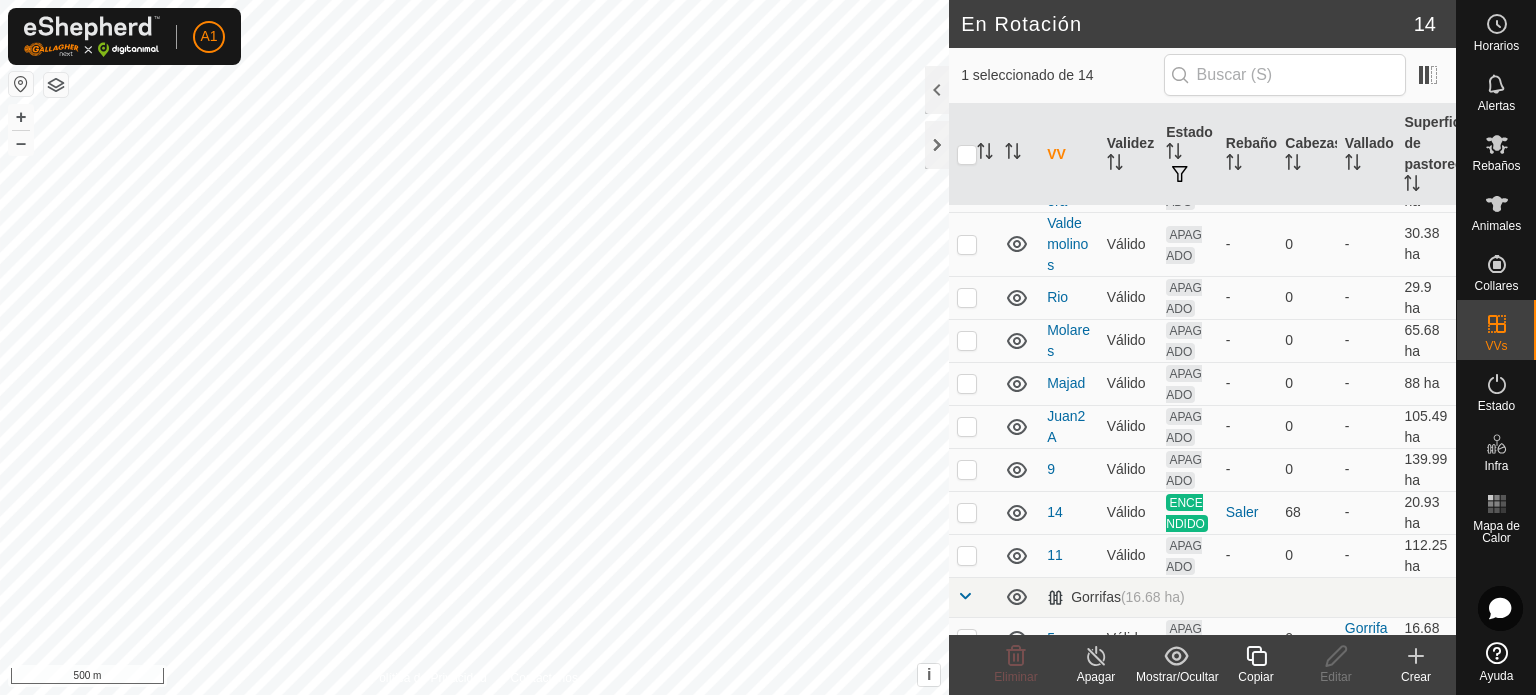 scroll, scrollTop: 0, scrollLeft: 0, axis: both 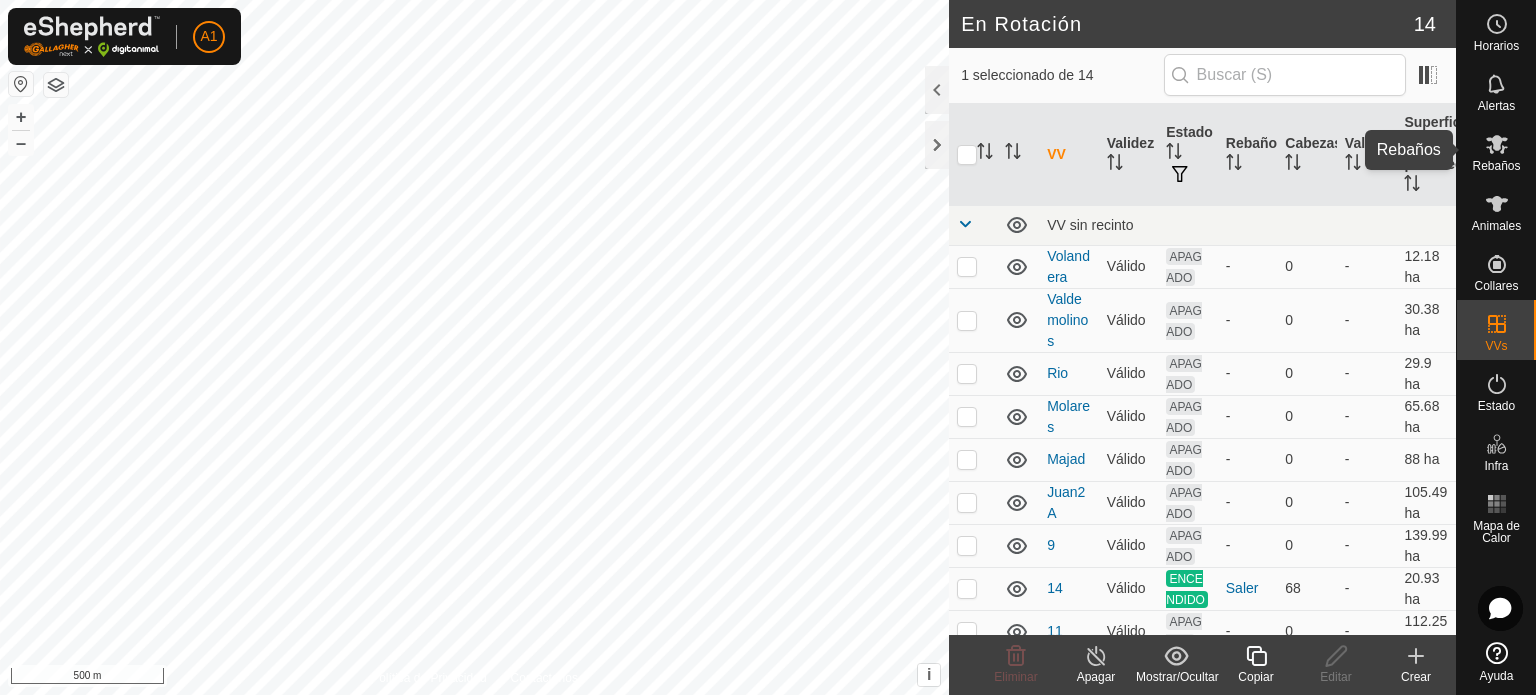 click at bounding box center [1497, 144] 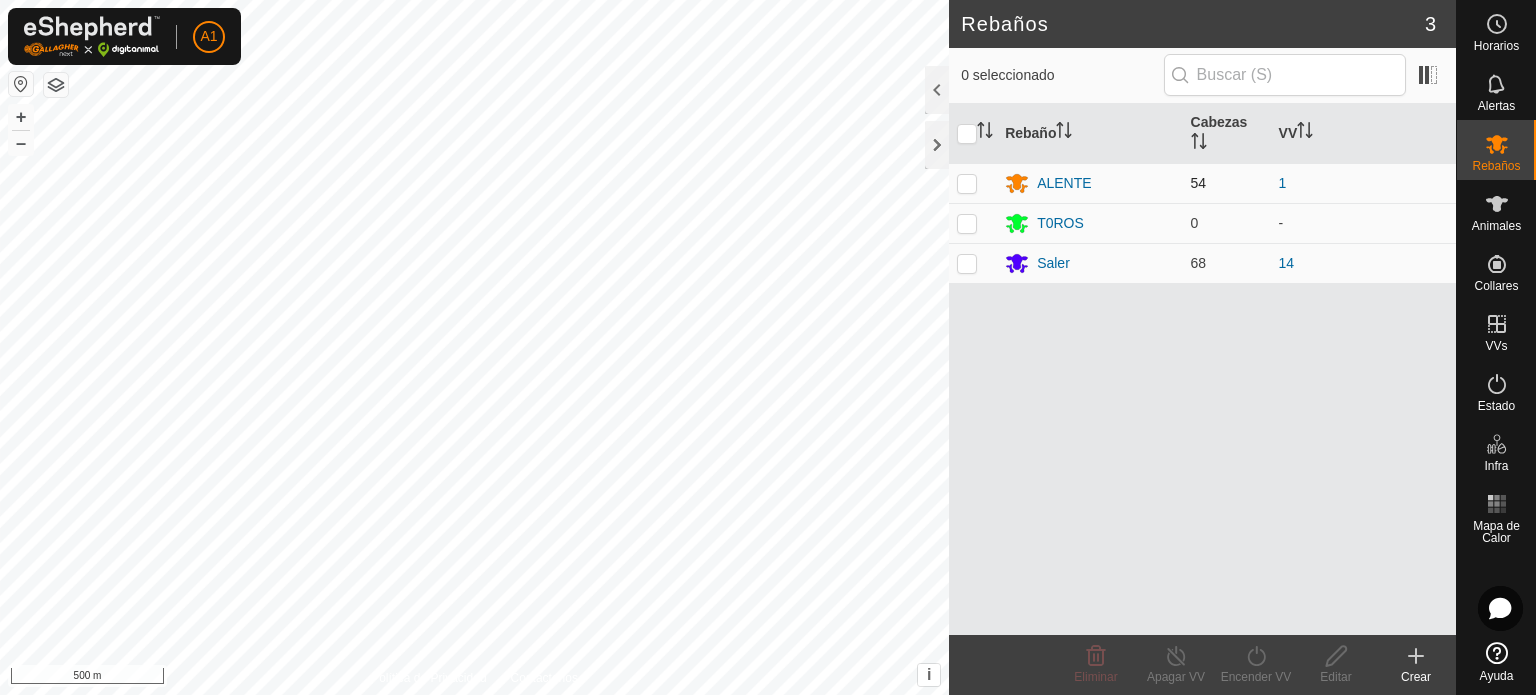 click at bounding box center [967, 183] 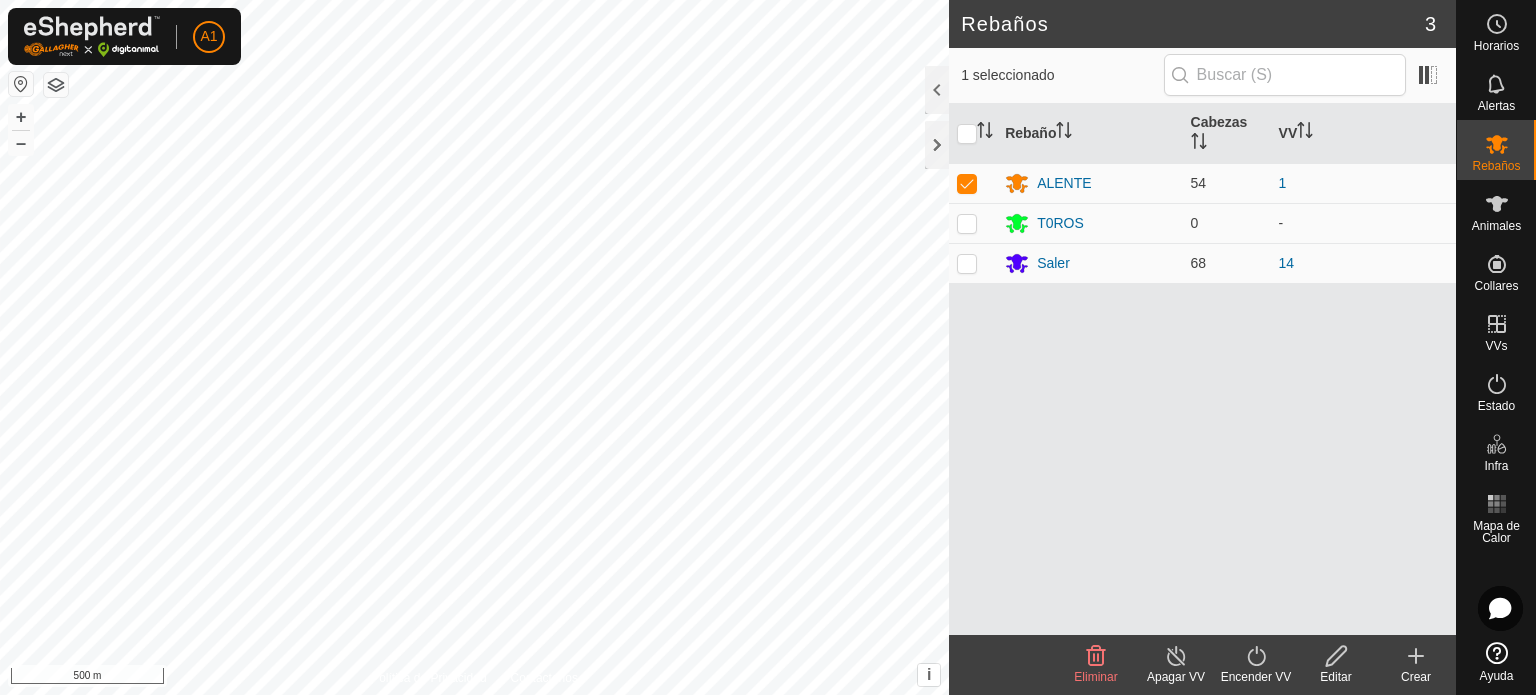 click on "Encender VV" 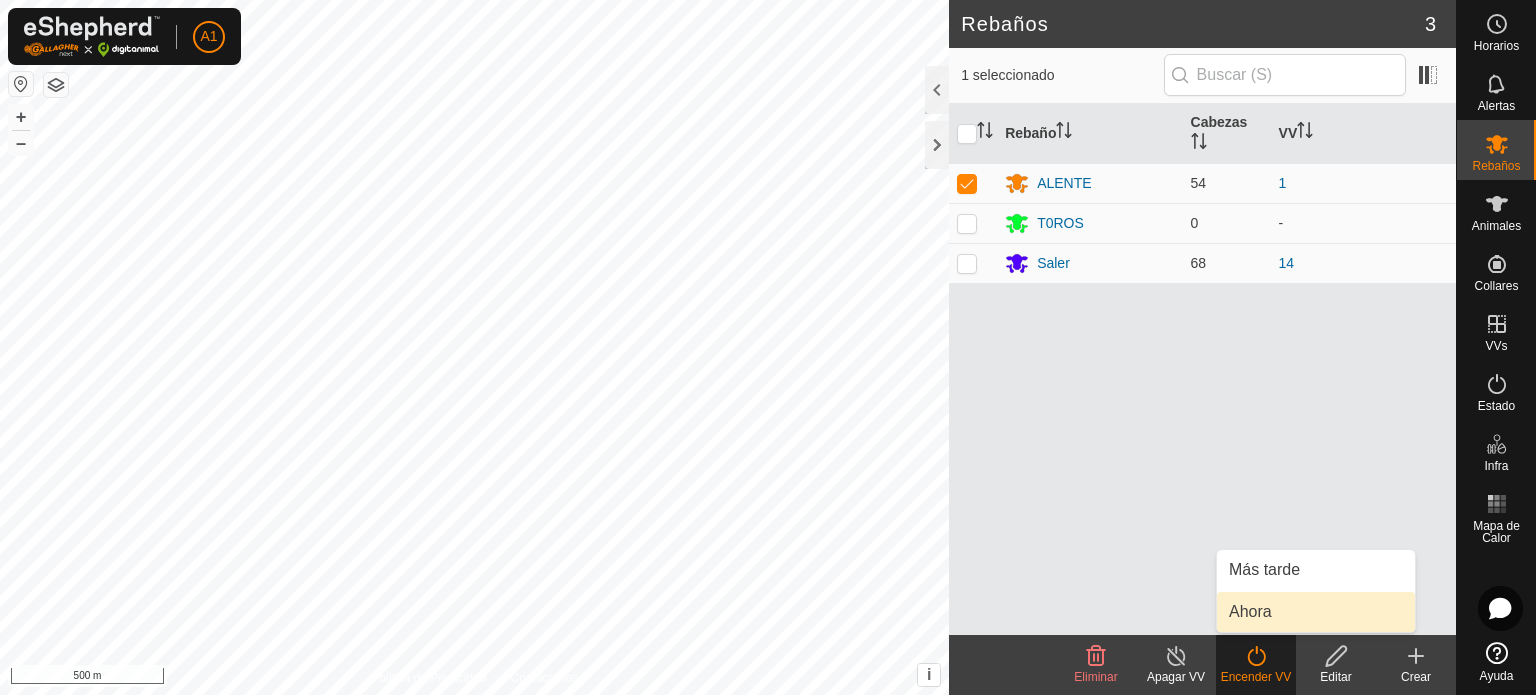click on "Ahora" at bounding box center [1316, 612] 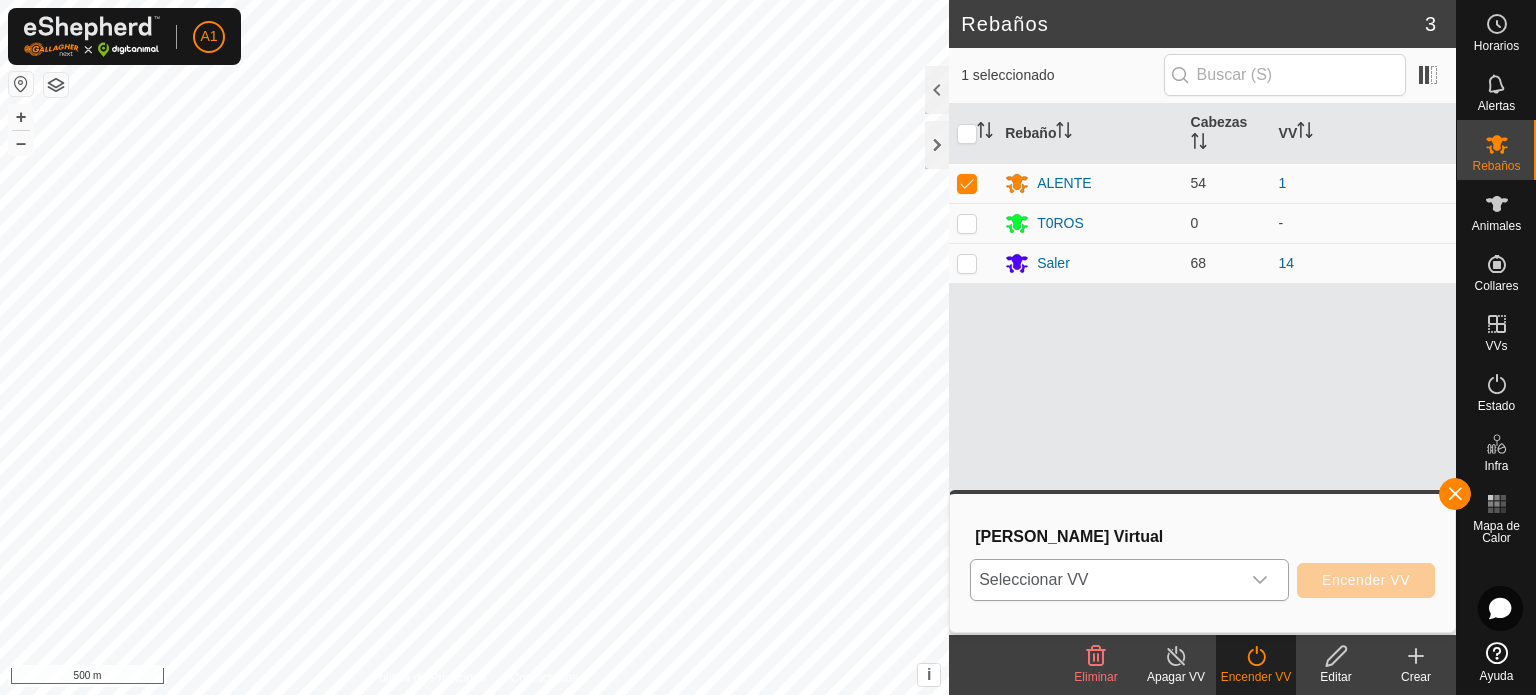 click 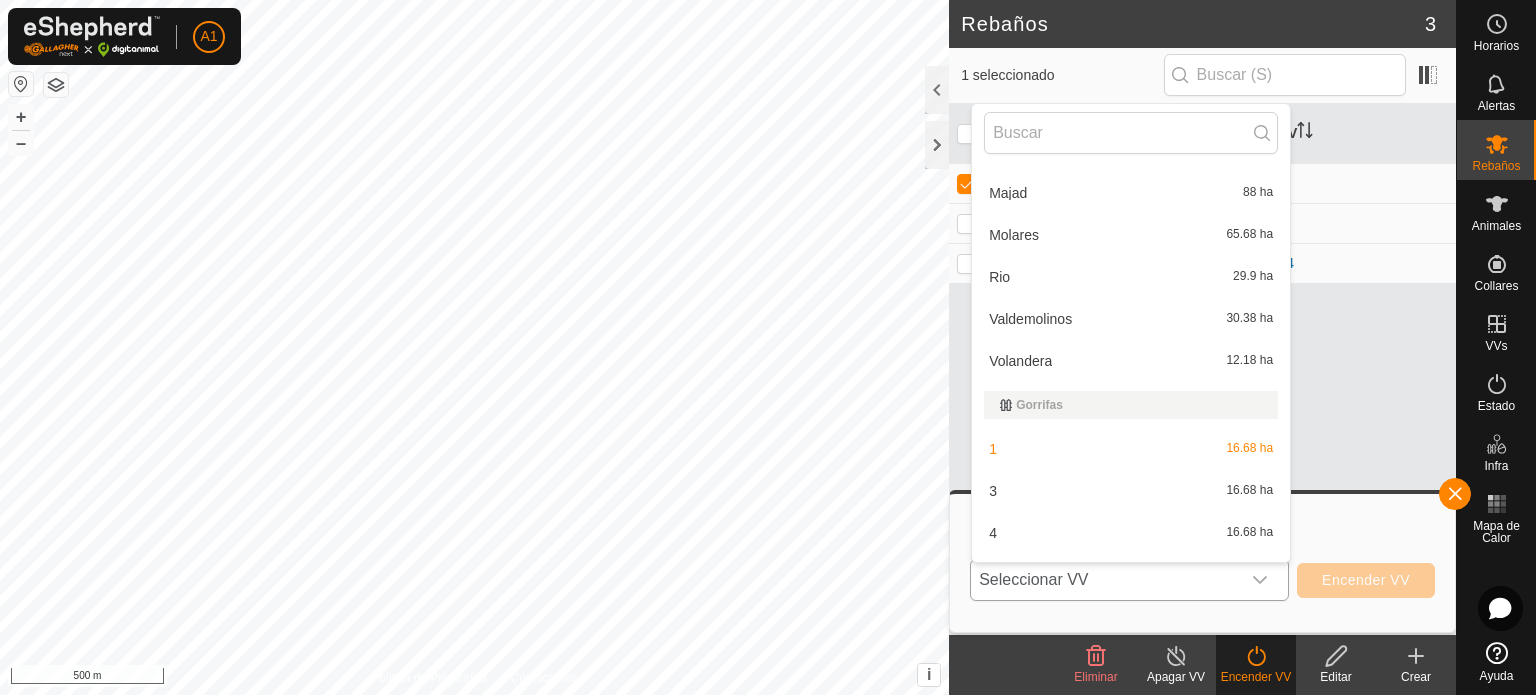 scroll, scrollTop: 324, scrollLeft: 0, axis: vertical 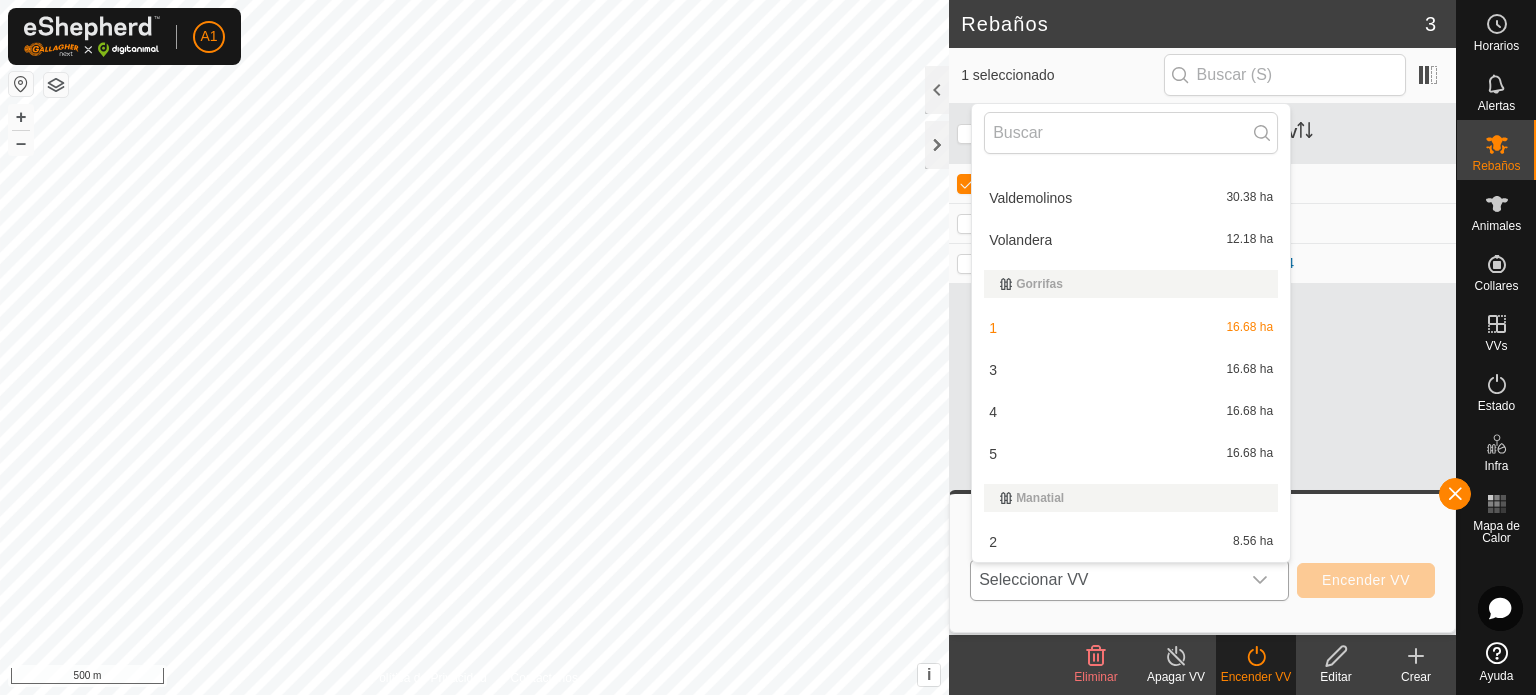 click on "5  16.68 ha" at bounding box center (1131, 454) 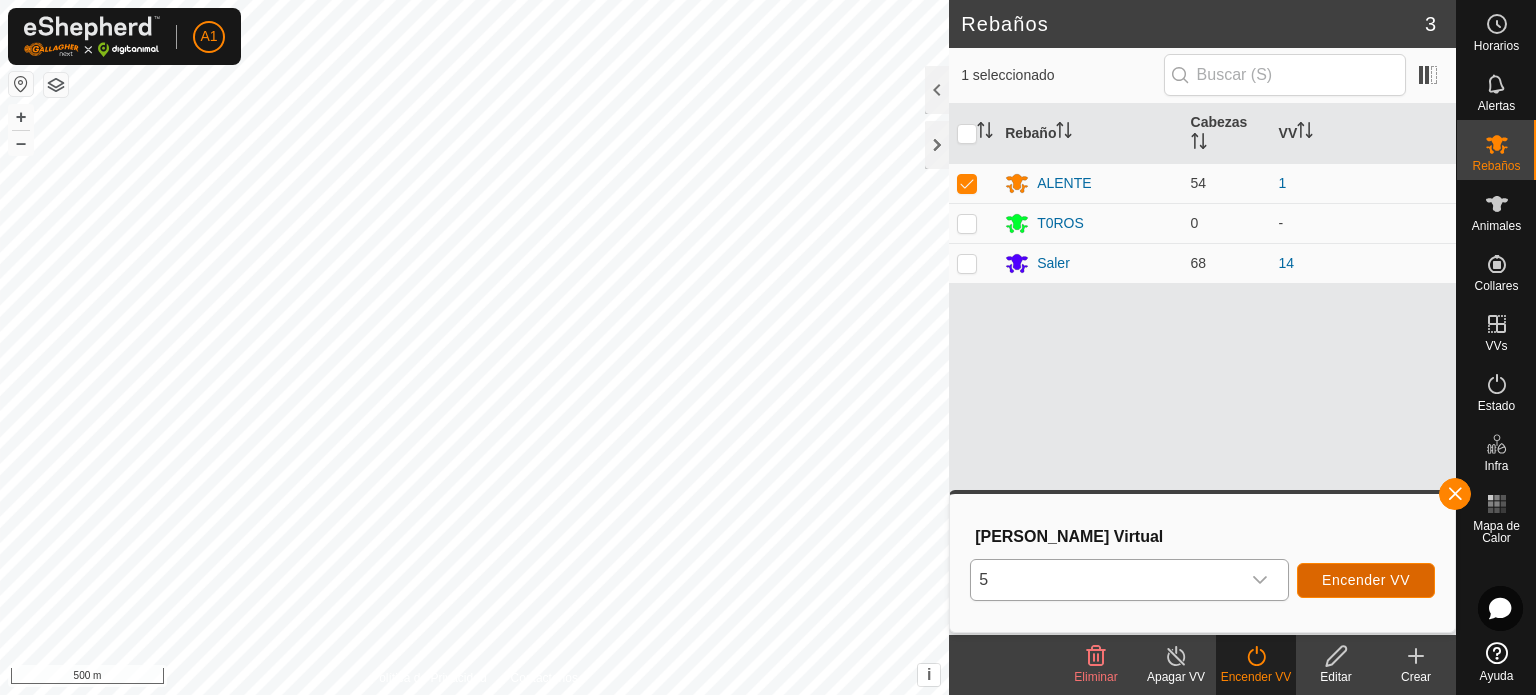 click on "Encender VV" at bounding box center [1366, 580] 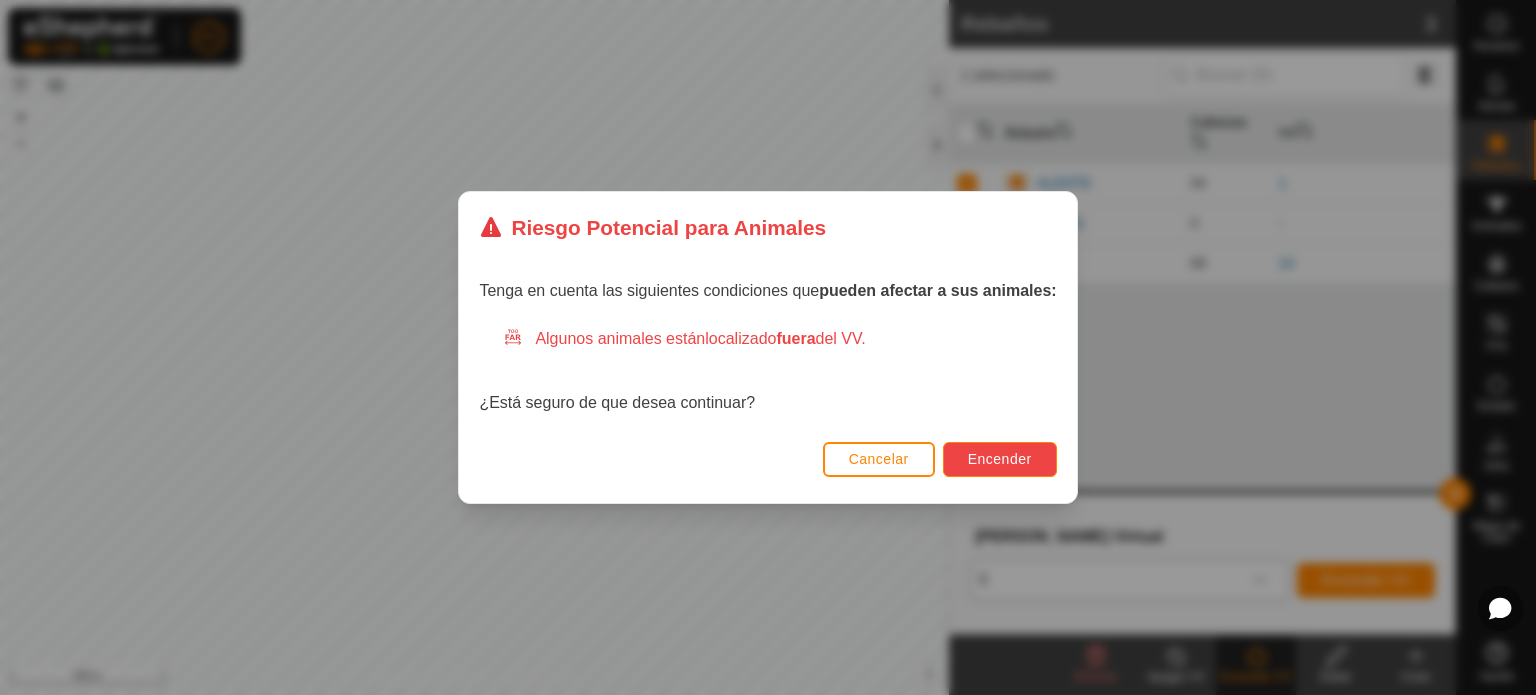click on "Encender" at bounding box center (1000, 459) 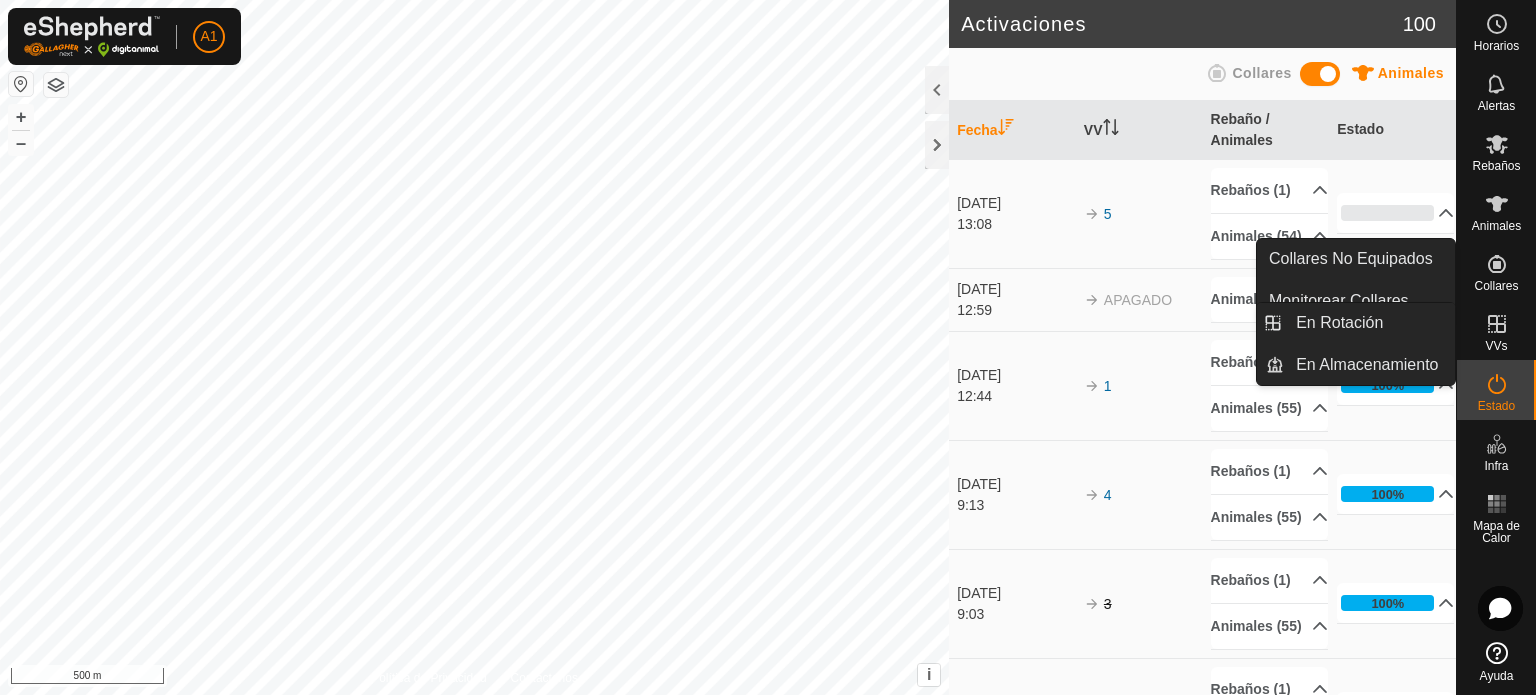 click 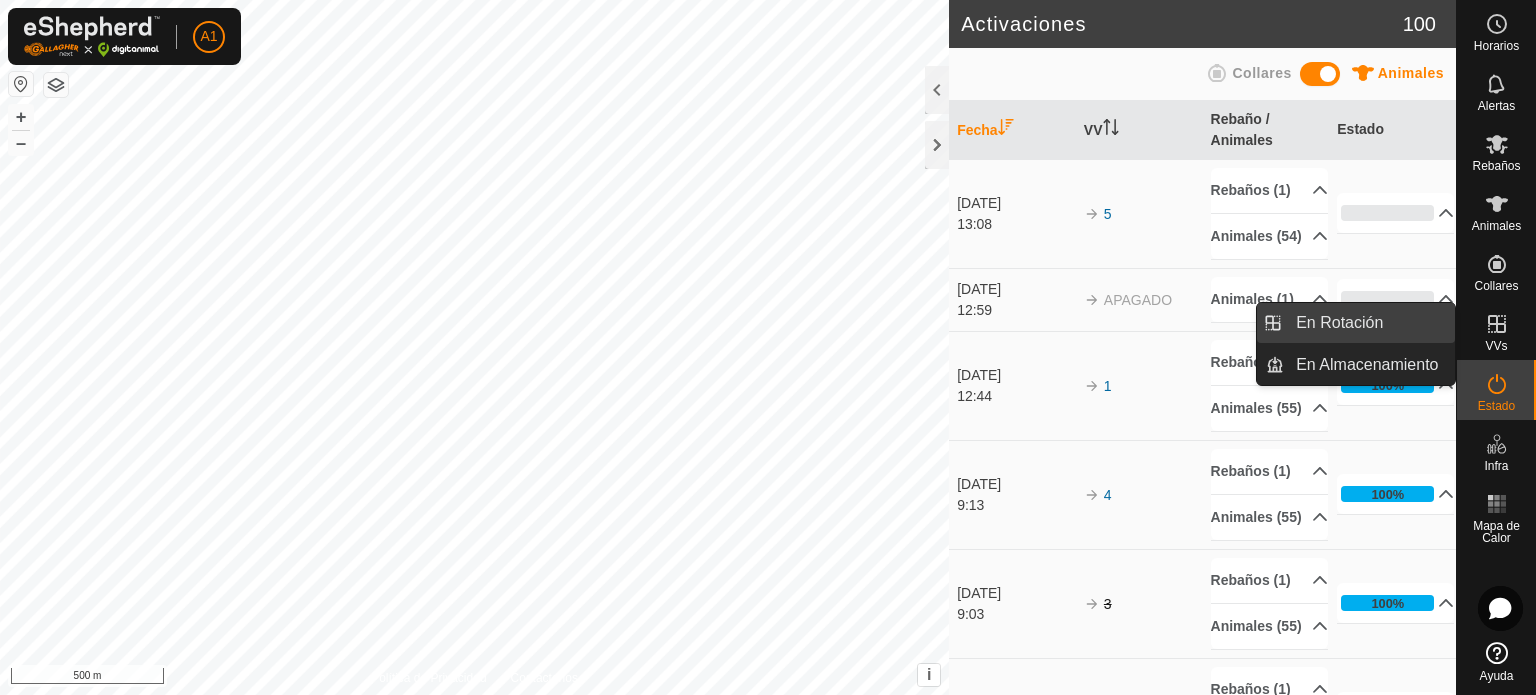 drag, startPoint x: 1497, startPoint y: 330, endPoint x: 1382, endPoint y: 327, distance: 115.03912 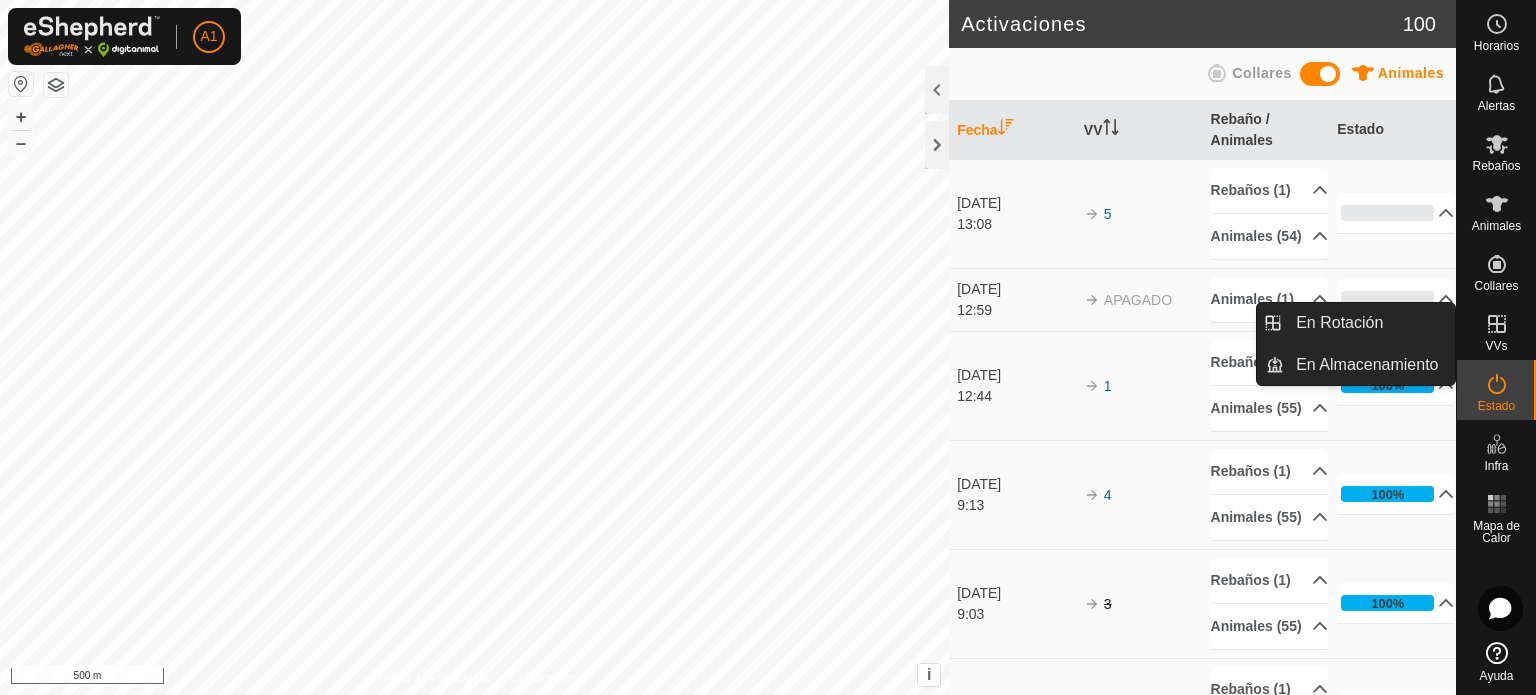 click on "En Rotación" at bounding box center [1339, 323] 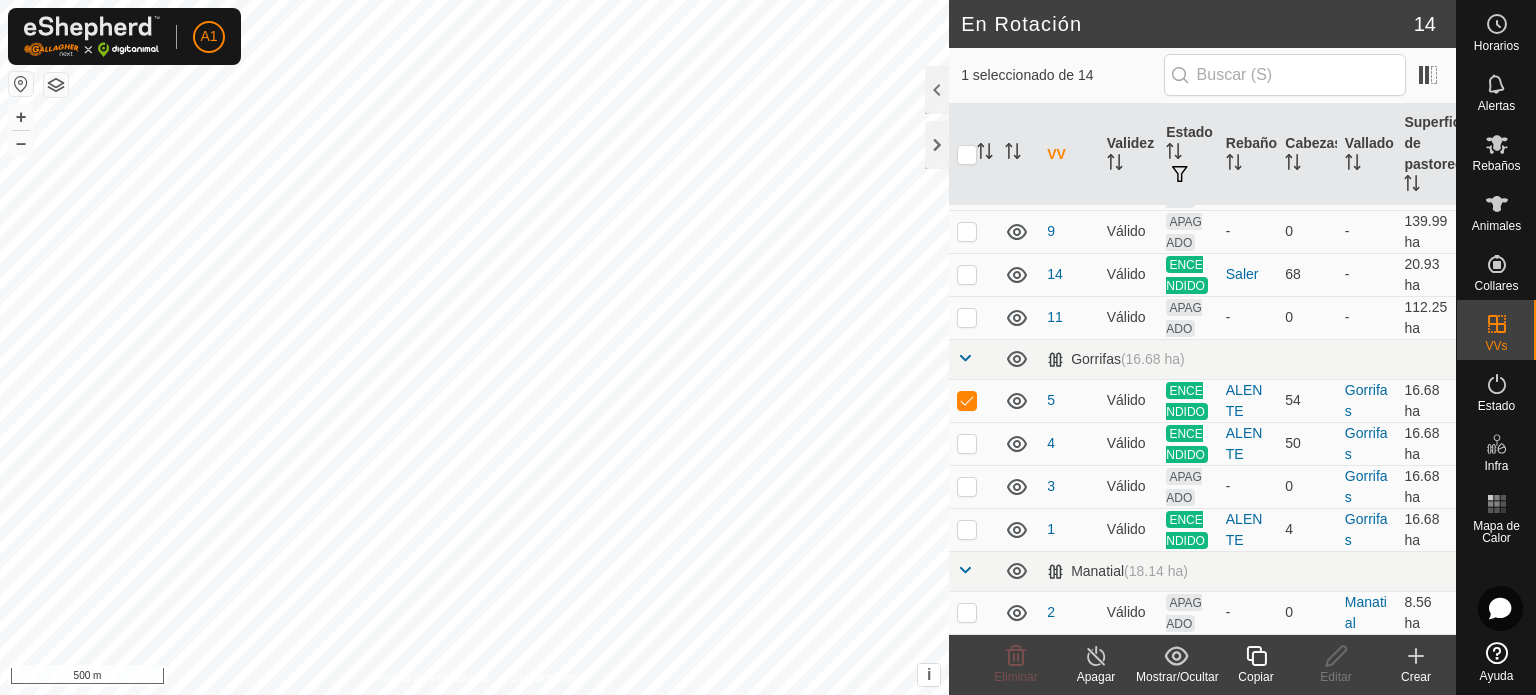 scroll, scrollTop: 393, scrollLeft: 0, axis: vertical 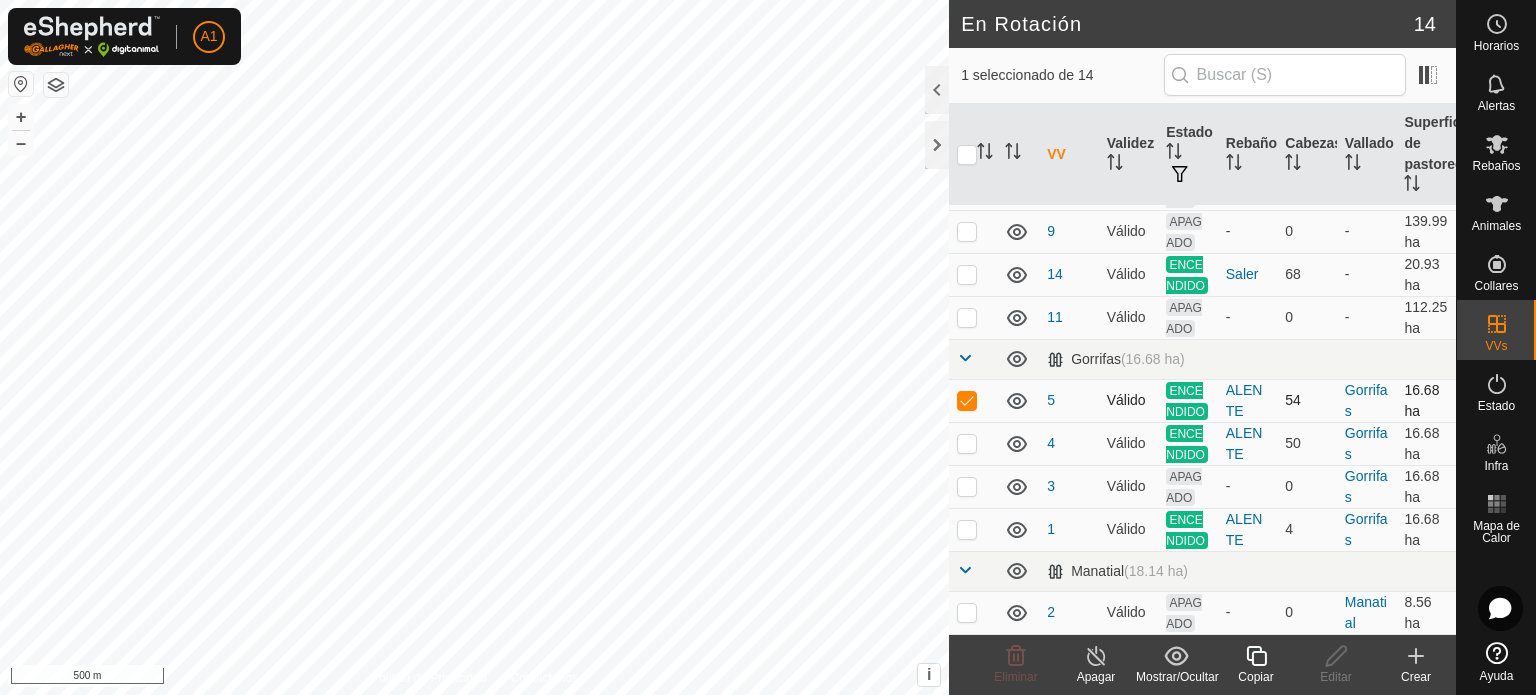 click at bounding box center [967, 400] 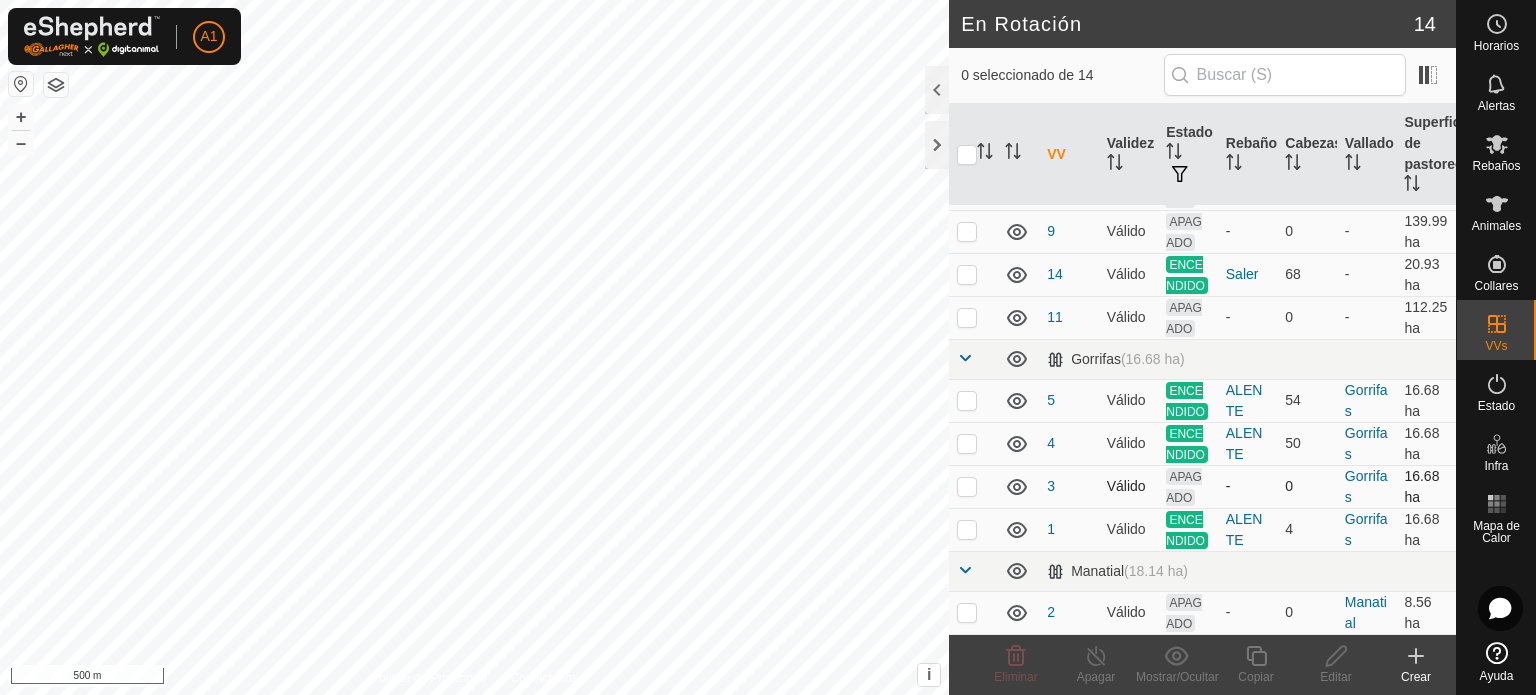 click at bounding box center [967, 486] 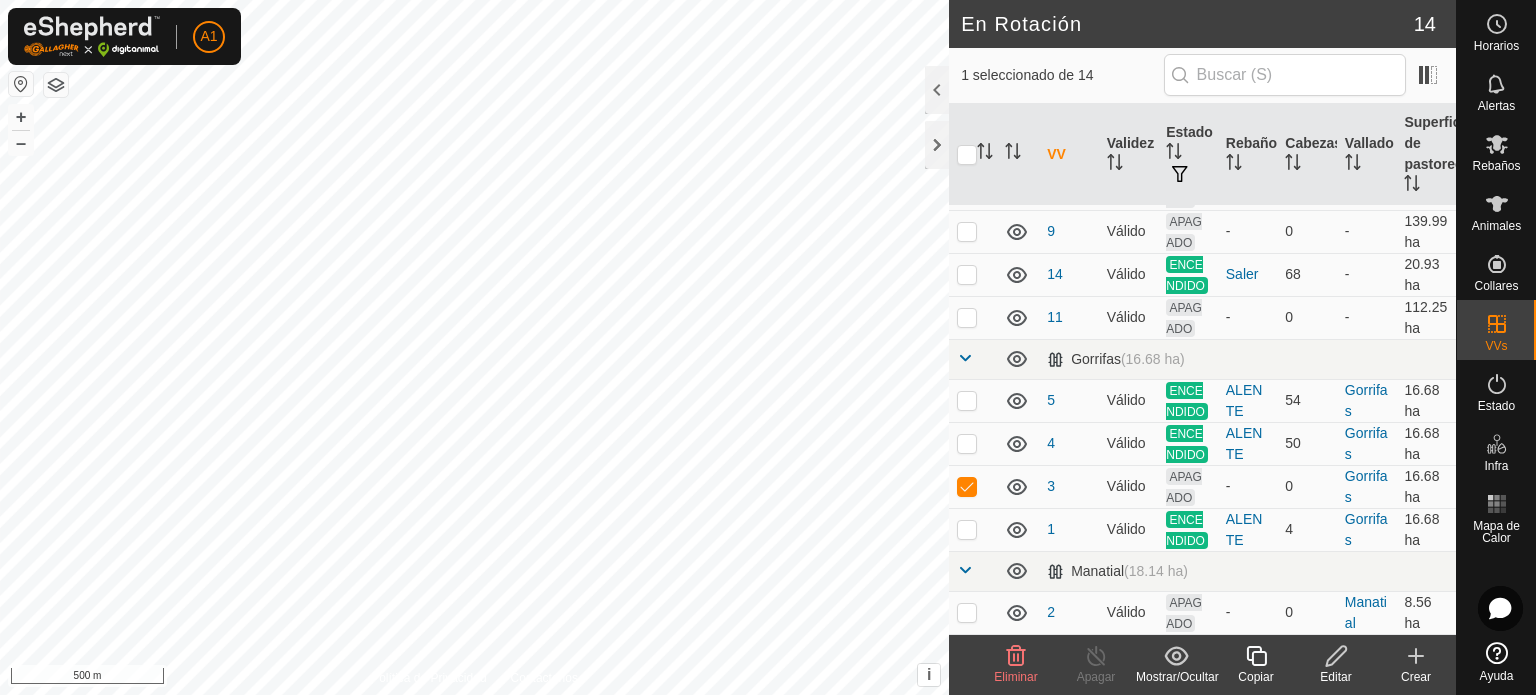 click on "Editar" 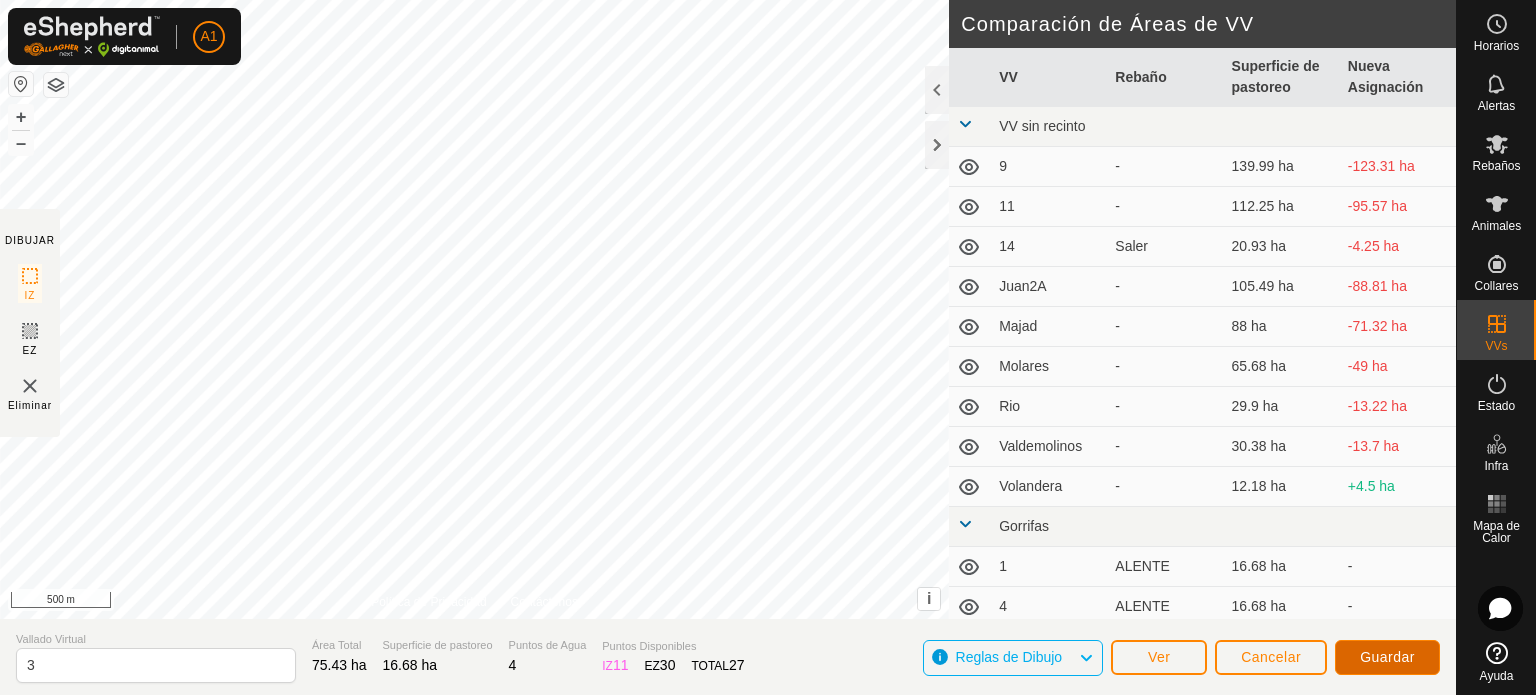 click on "Guardar" 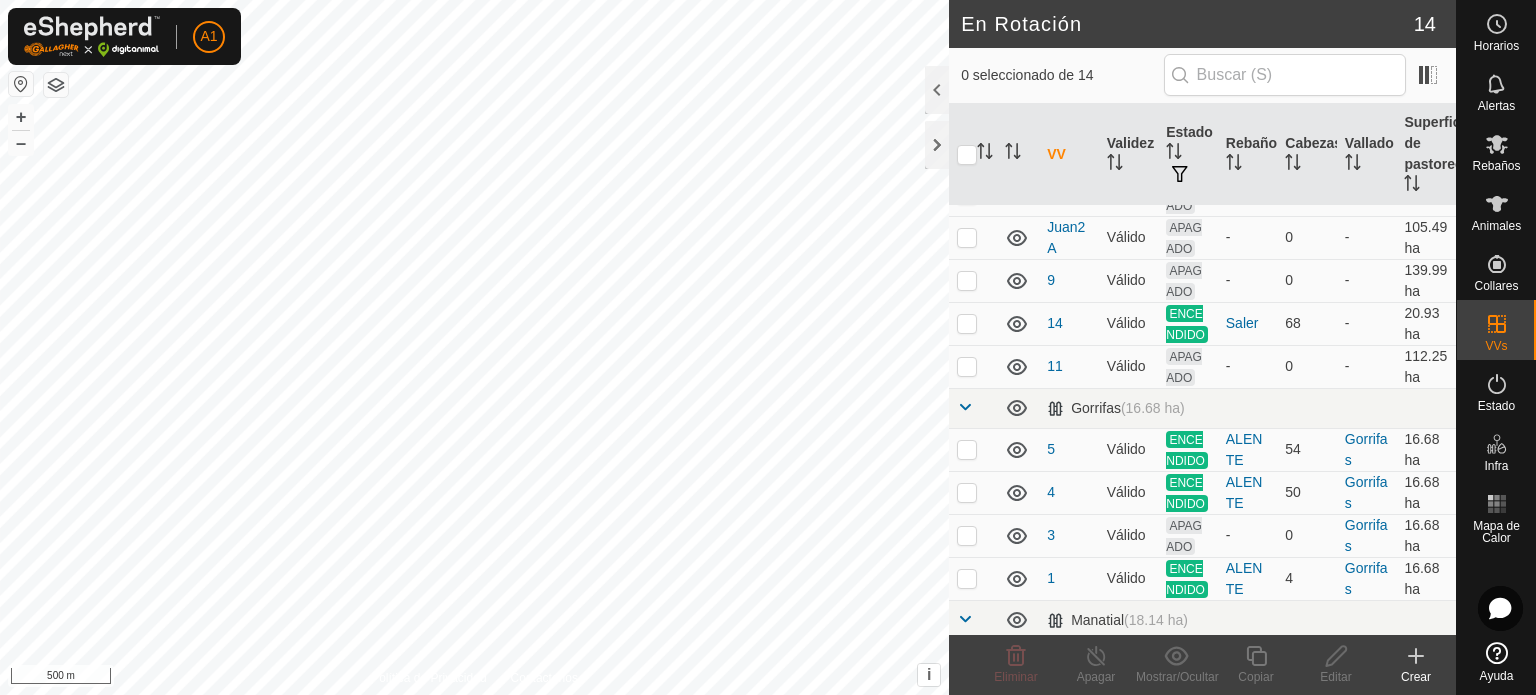 scroll, scrollTop: 393, scrollLeft: 0, axis: vertical 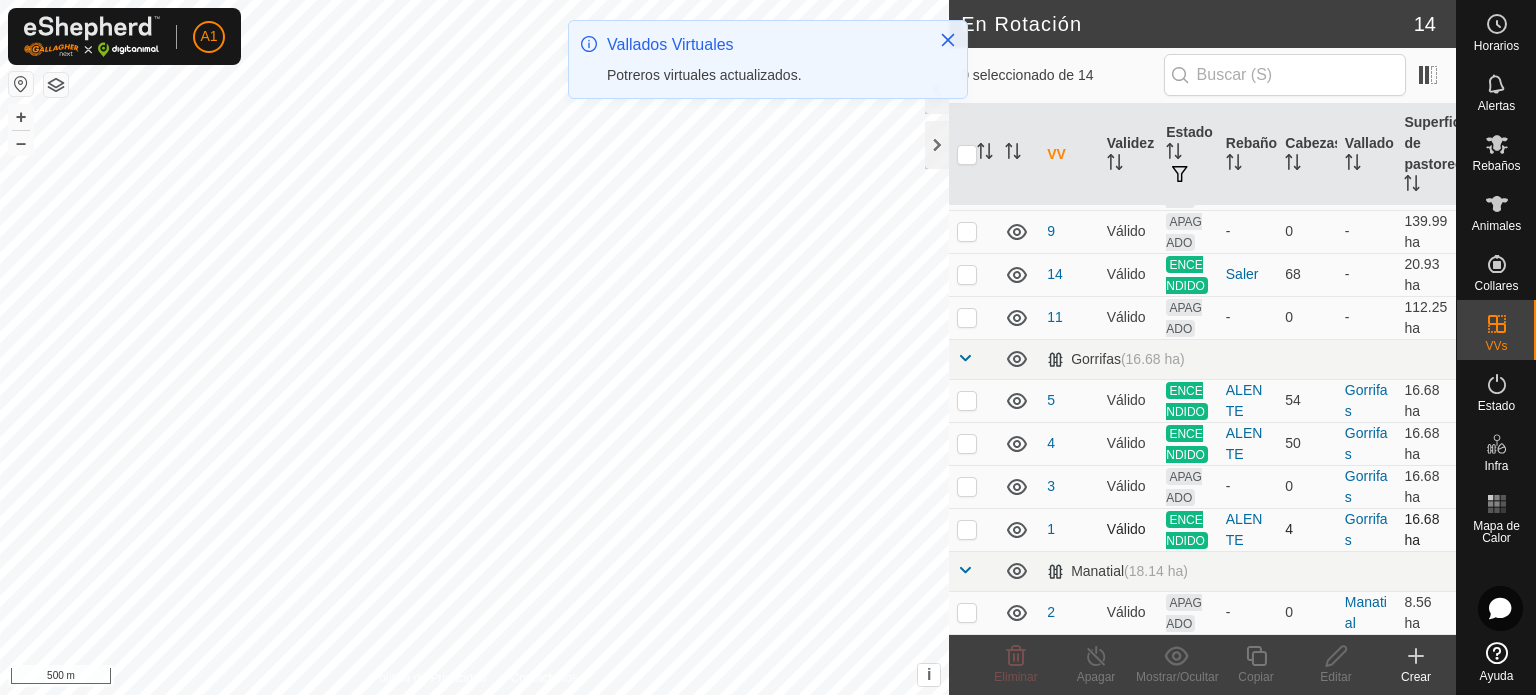 click at bounding box center [967, 529] 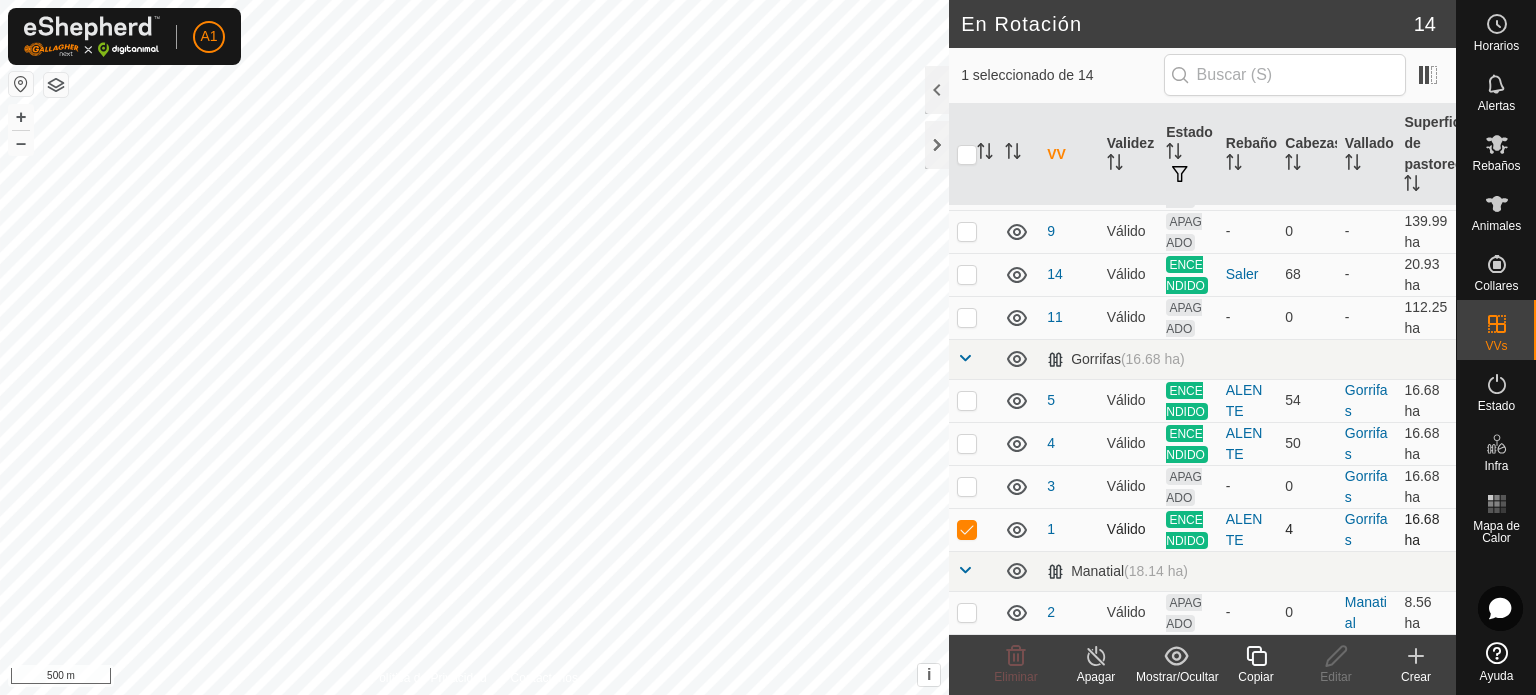 click at bounding box center (967, 529) 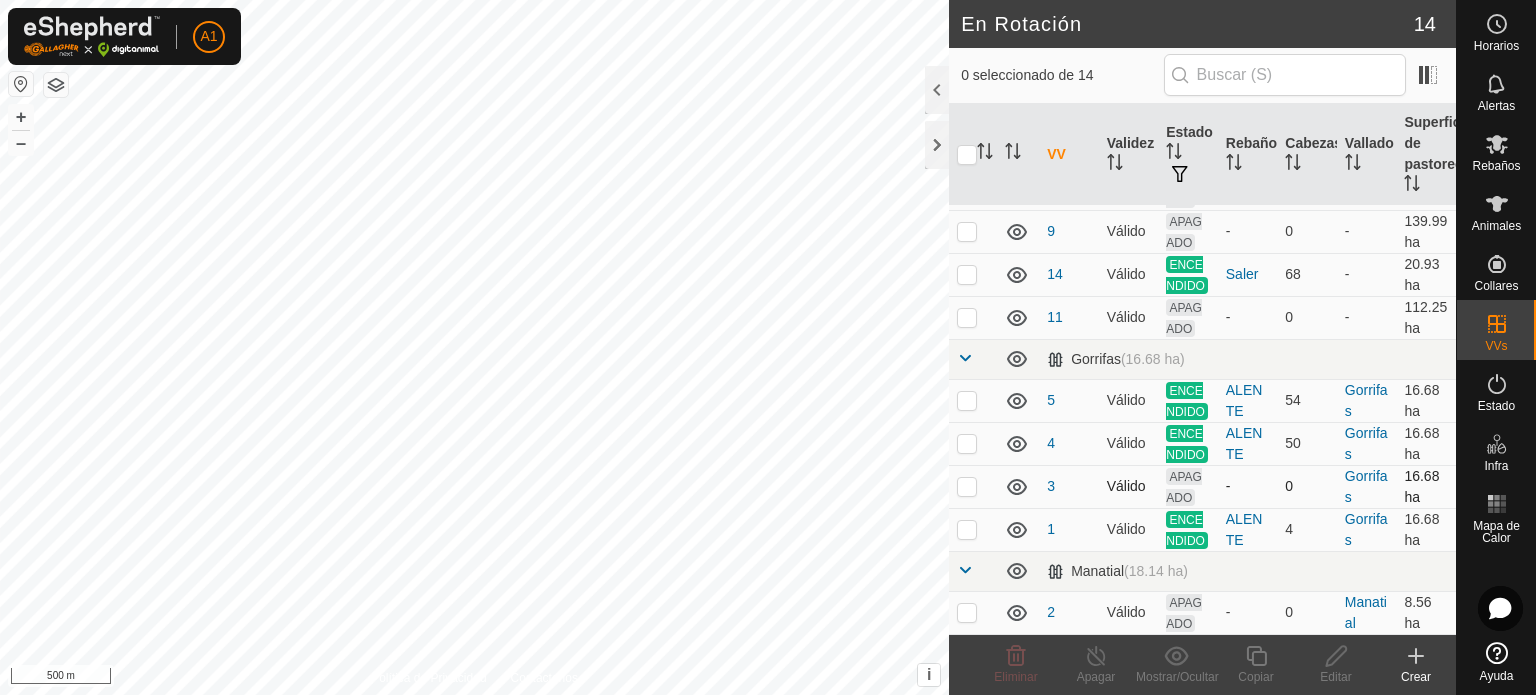click at bounding box center [967, 486] 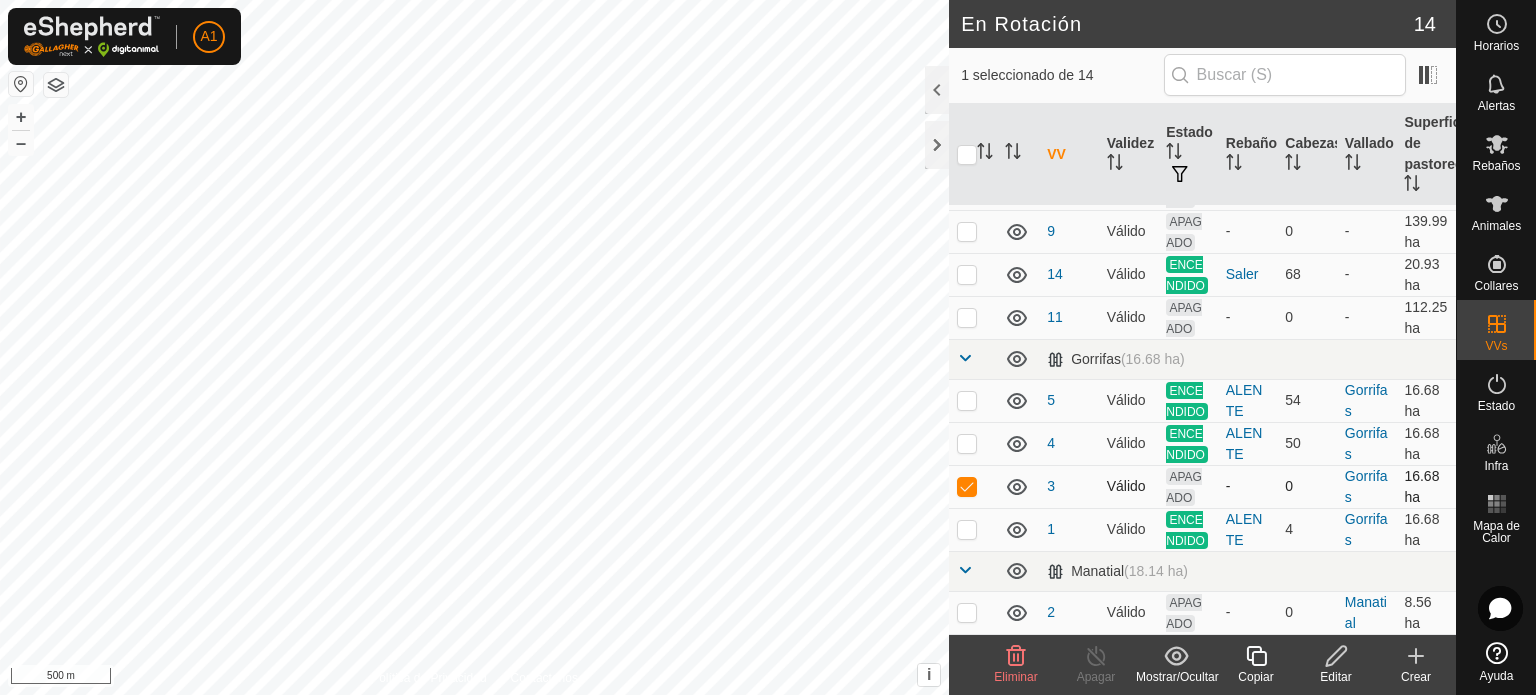 click at bounding box center (967, 486) 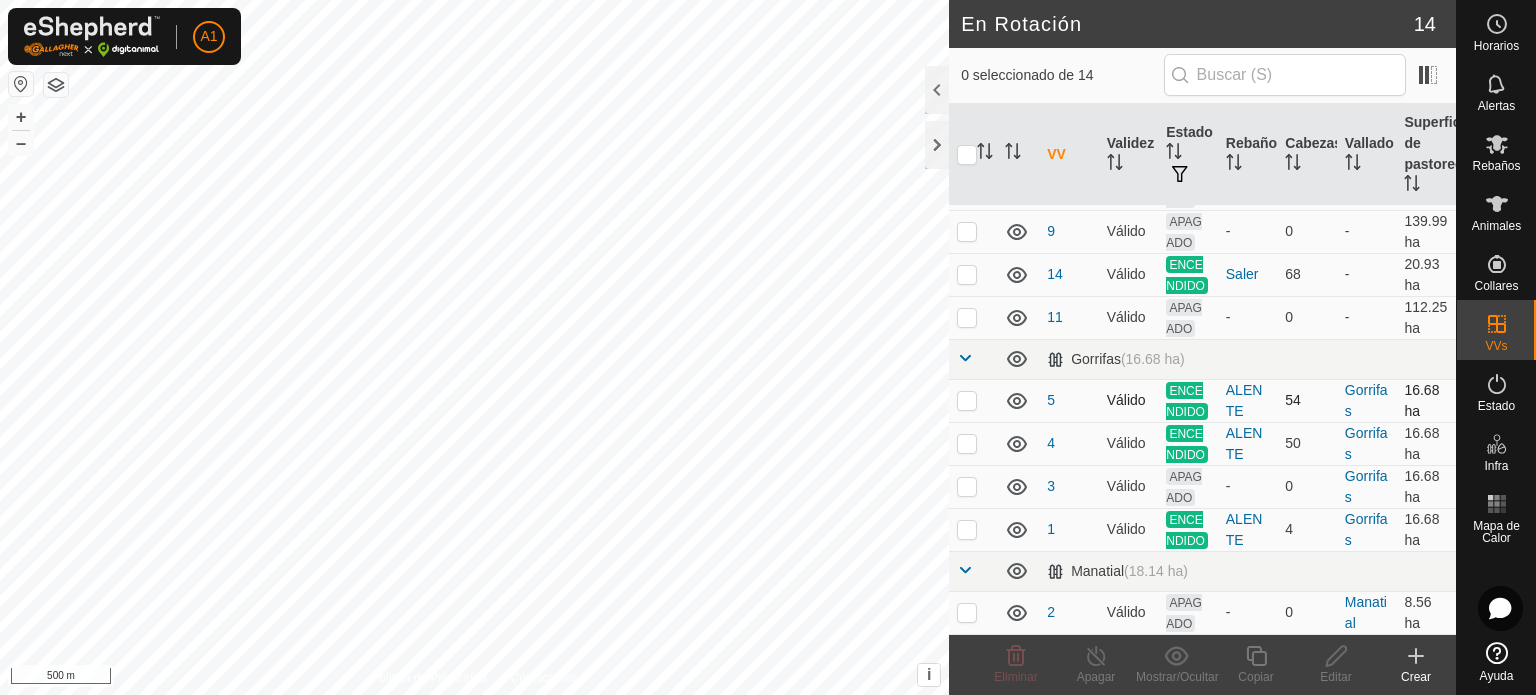 click at bounding box center [967, 400] 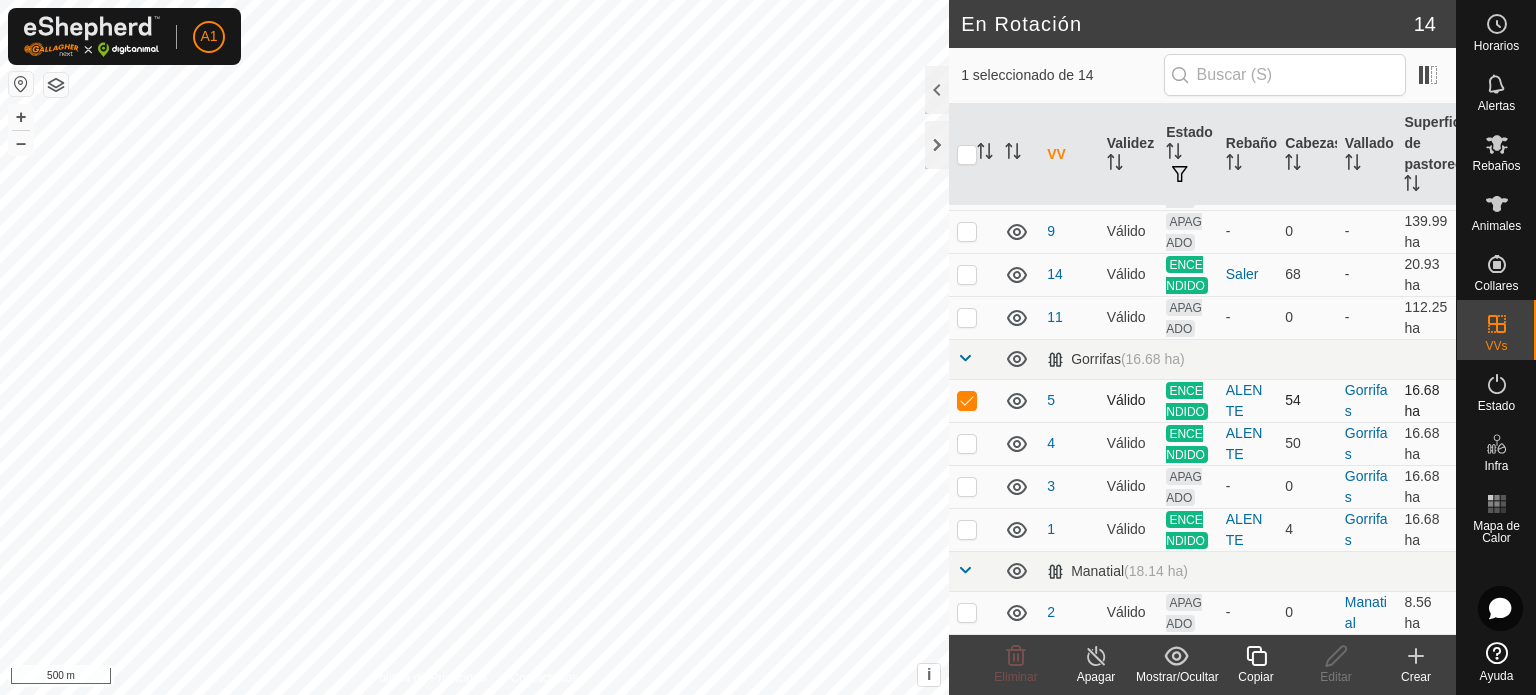 click at bounding box center [967, 400] 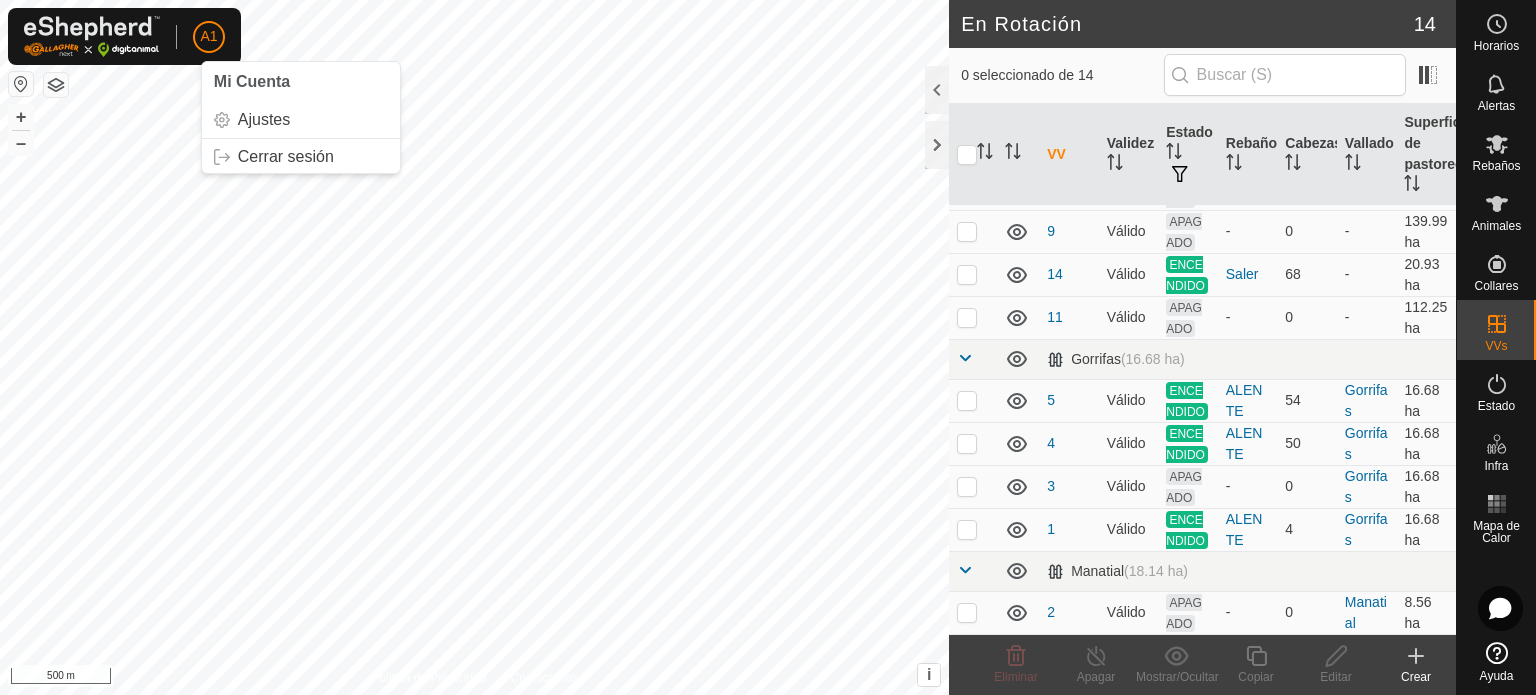 click on "A1" 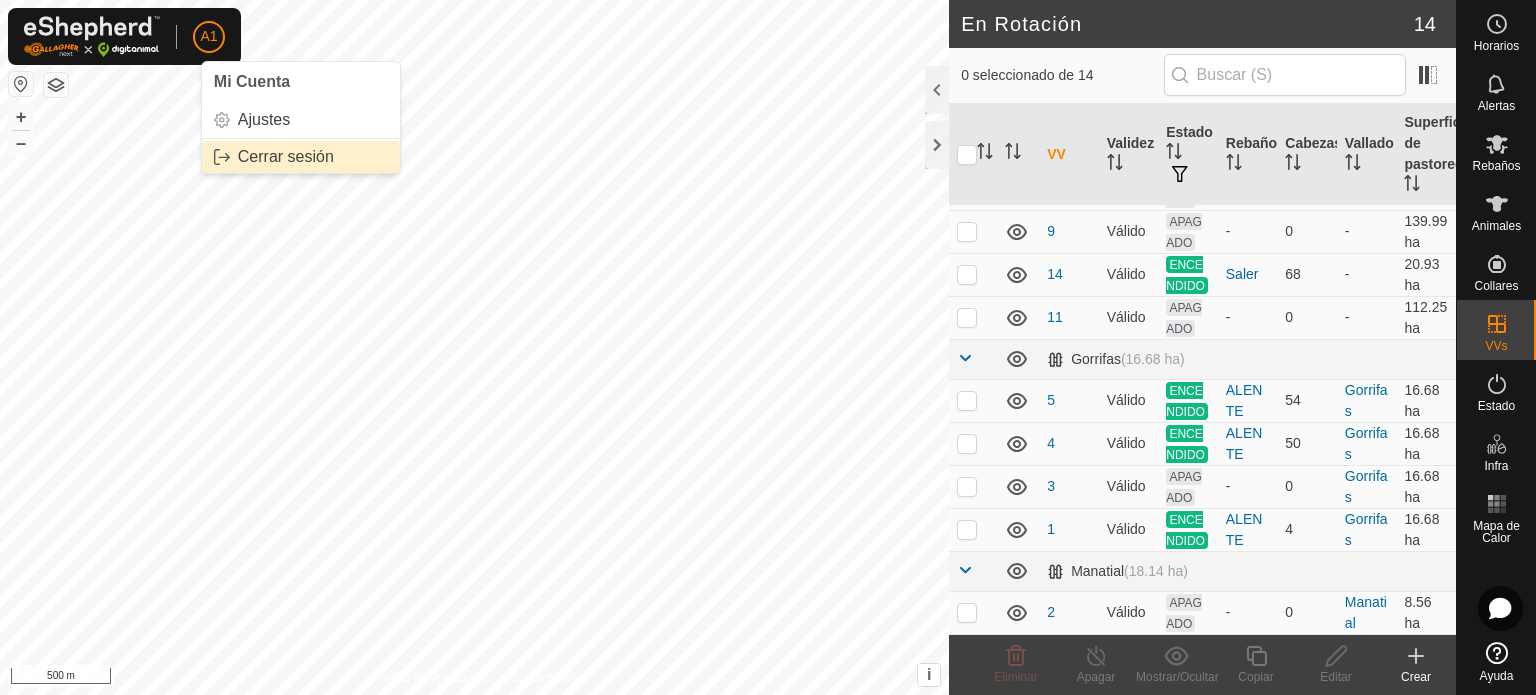 click on "Cerrar sesión" at bounding box center [301, 157] 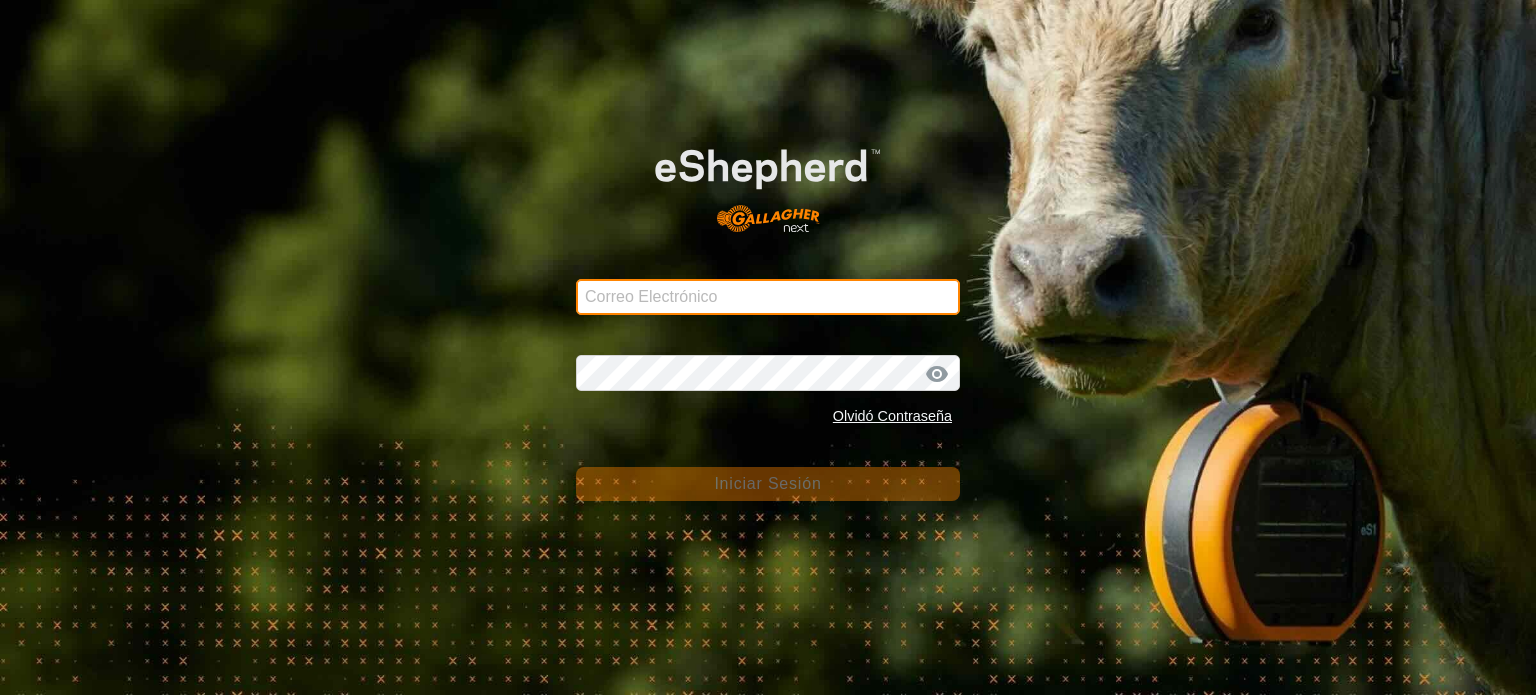 type on "[EMAIL_ADDRESS][DOMAIN_NAME]" 